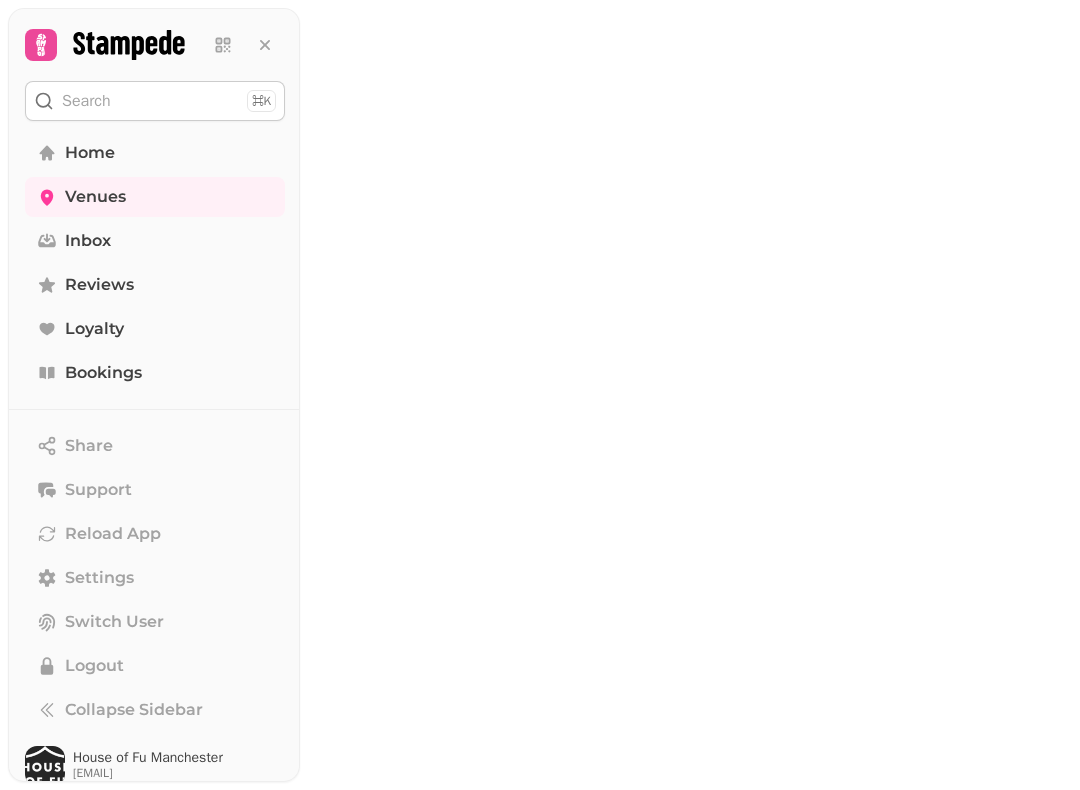 scroll, scrollTop: 0, scrollLeft: 0, axis: both 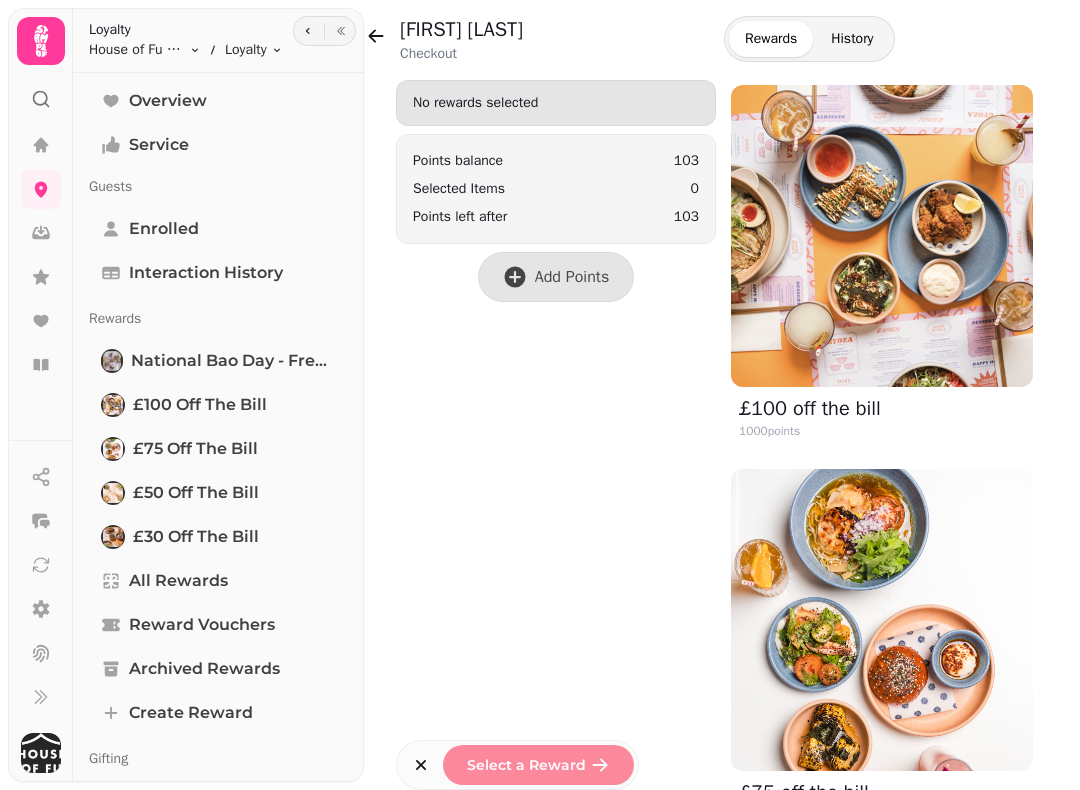 click 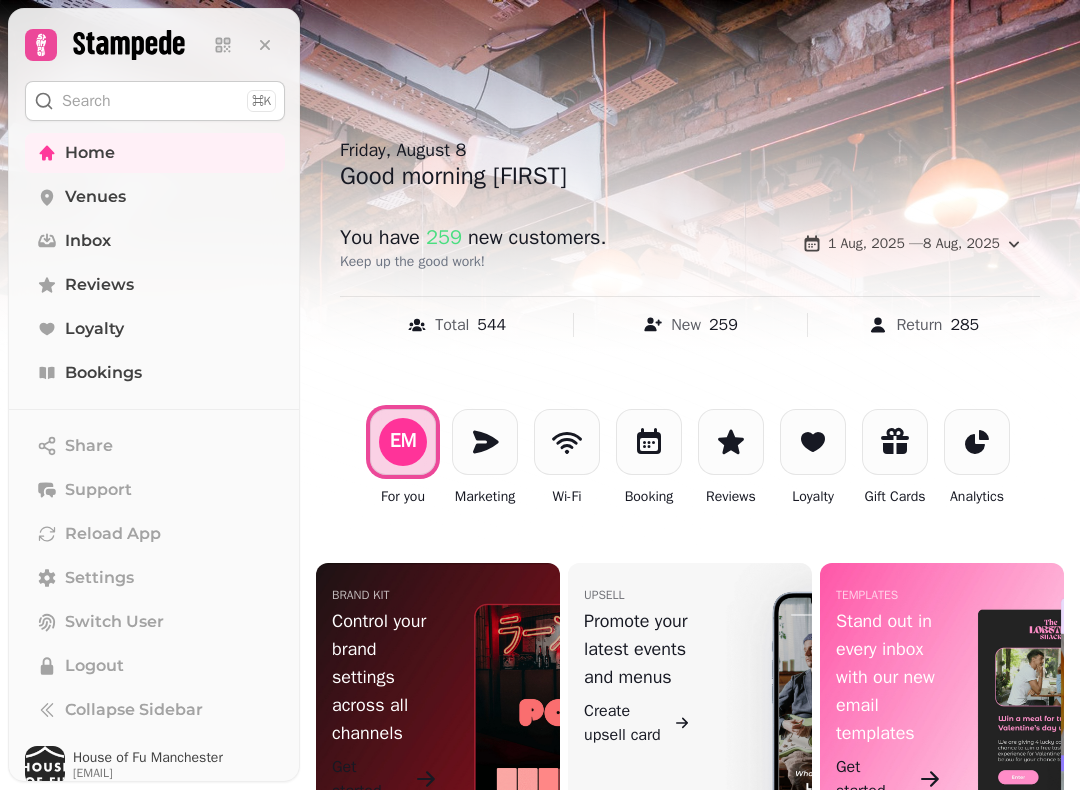 click at bounding box center [649, 442] 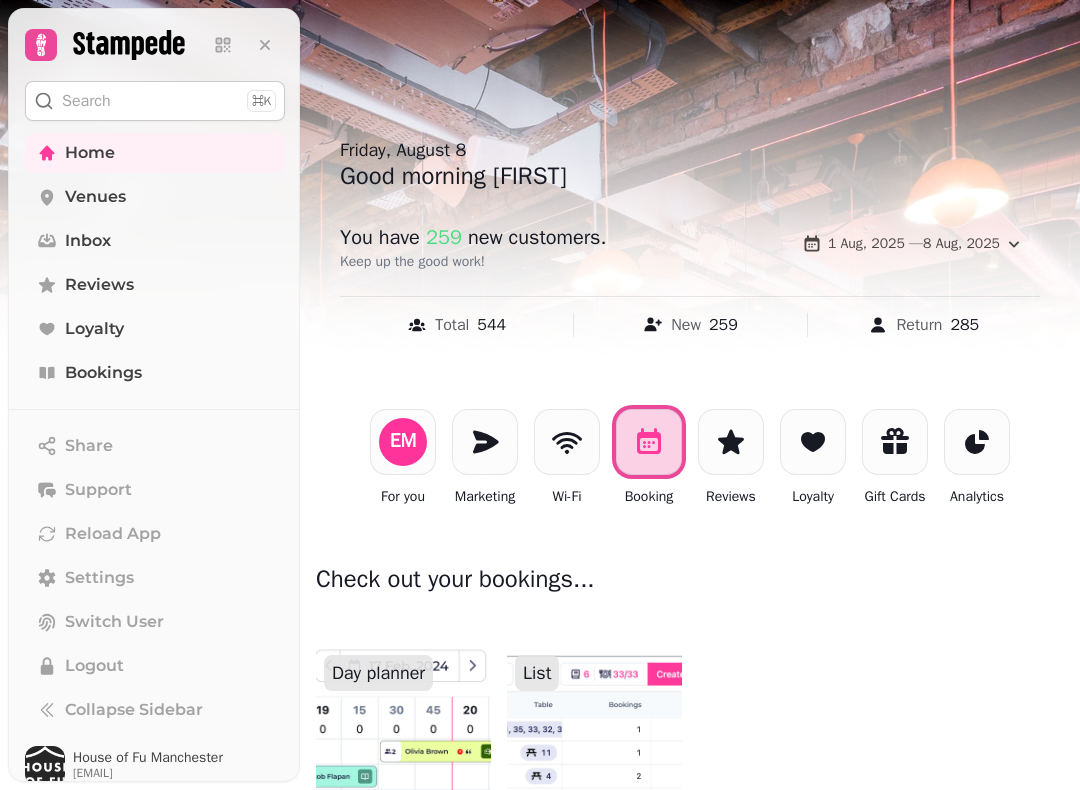 click on "Day planner" at bounding box center (378, 673) 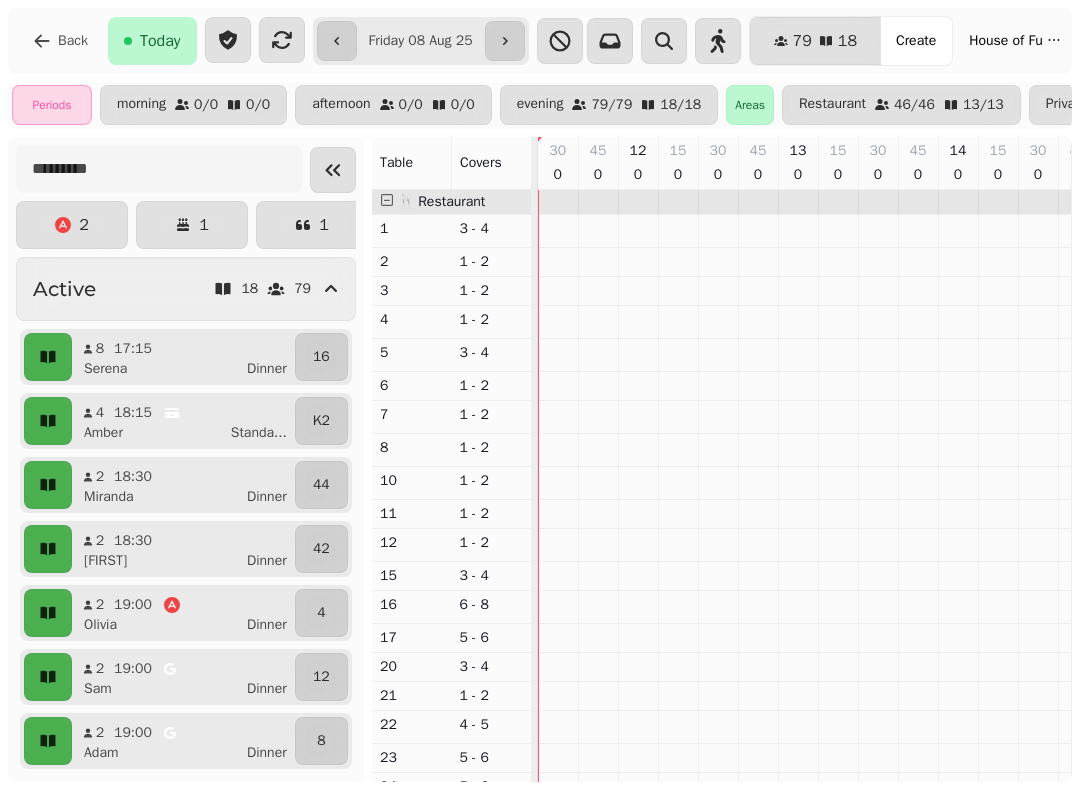 scroll, scrollTop: 0, scrollLeft: 646, axis: horizontal 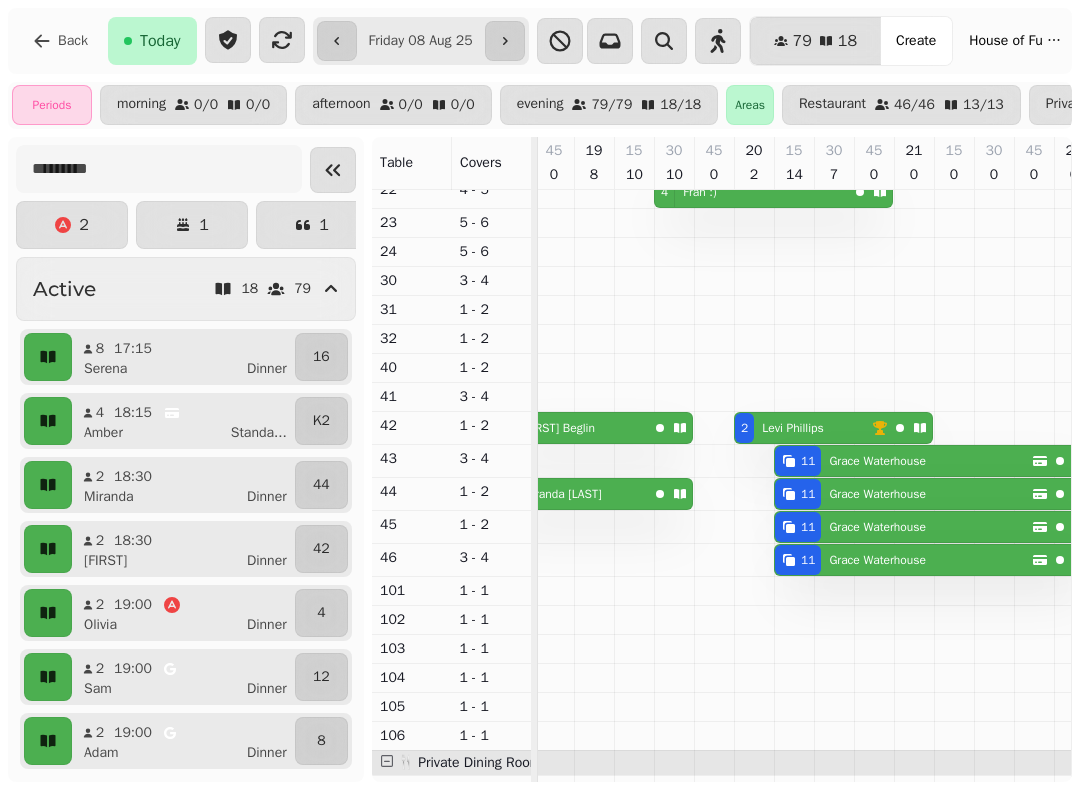 click on "Back" at bounding box center [60, 41] 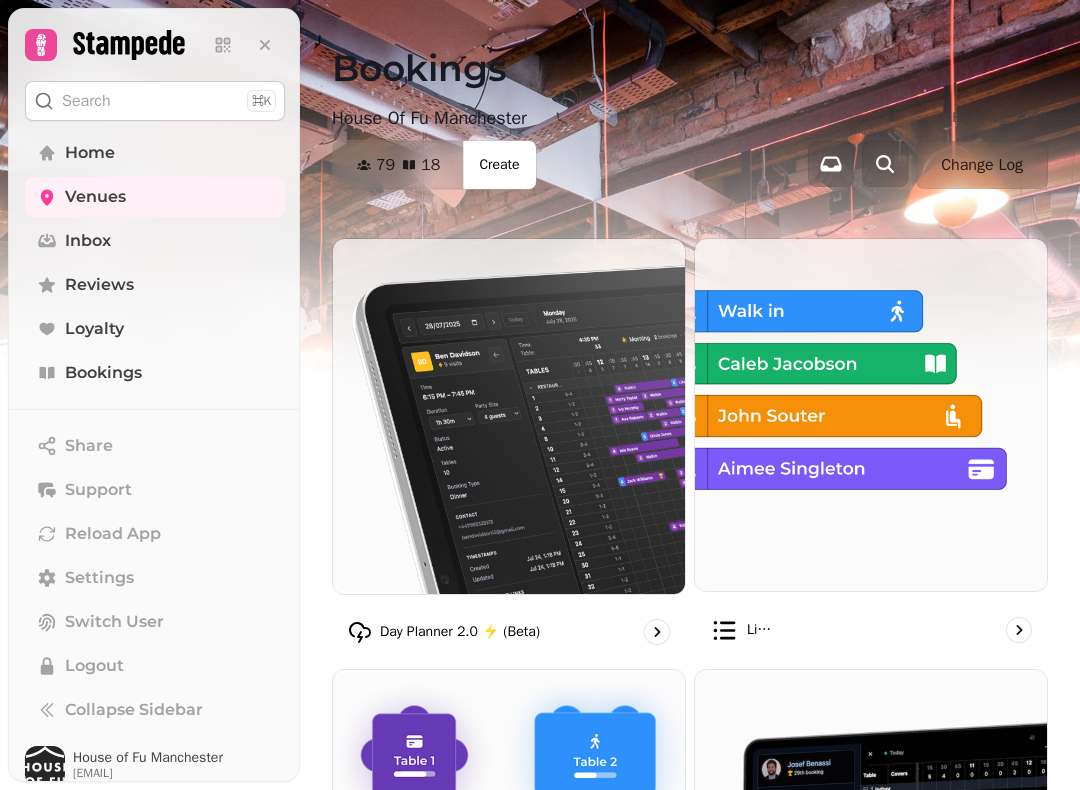 click on "Venues" at bounding box center [95, 197] 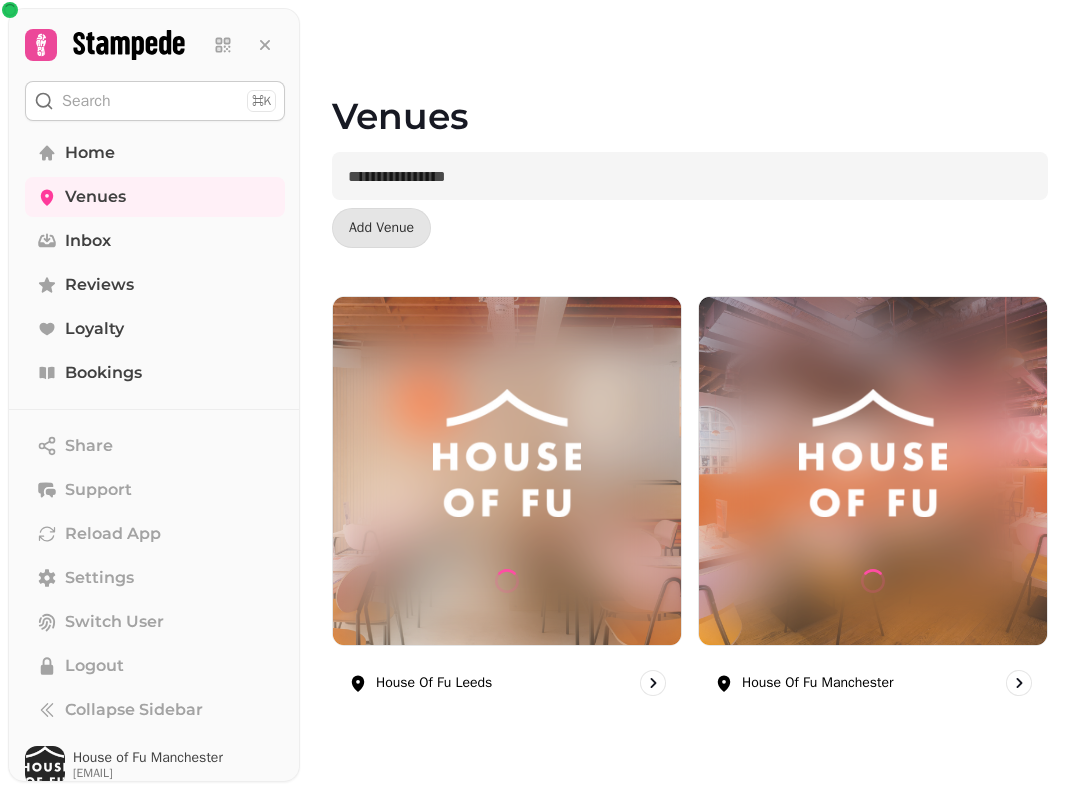 click at bounding box center (507, 453) 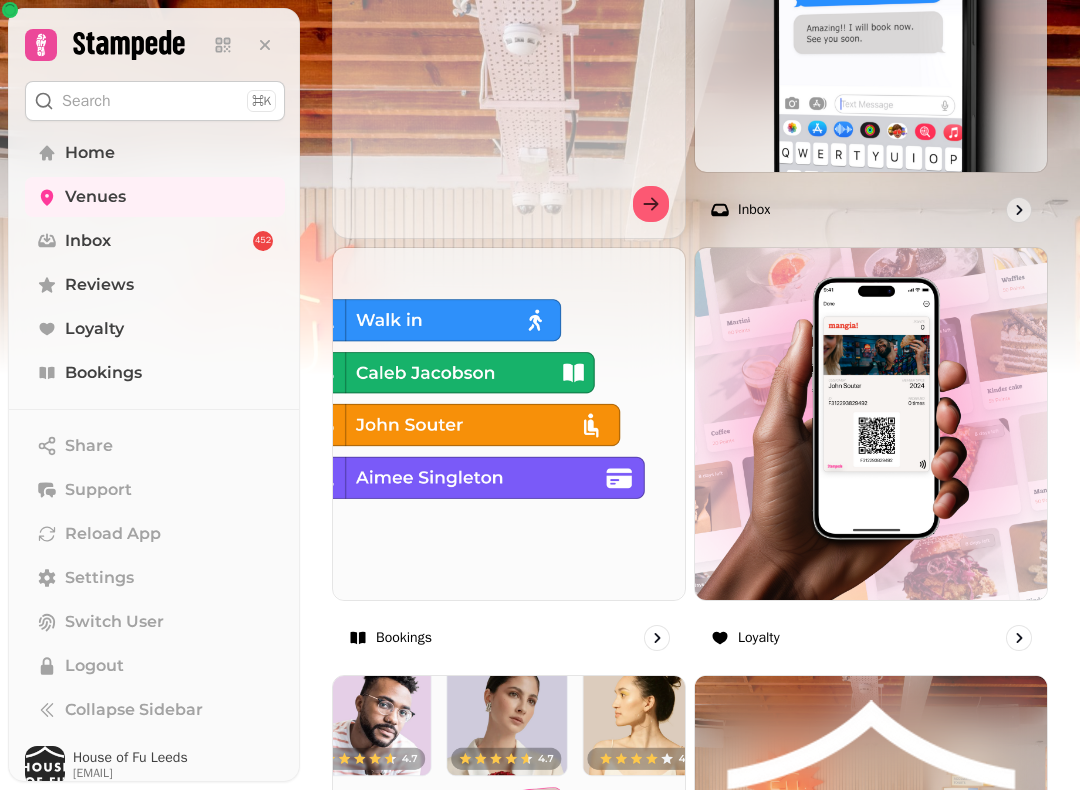 click at bounding box center (509, 424) 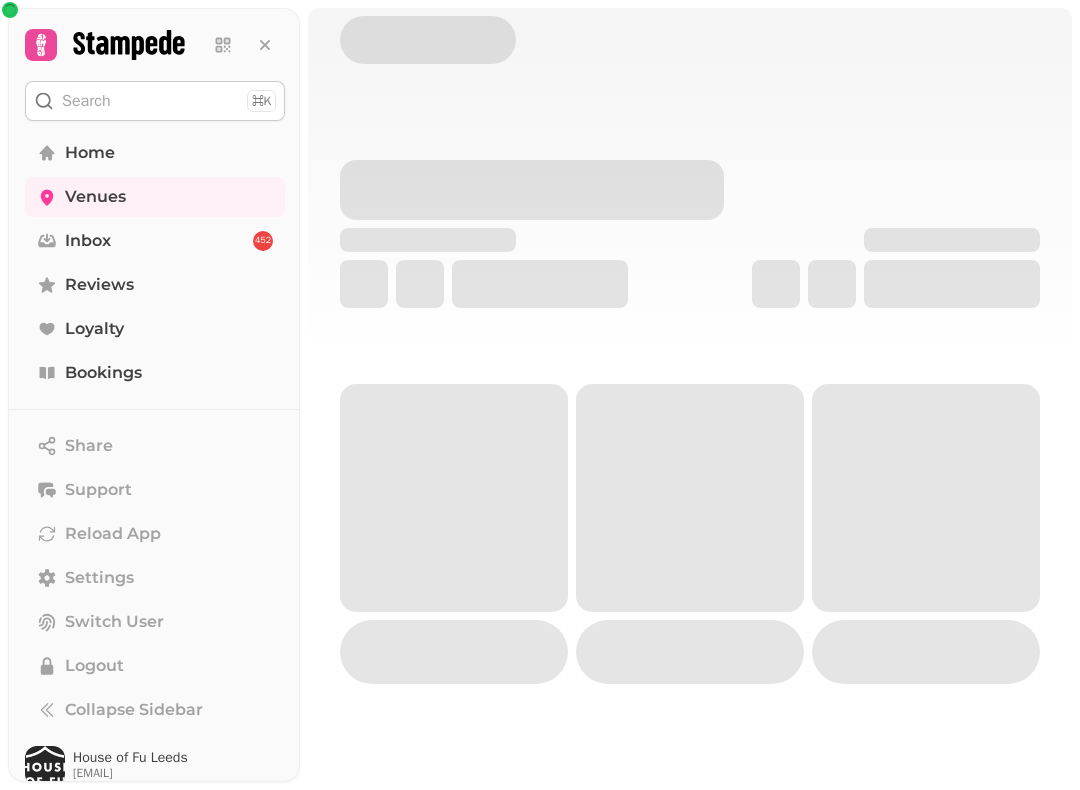 click at bounding box center (454, 498) 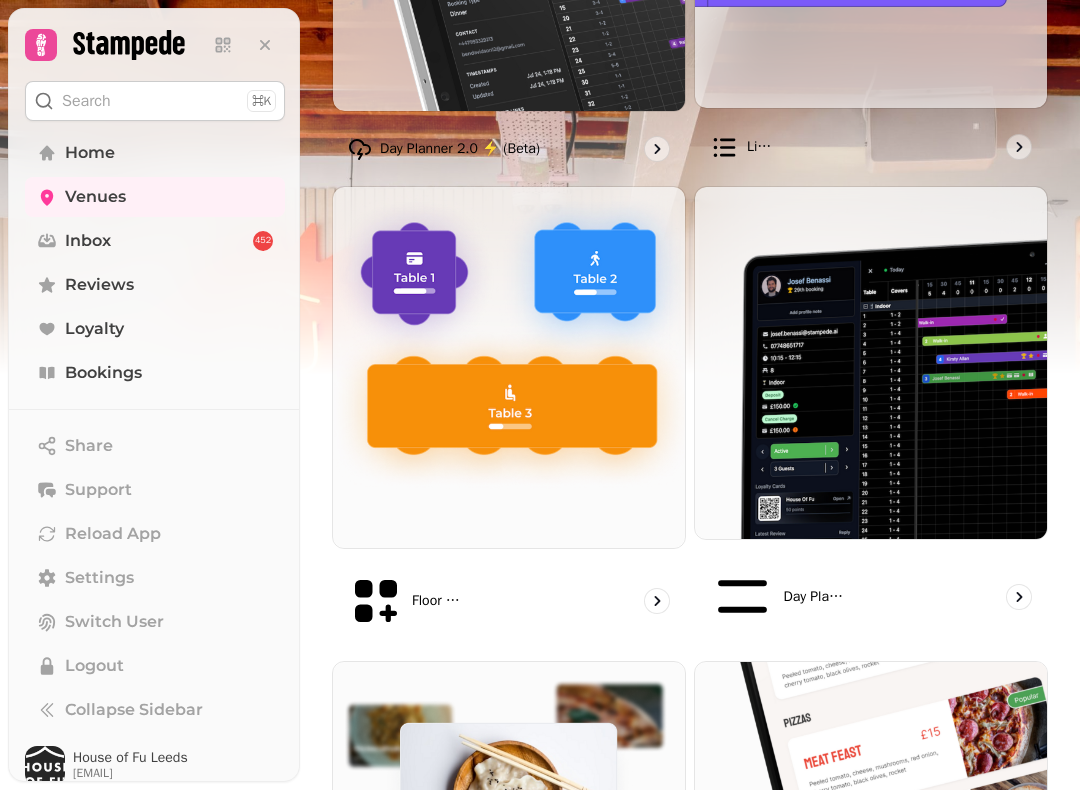 click at bounding box center (509, 367) 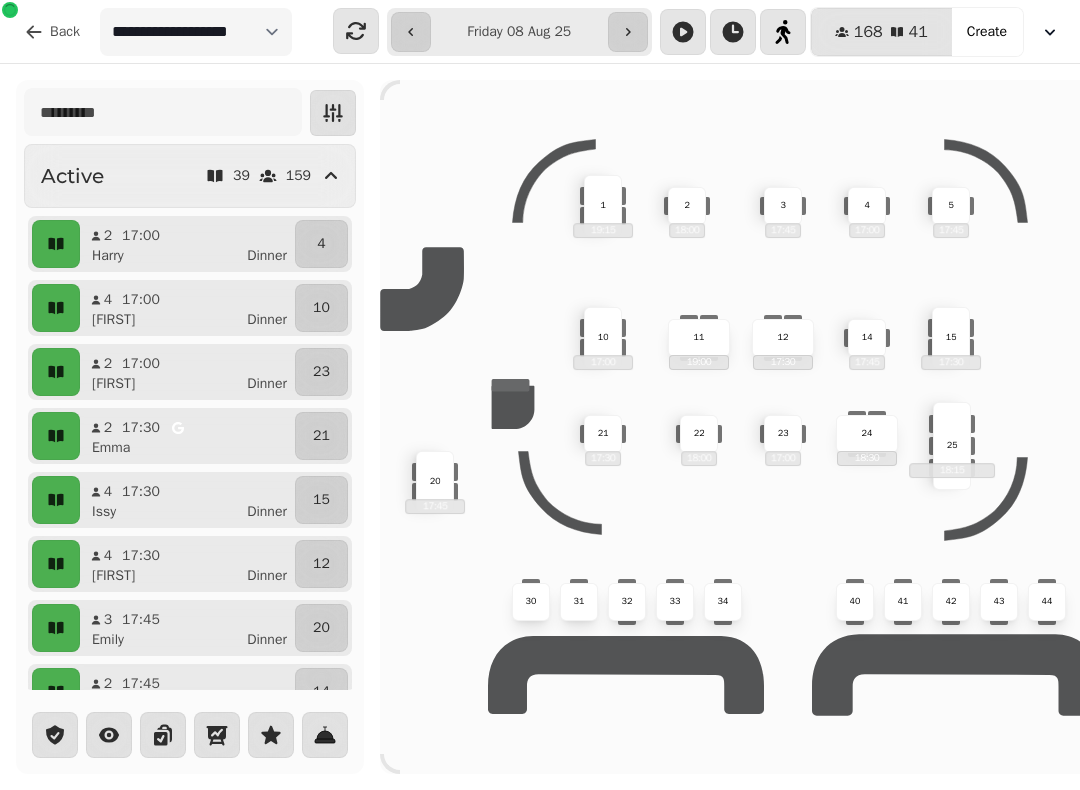 click on "Back" at bounding box center (65, 32) 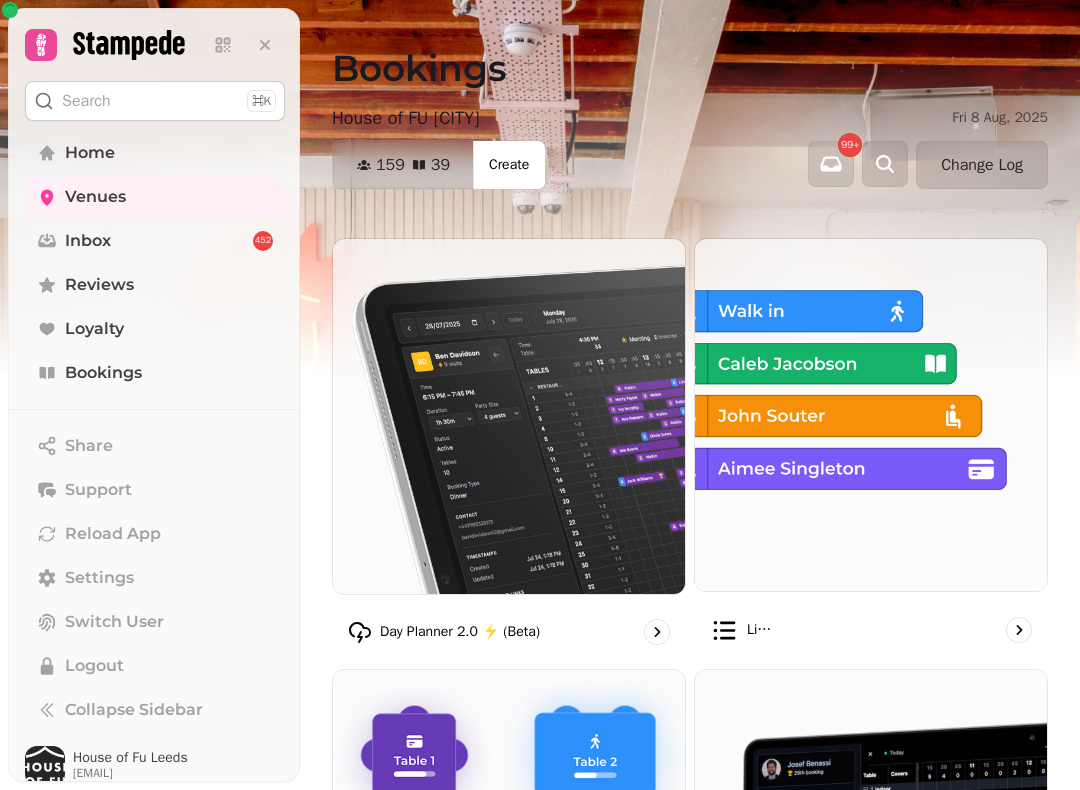 click at bounding box center (871, 415) 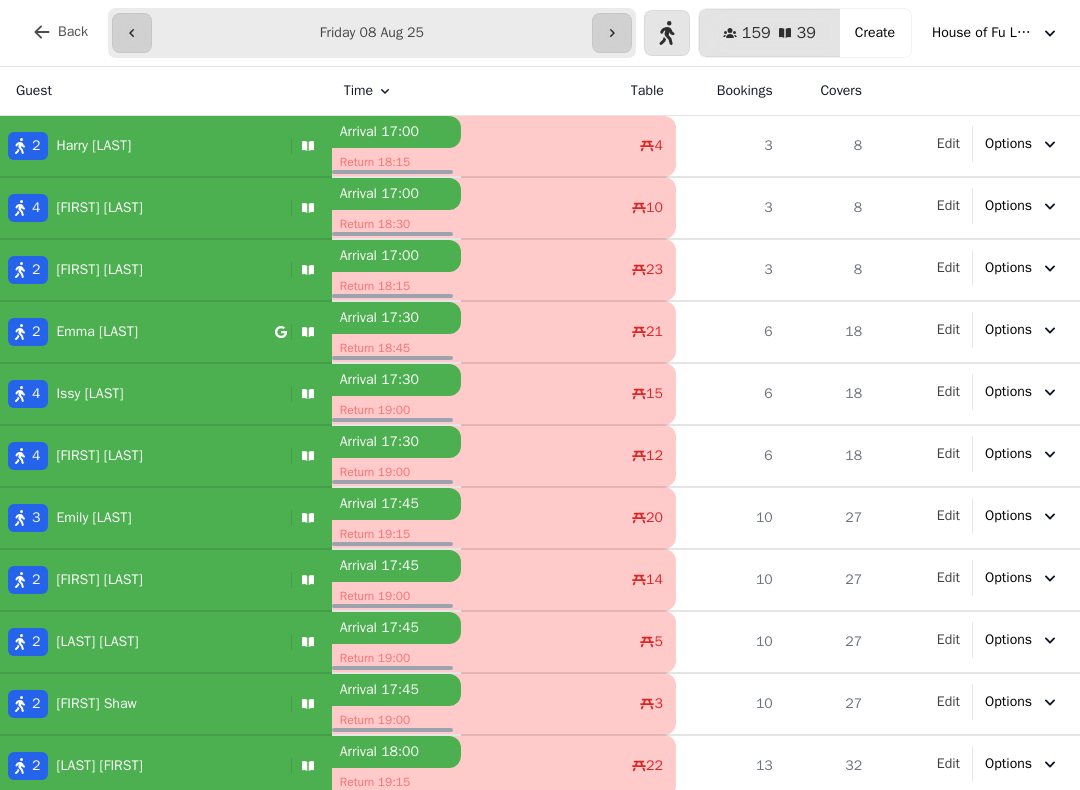 click 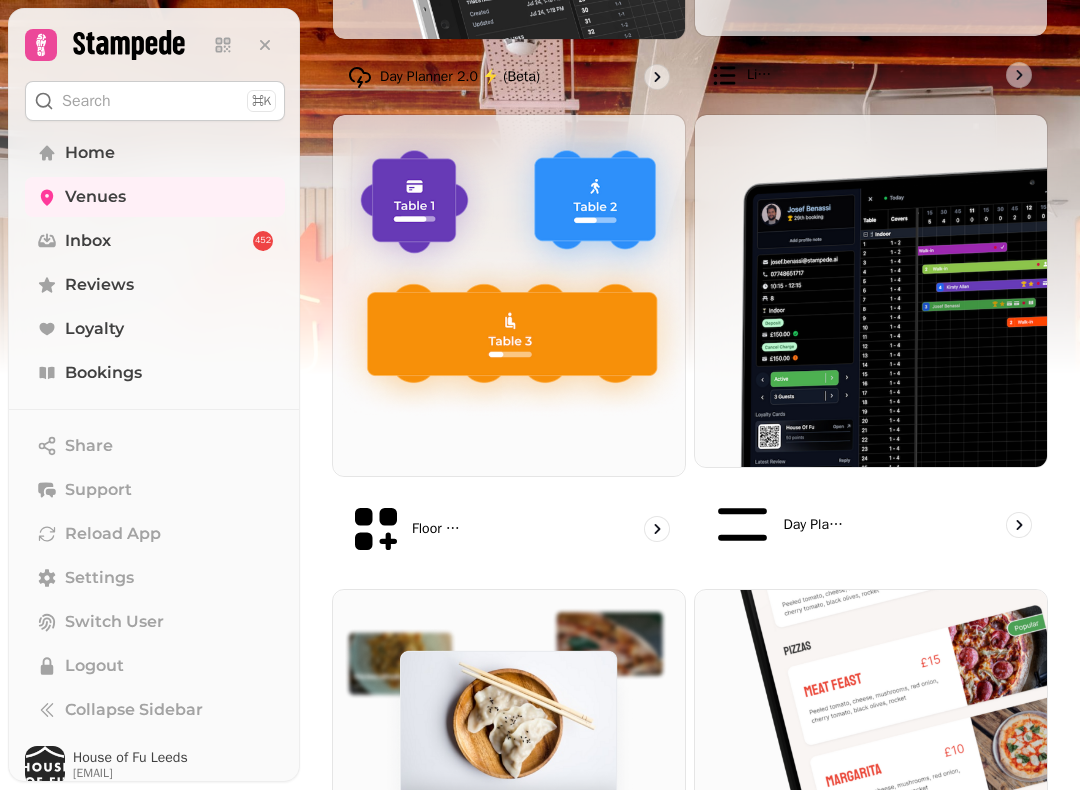 click at bounding box center [871, 291] 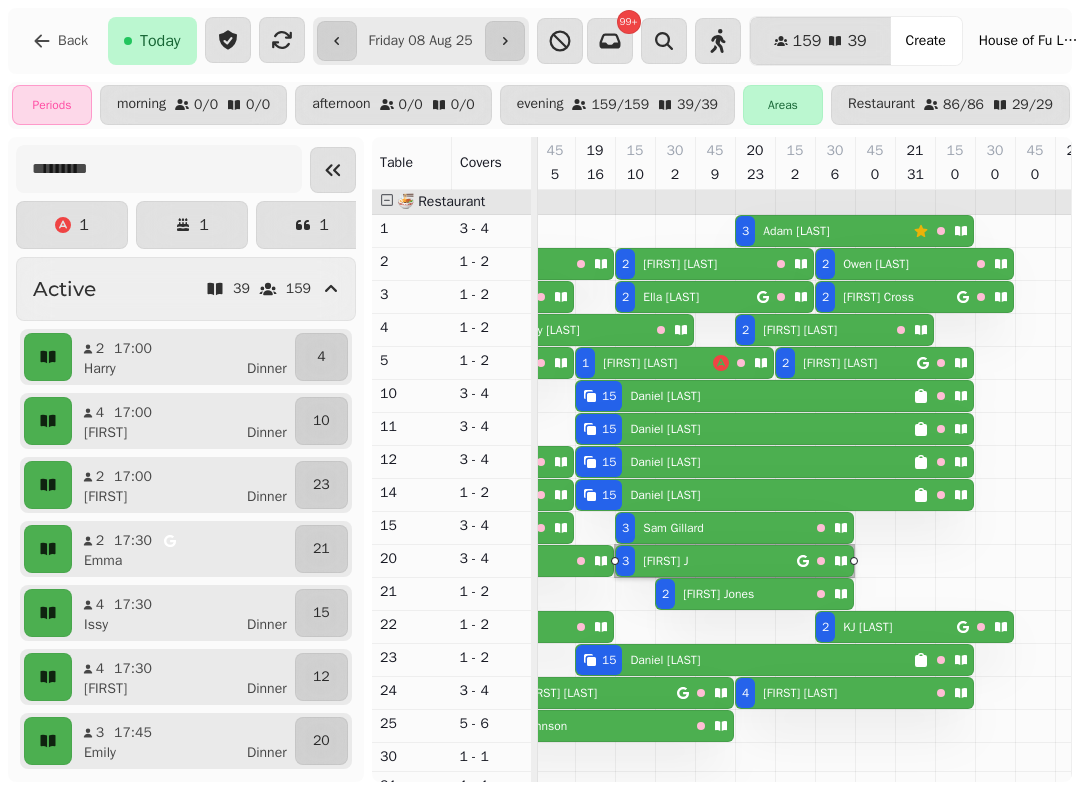 scroll, scrollTop: 0, scrollLeft: 1162, axis: horizontal 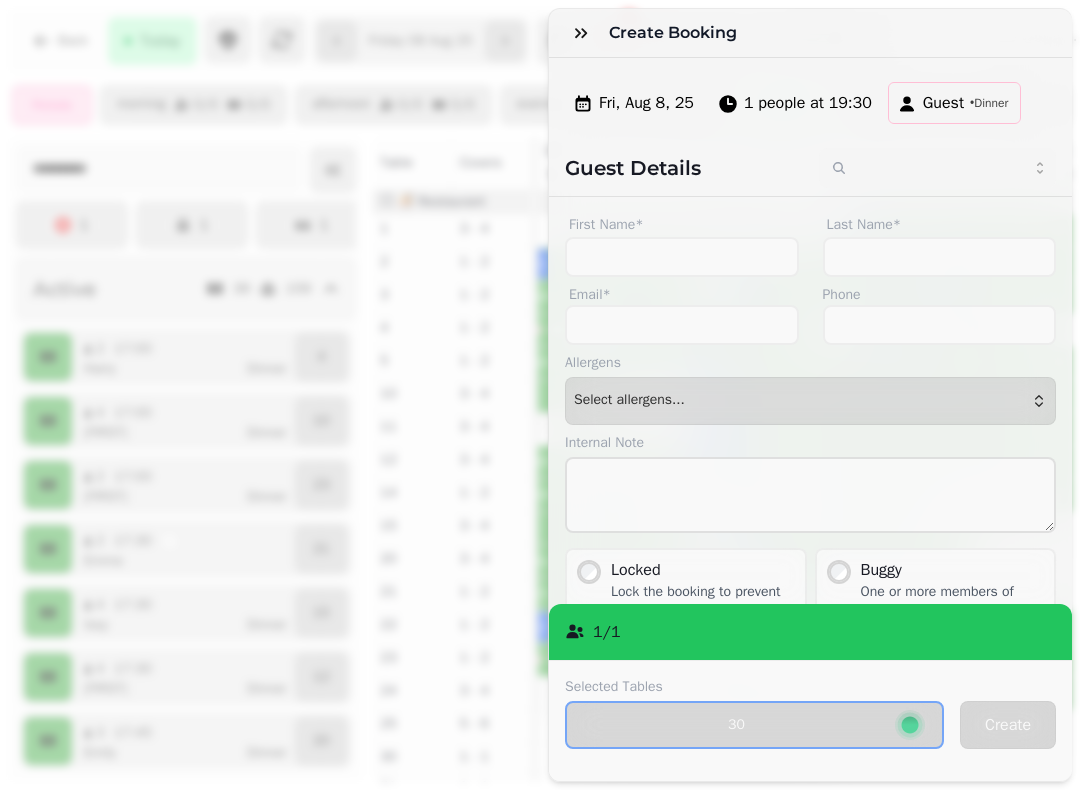click 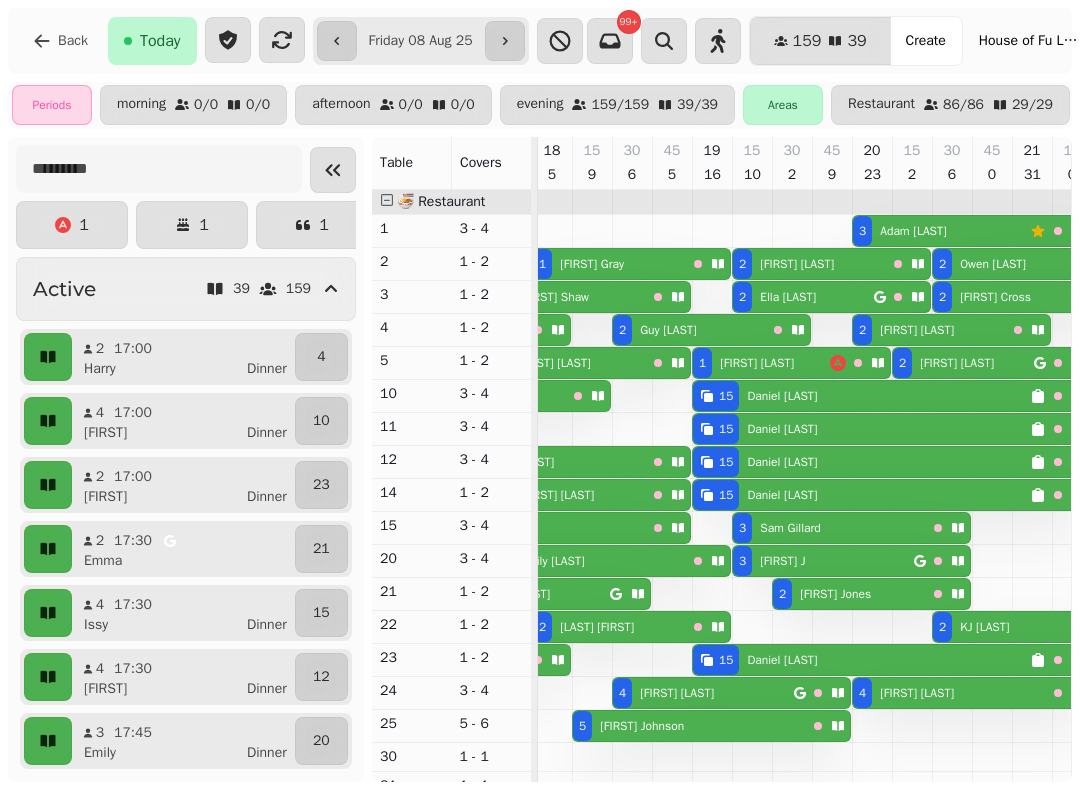 scroll, scrollTop: 0, scrollLeft: 889, axis: horizontal 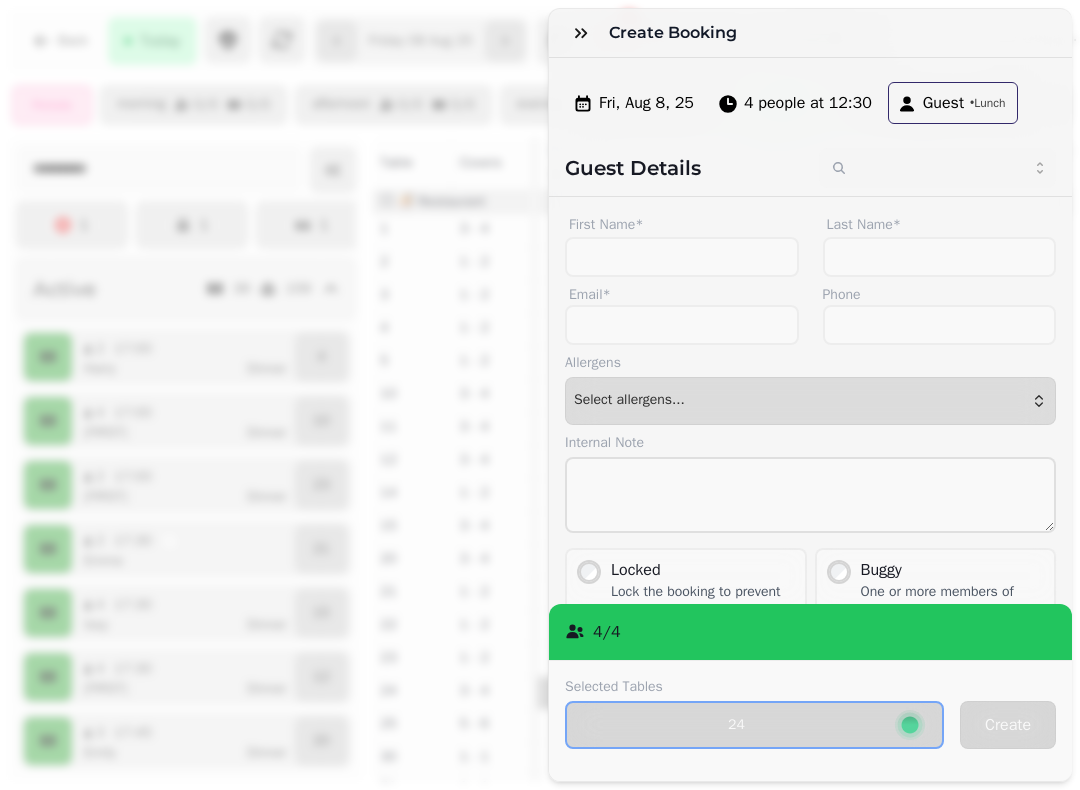click at bounding box center (581, 33) 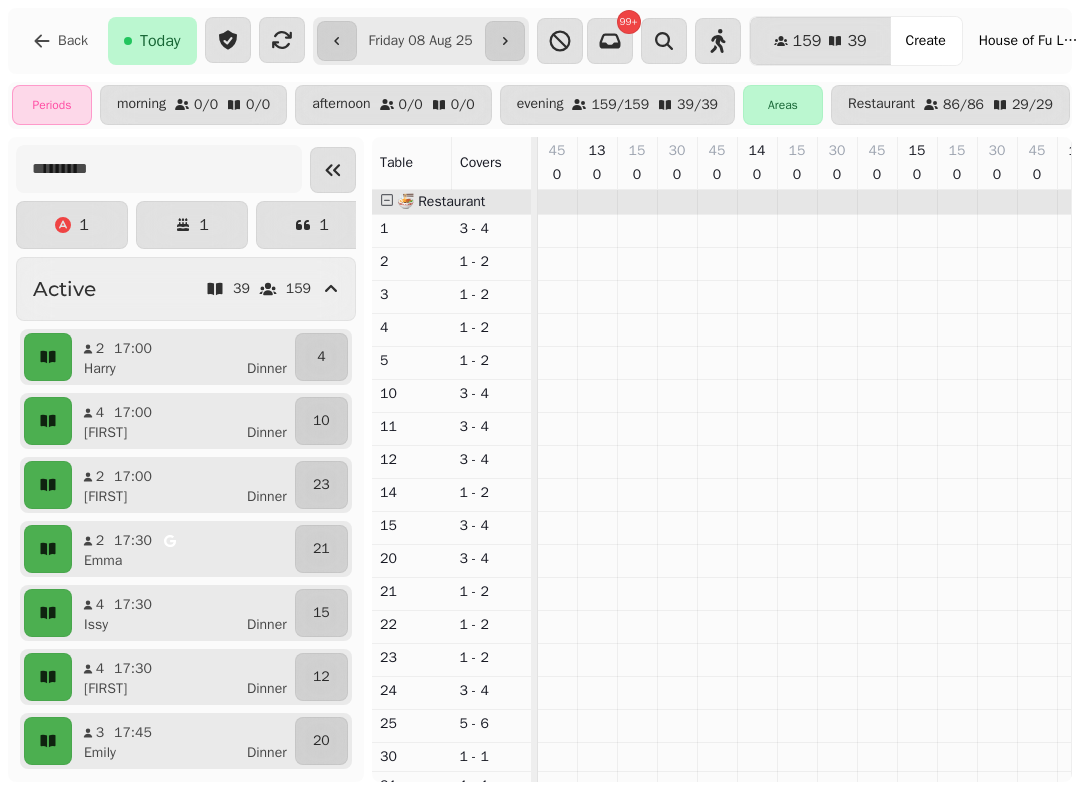 scroll, scrollTop: 0, scrollLeft: 162, axis: horizontal 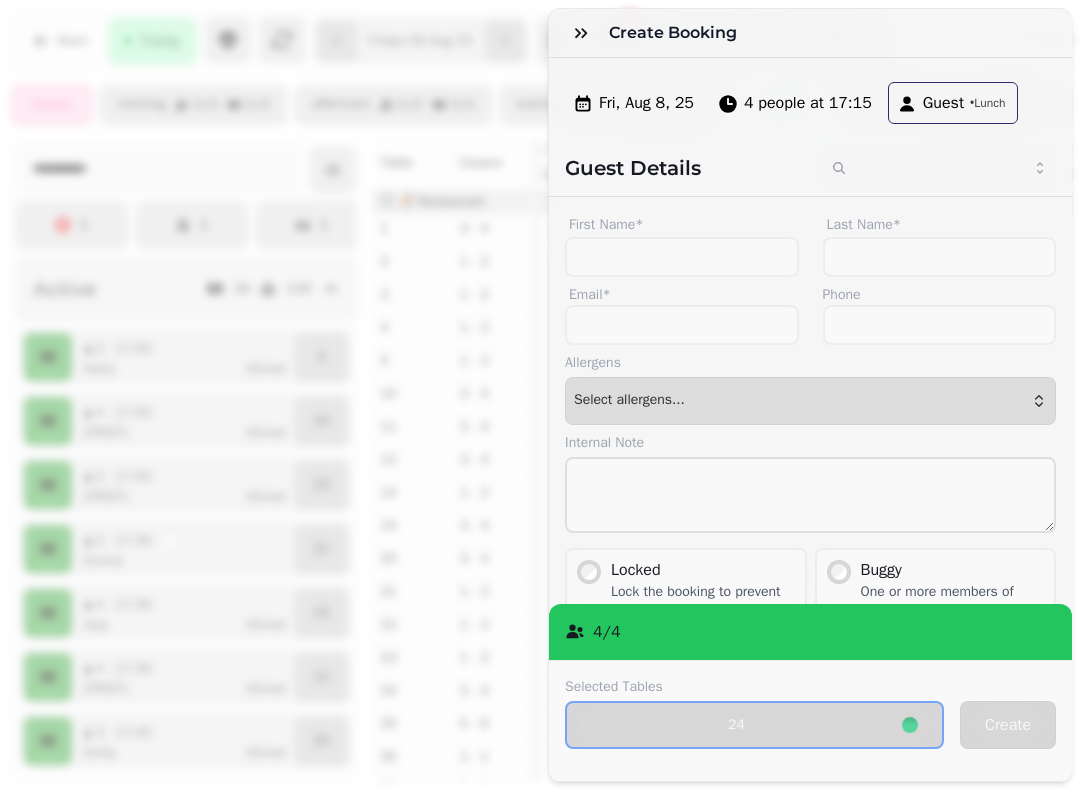 click 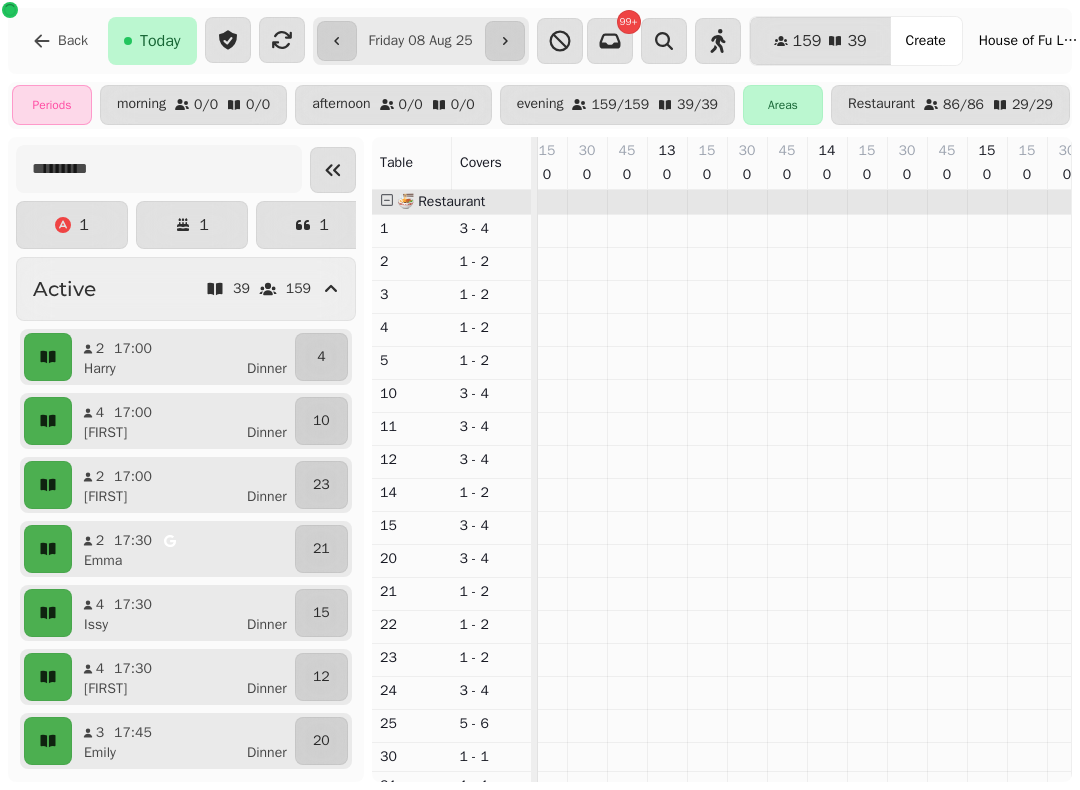 scroll, scrollTop: 0, scrollLeft: 0, axis: both 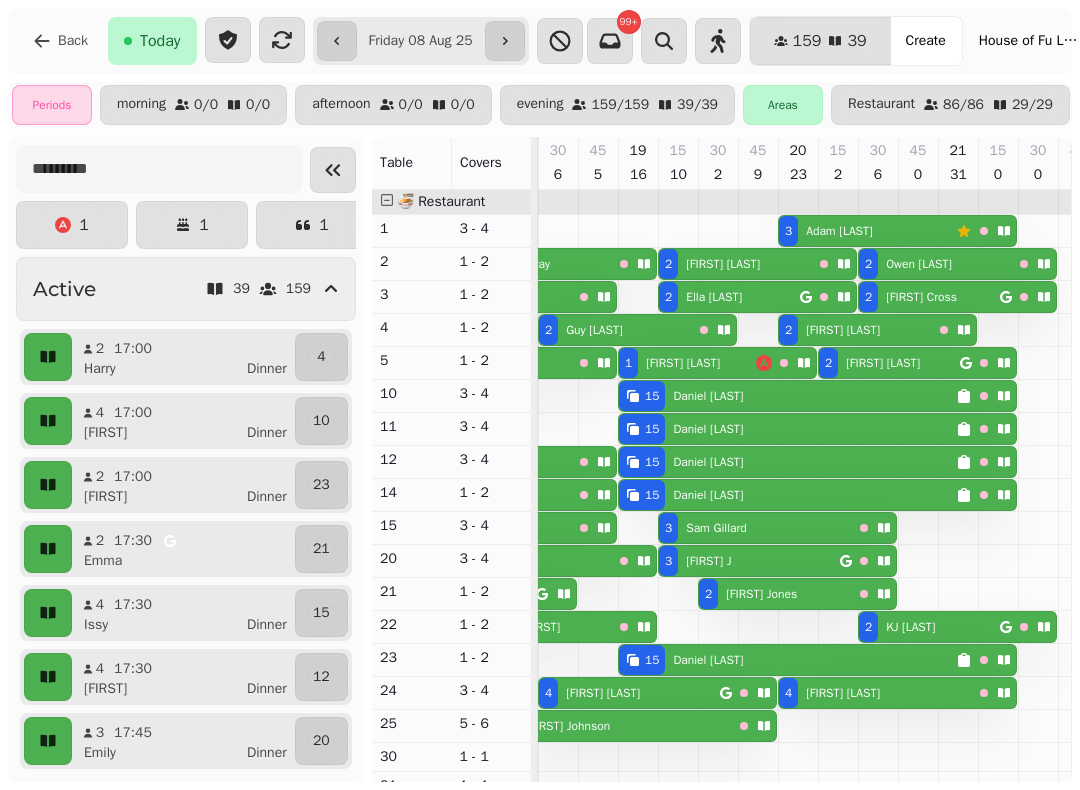 click on "[NUMBER] [FIRST] [LAST]" at bounding box center (787, 396) 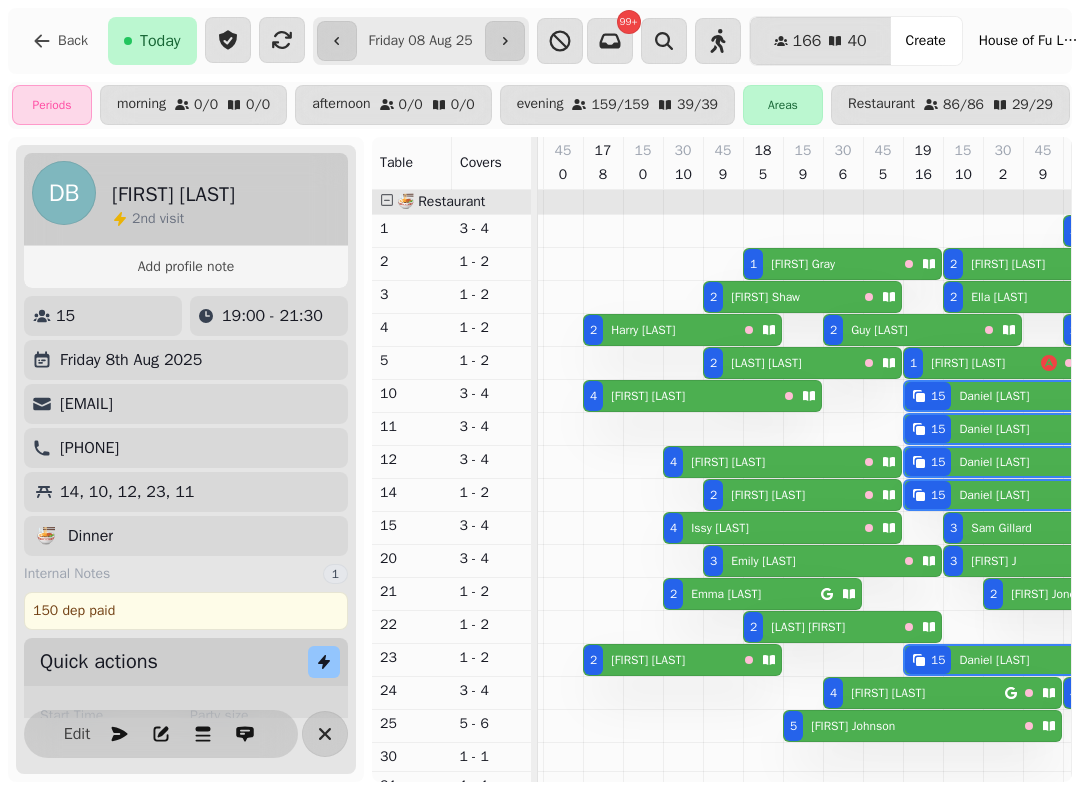 click on "4 Chelsea   Almond" at bounding box center [680, 396] 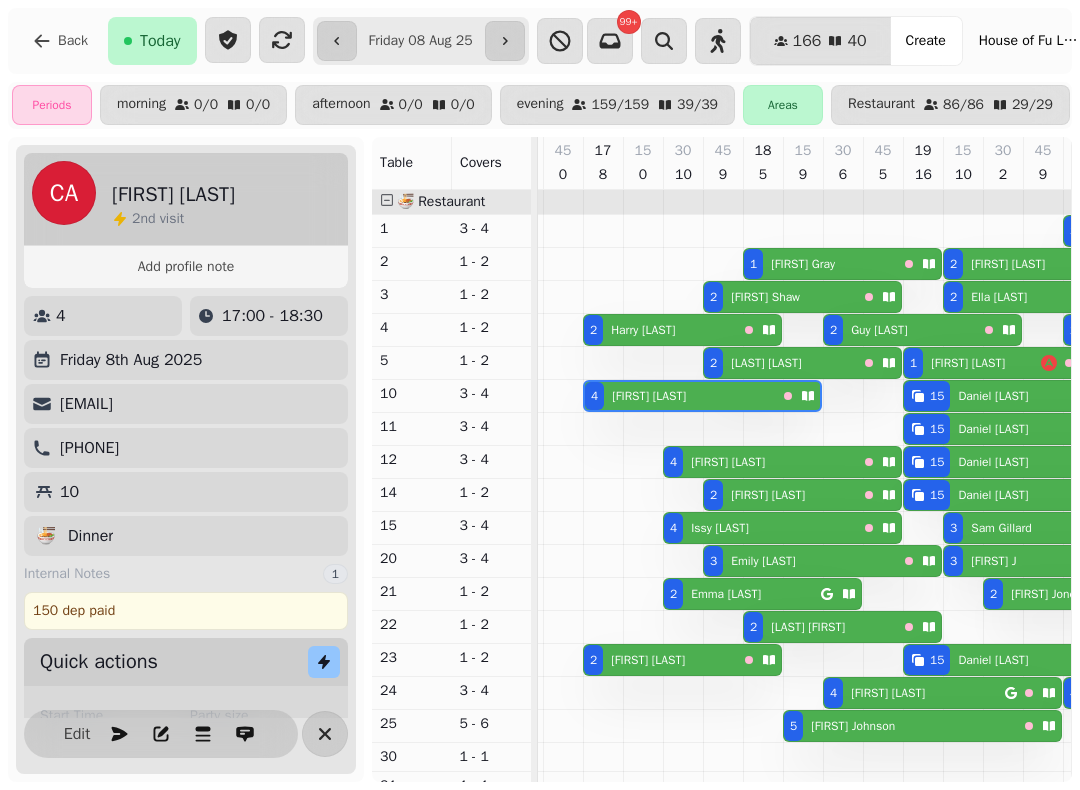 scroll, scrollTop: 0, scrollLeft: 867, axis: horizontal 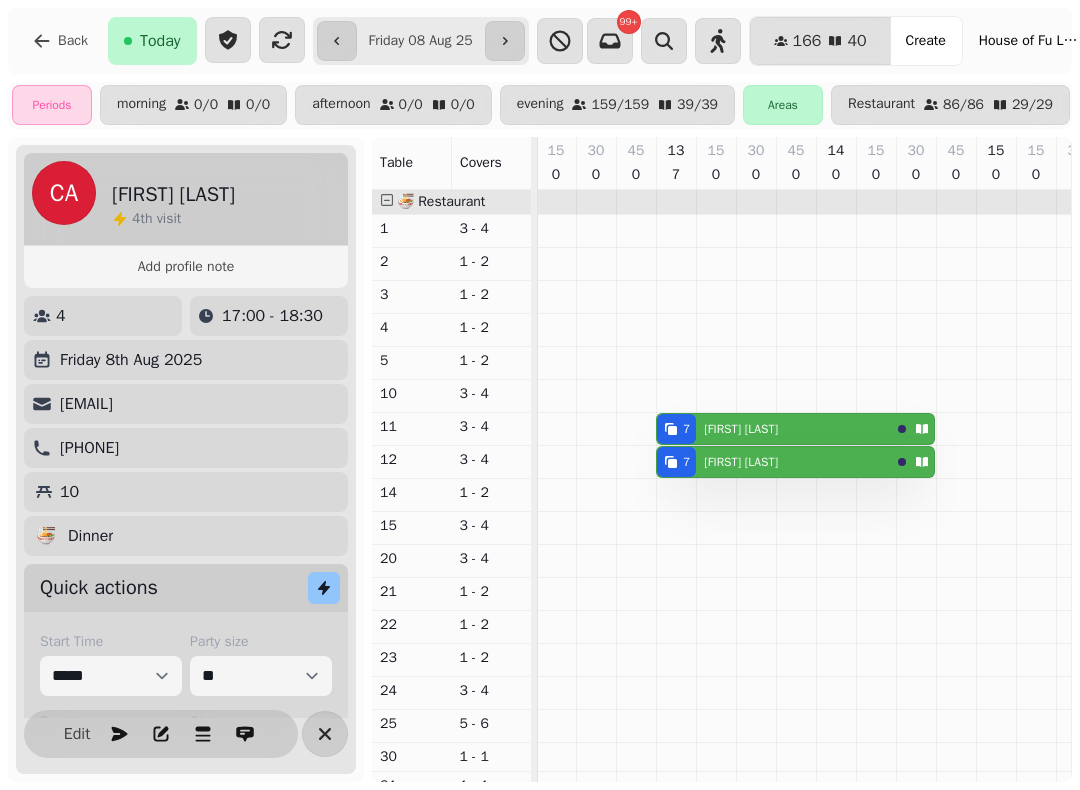 click on "[NUMBER] [FIRST] [LAST]" at bounding box center (773, 429) 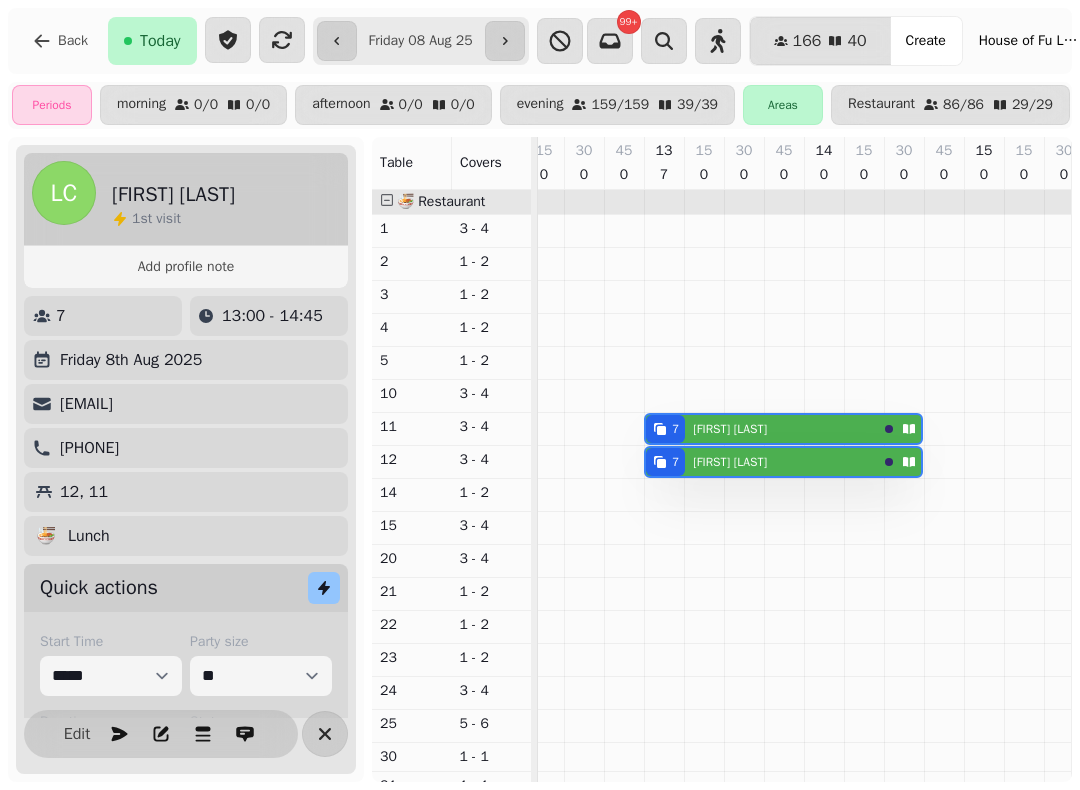 scroll, scrollTop: 0, scrollLeft: 235, axis: horizontal 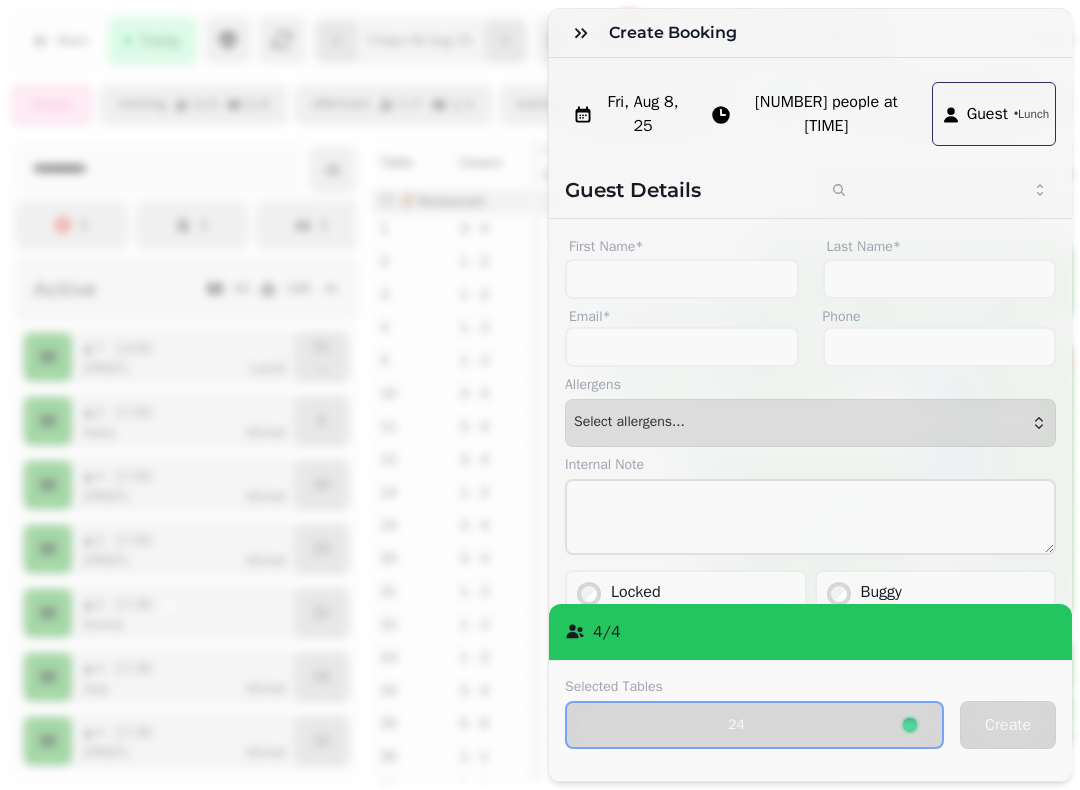click on "[NUMBER] people at [TIME]" at bounding box center [826, 114] 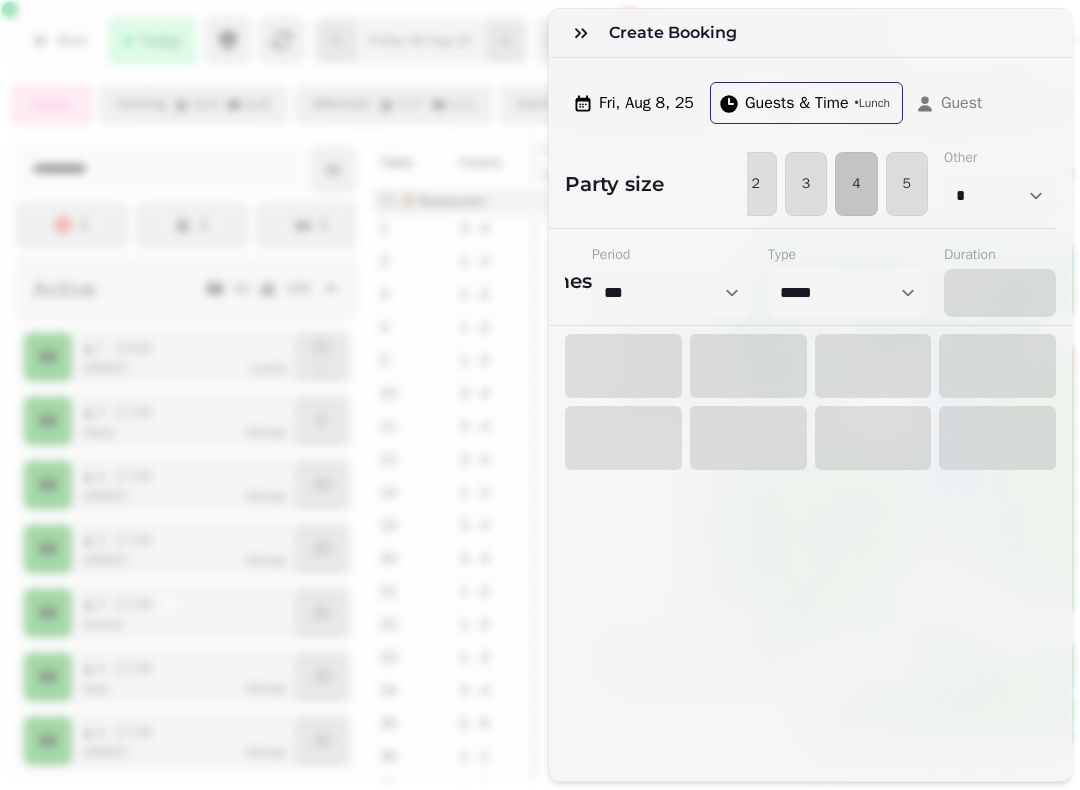 select on "****" 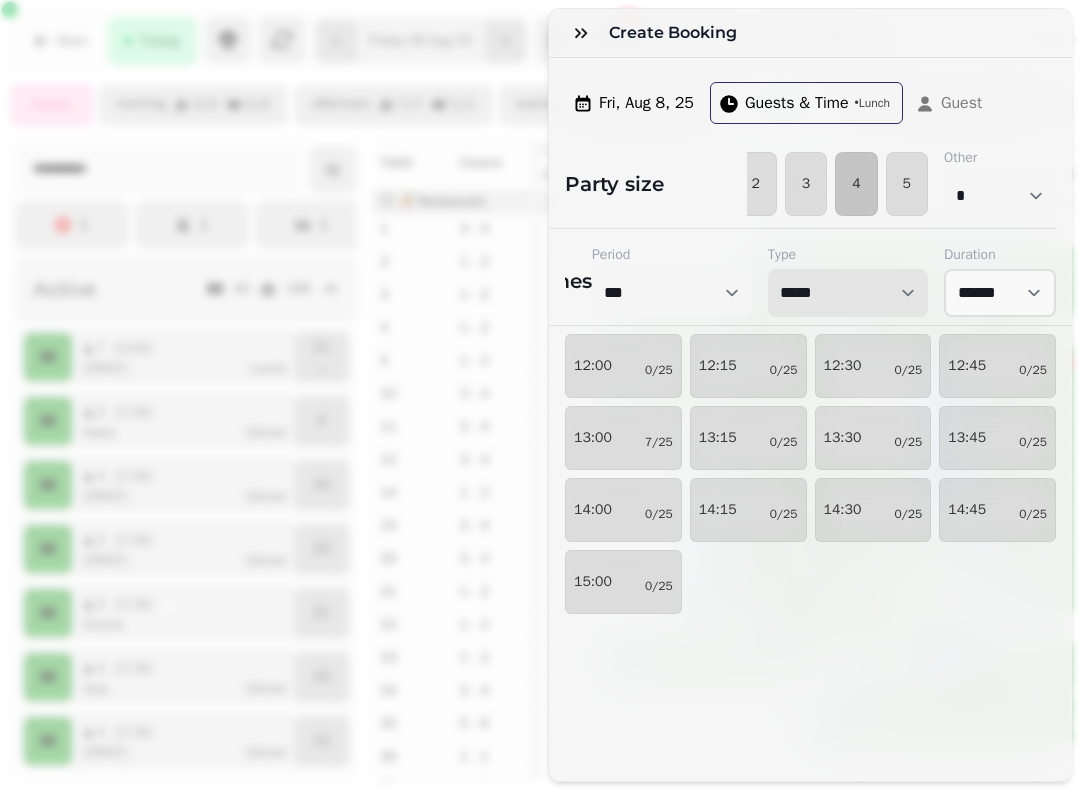 click on "**********" at bounding box center (848, 293) 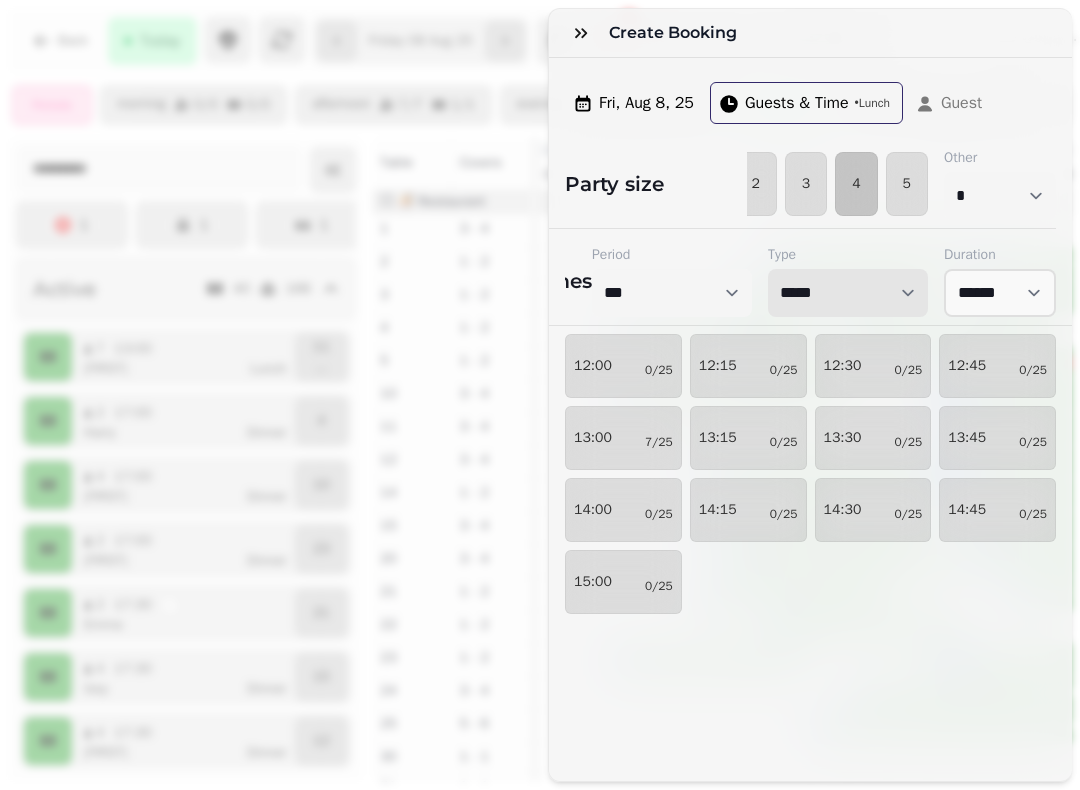 select on "**********" 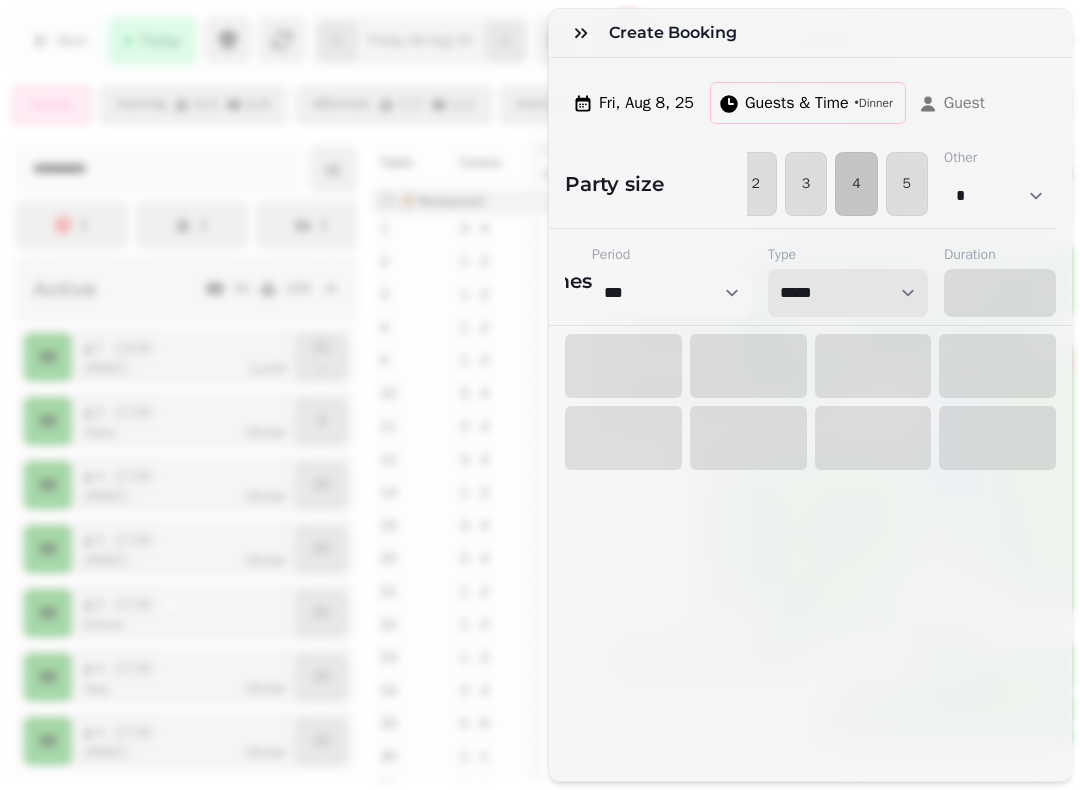 select on "****" 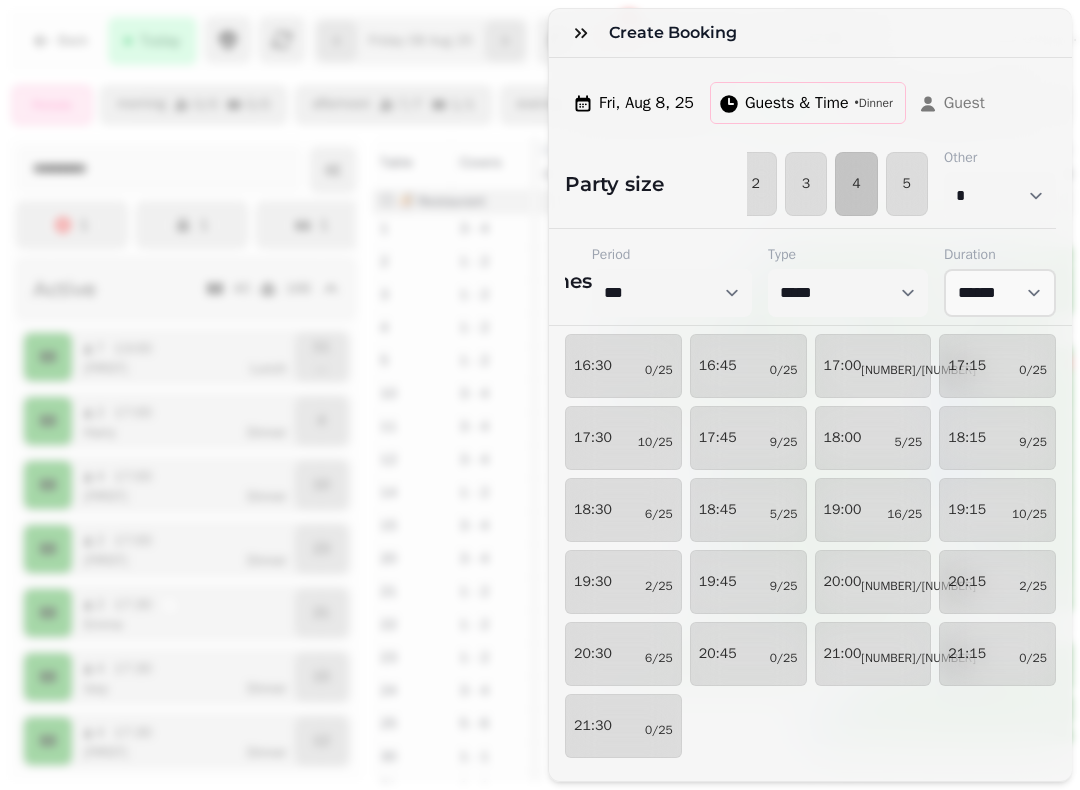 click on "17:15 0/25" at bounding box center [997, 366] 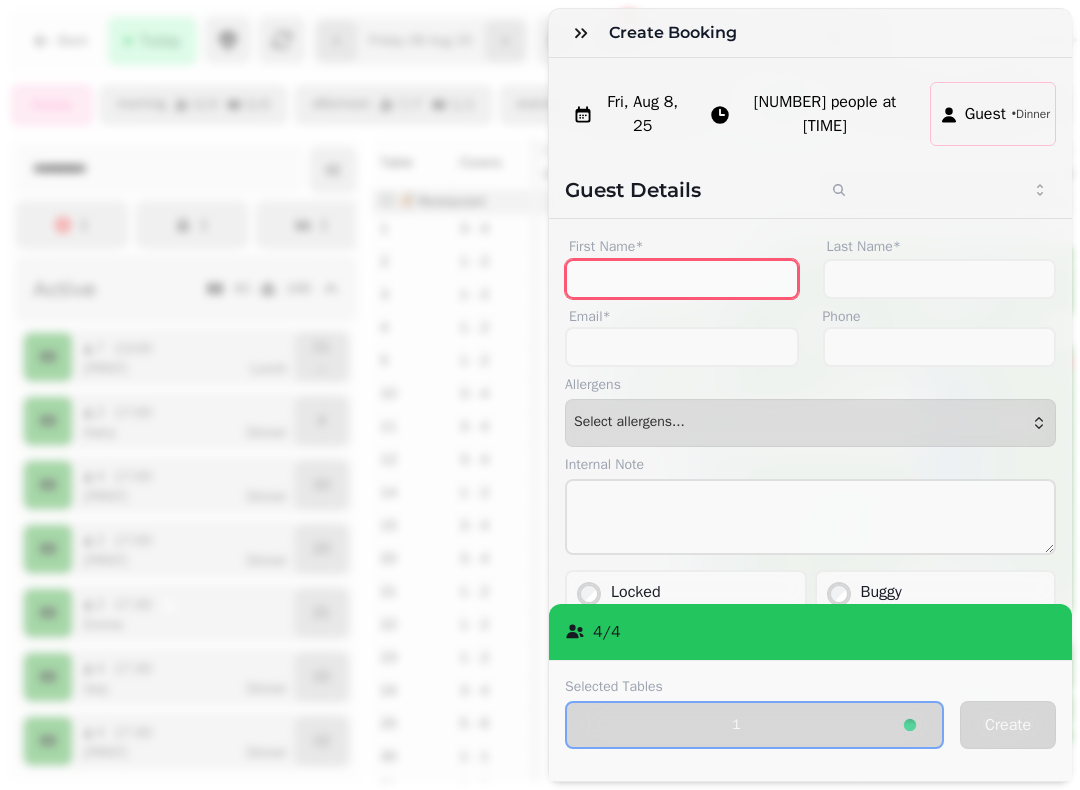 click on "First Name*" at bounding box center (682, 279) 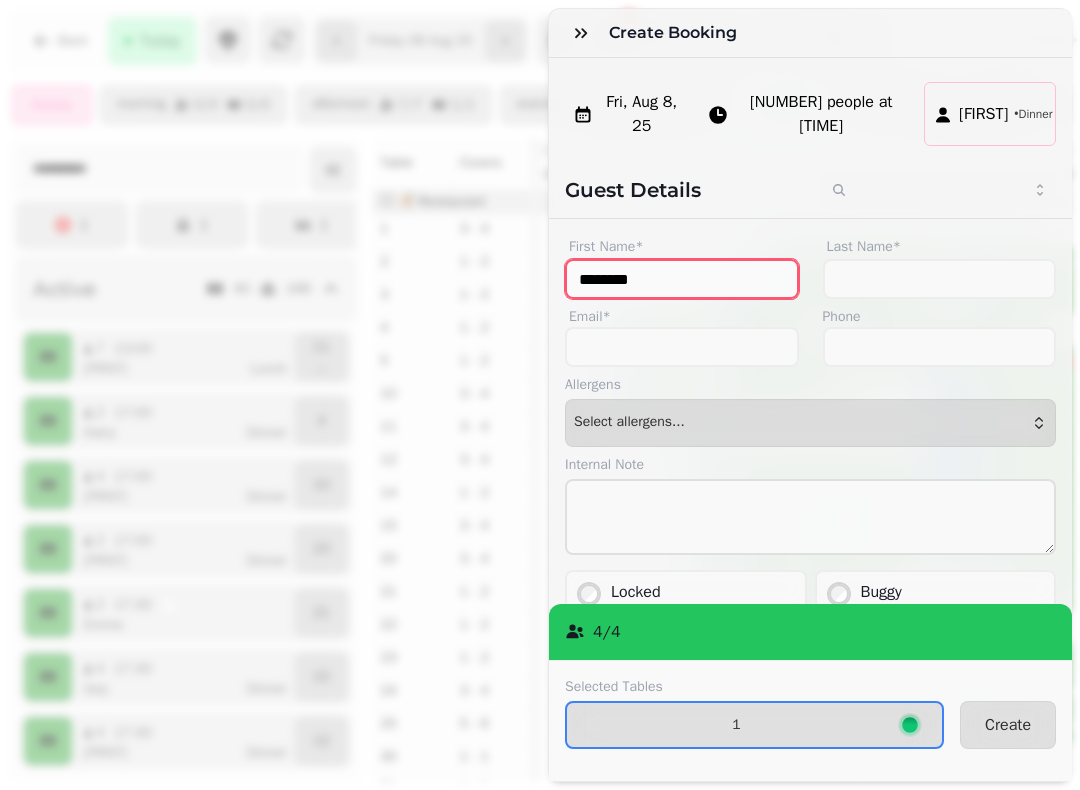 type on "*********" 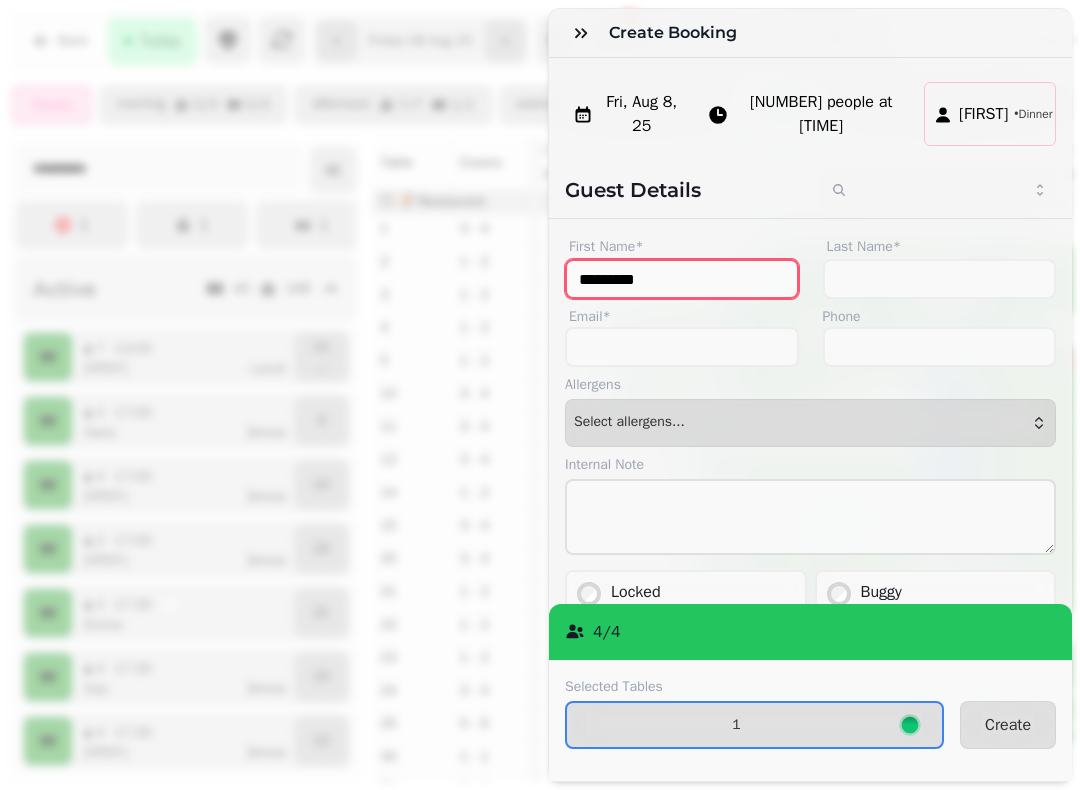 click on "[NUMBER] people at [TIME]" at bounding box center [821, 114] 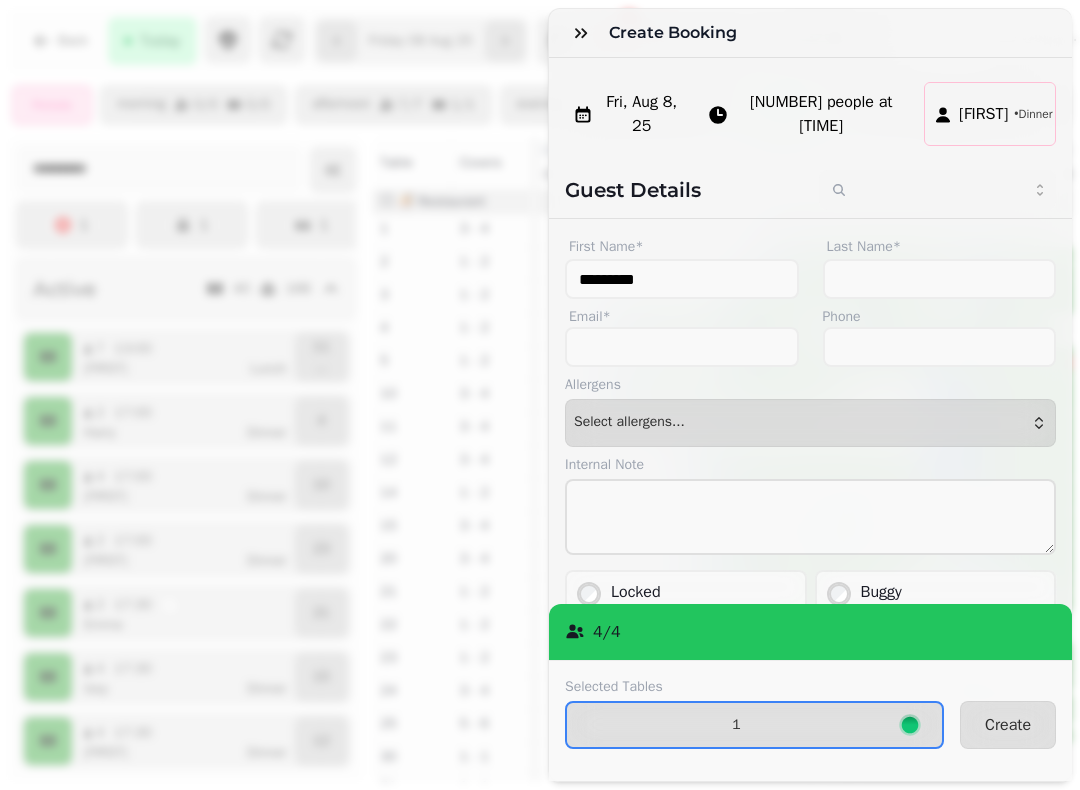 select on "*" 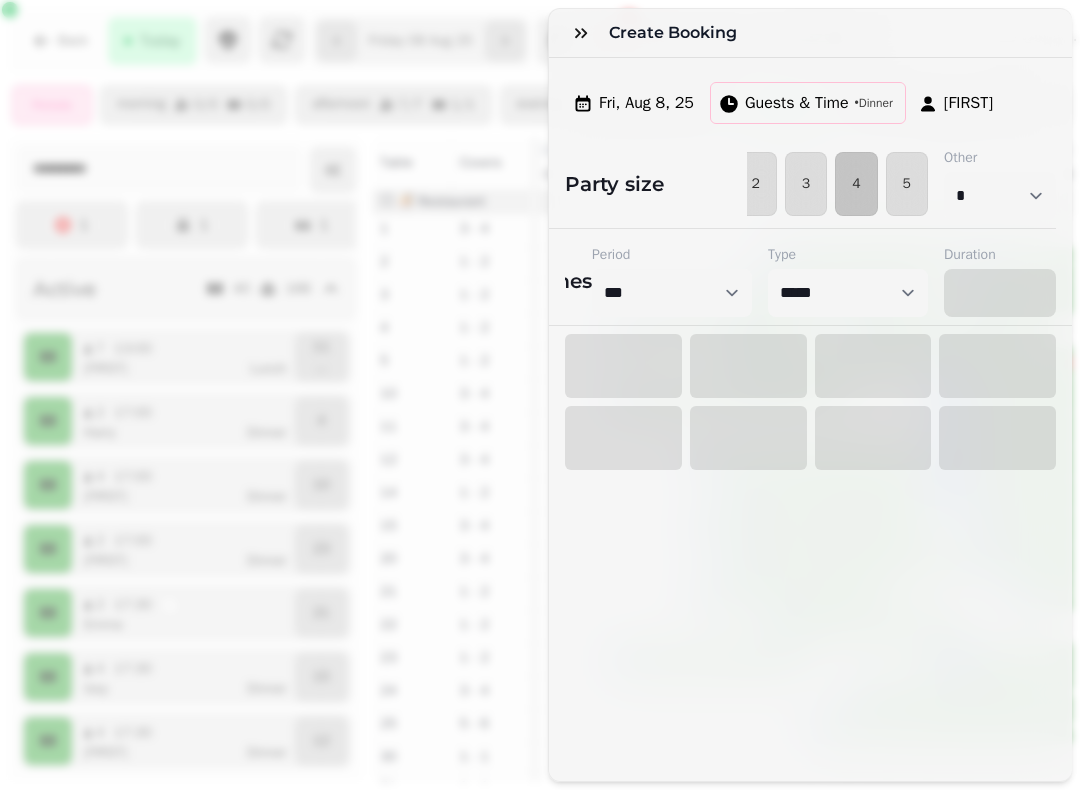 click on "2" at bounding box center (755, 184) 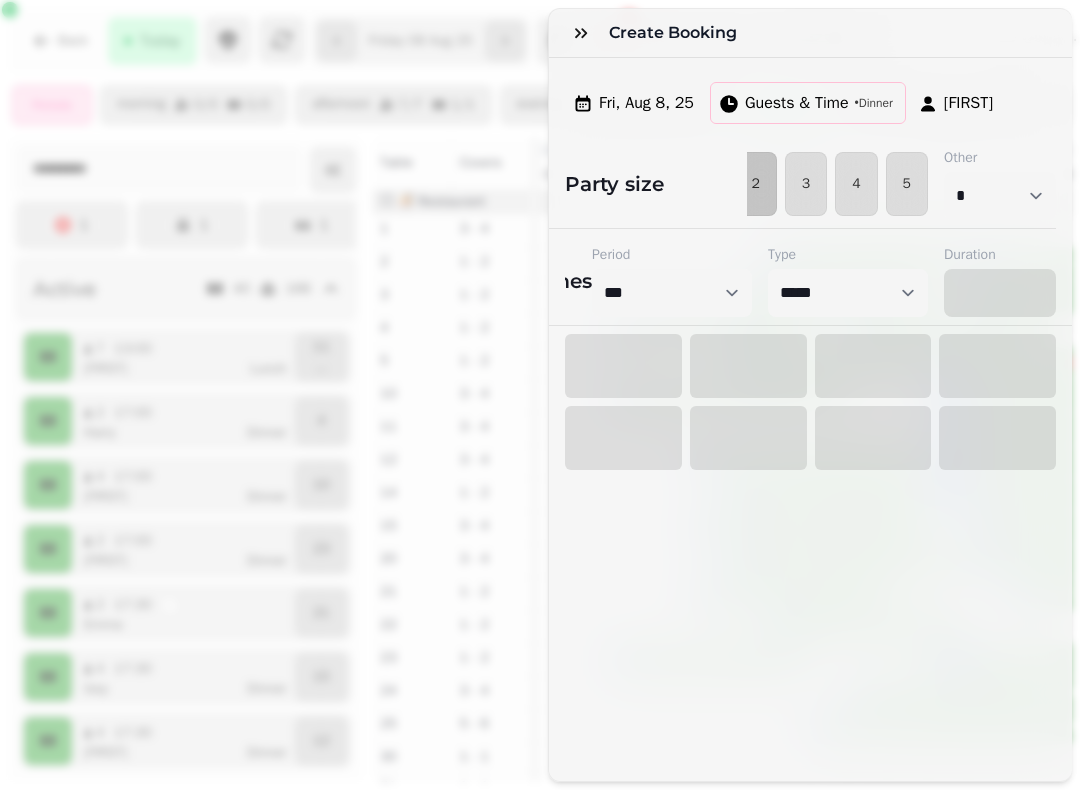select on "****" 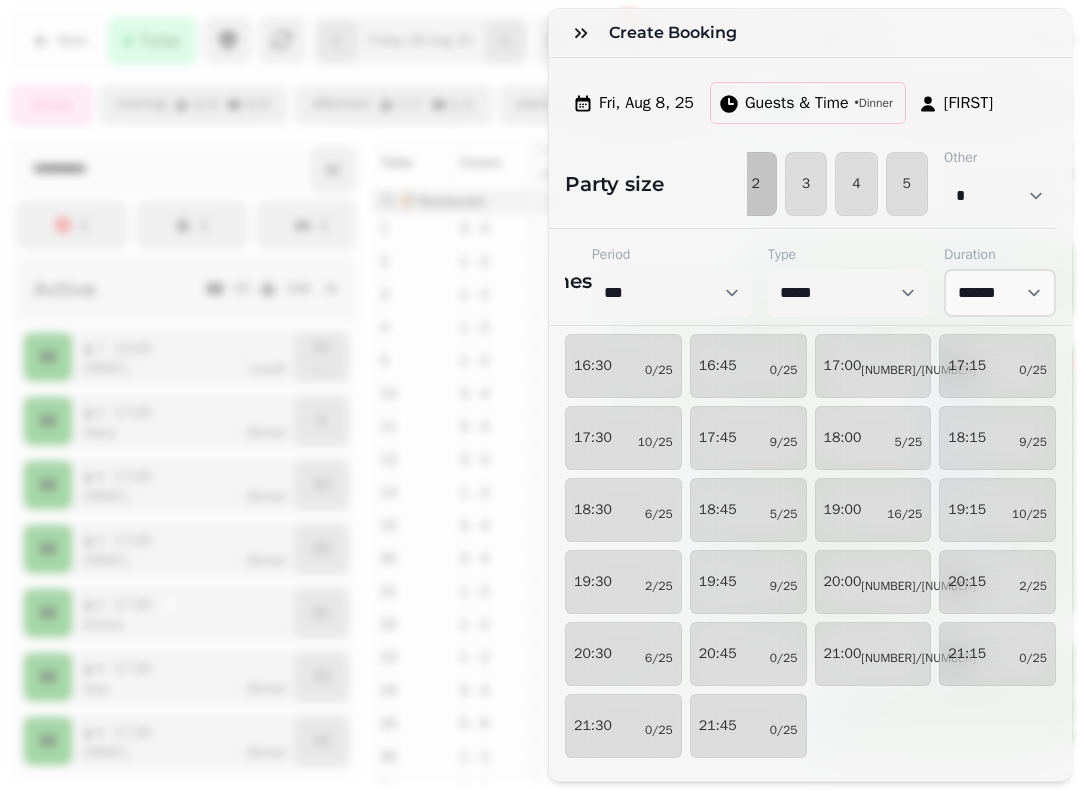 click on "0/25" at bounding box center [1033, 370] 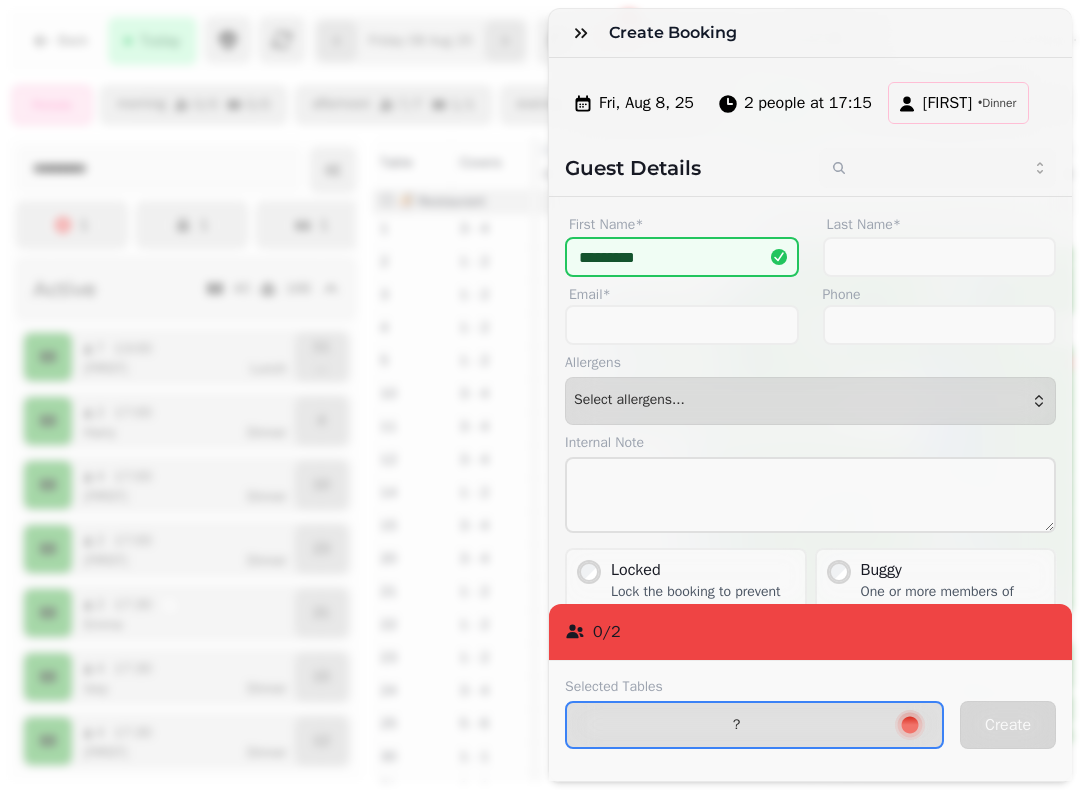 click on "?" at bounding box center (736, 725) 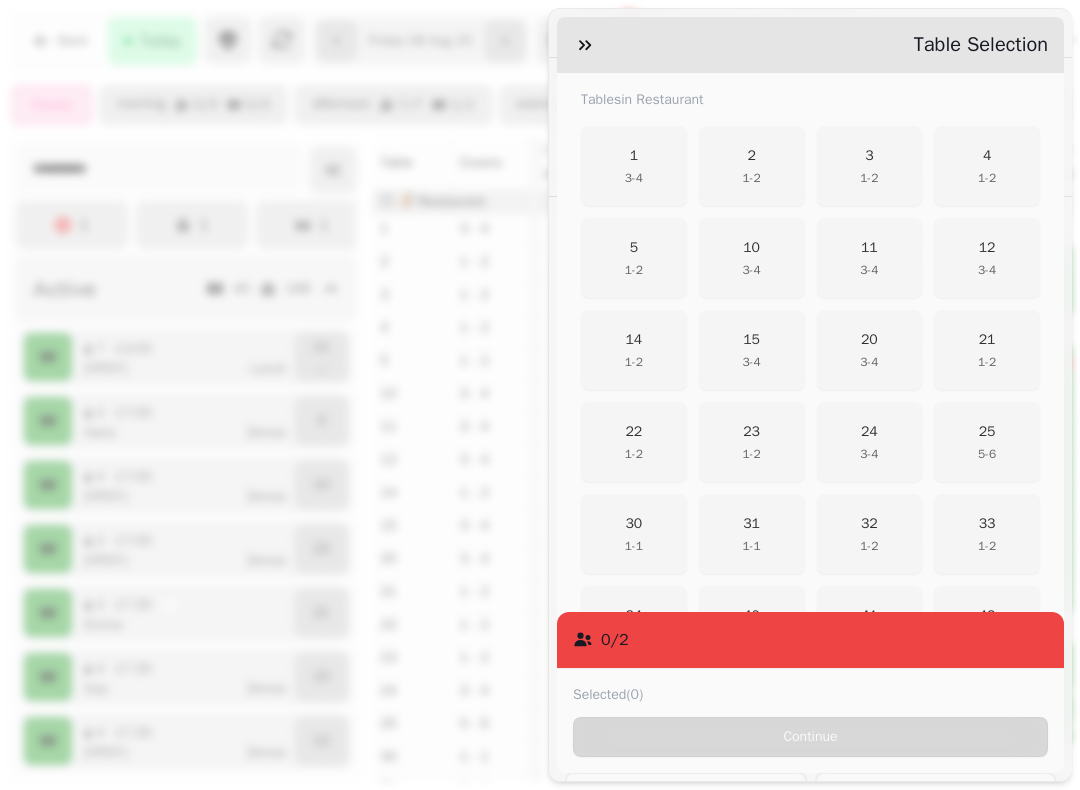 scroll, scrollTop: 481, scrollLeft: 0, axis: vertical 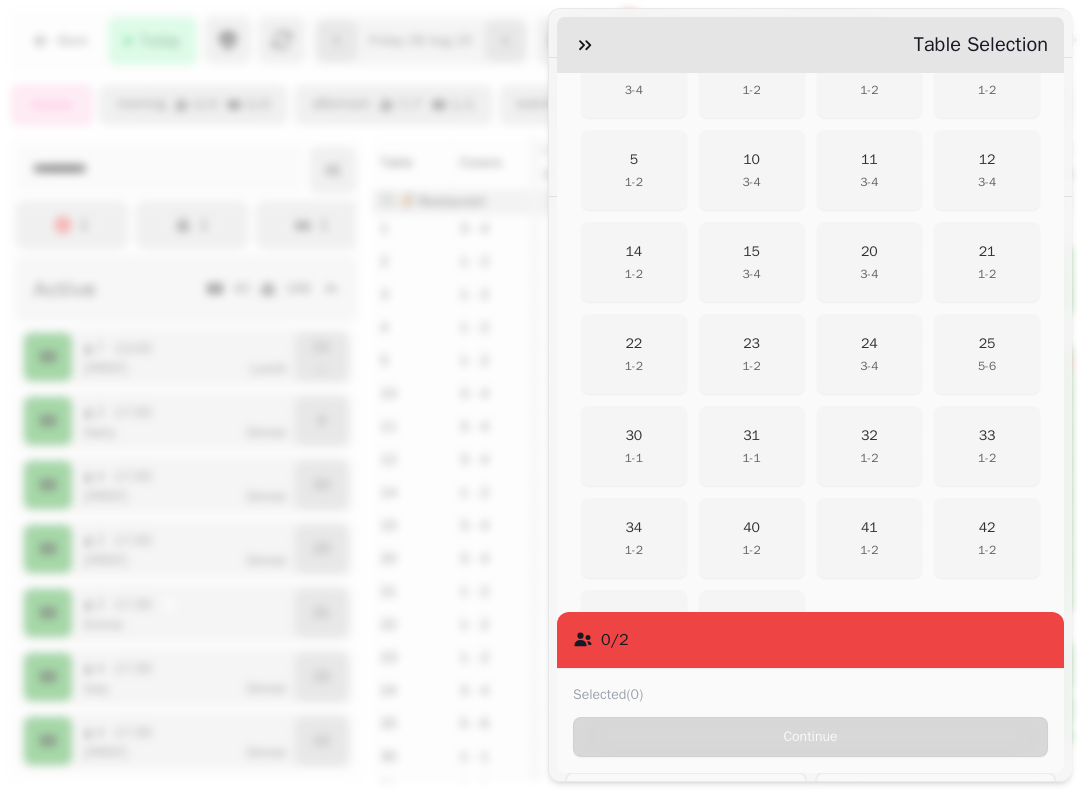 click on "24 3  -  4" at bounding box center [870, 354] 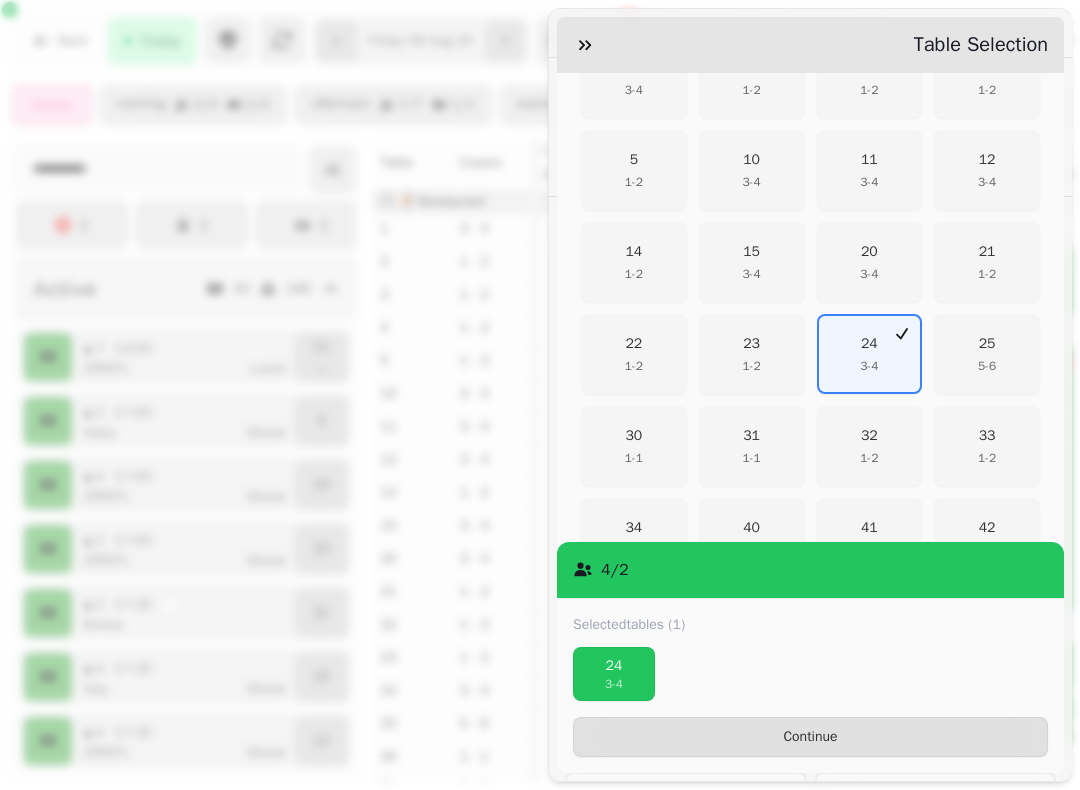 click on "Continue" at bounding box center [810, 737] 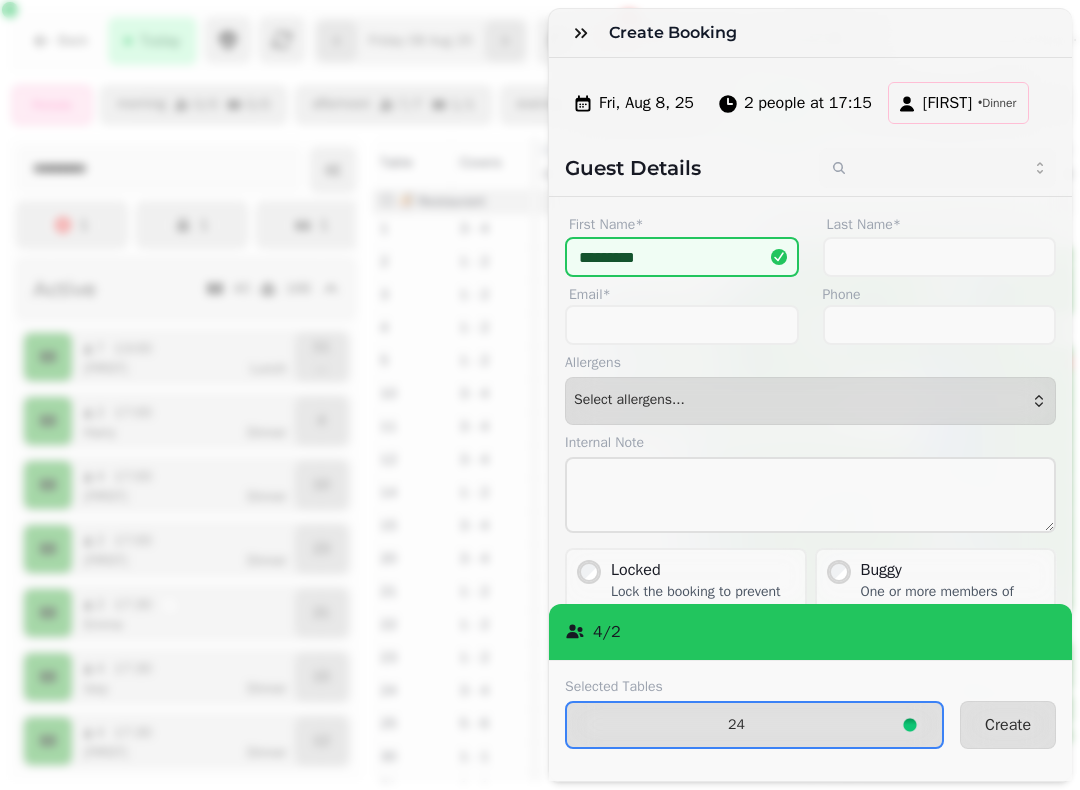 click on "Create" at bounding box center (1008, 725) 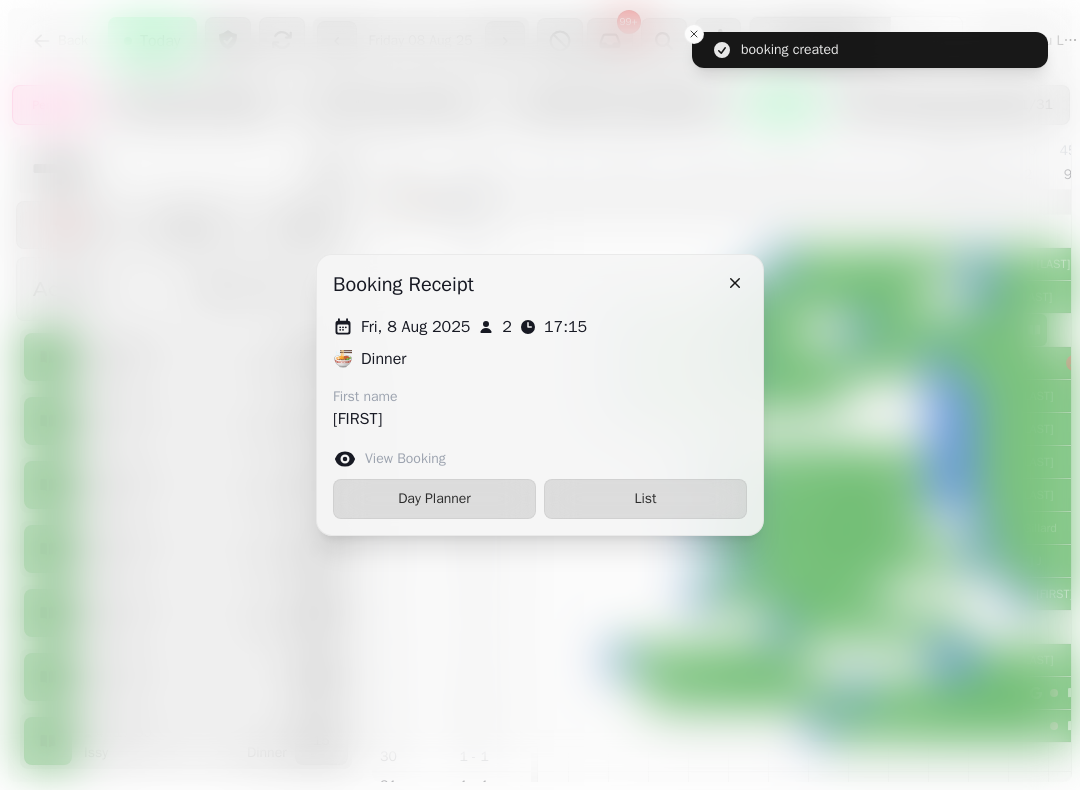 click on "Day Planner" at bounding box center [434, 499] 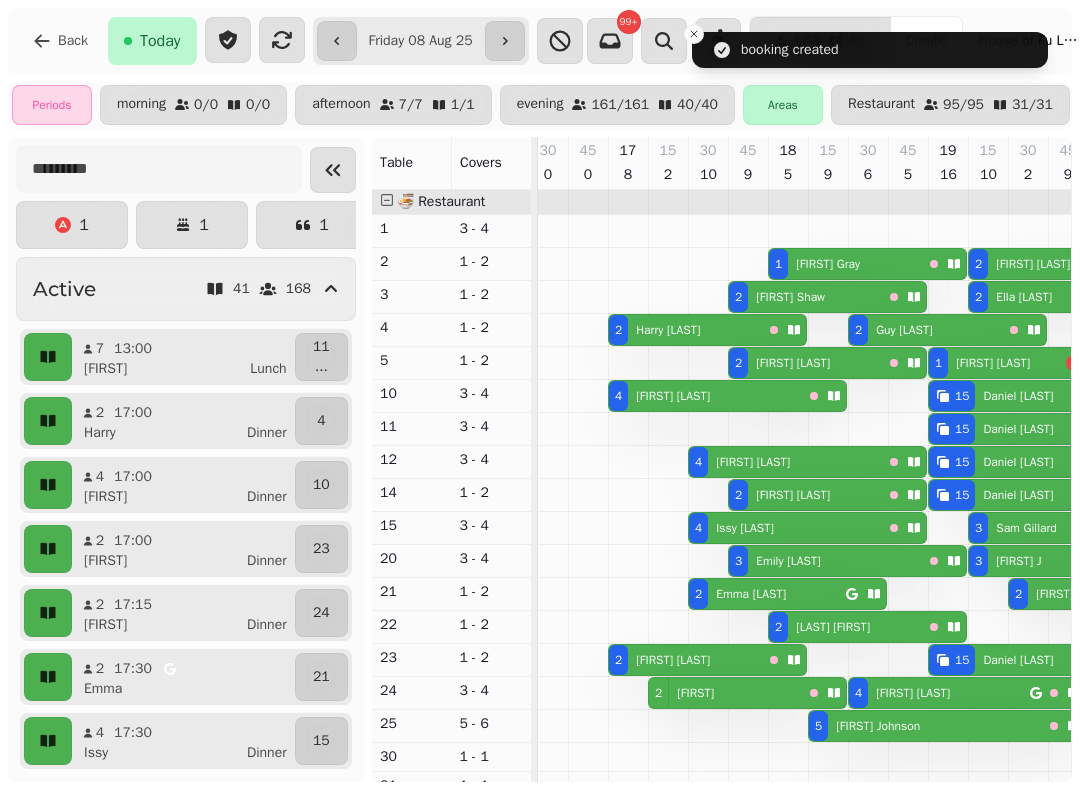 select on "**********" 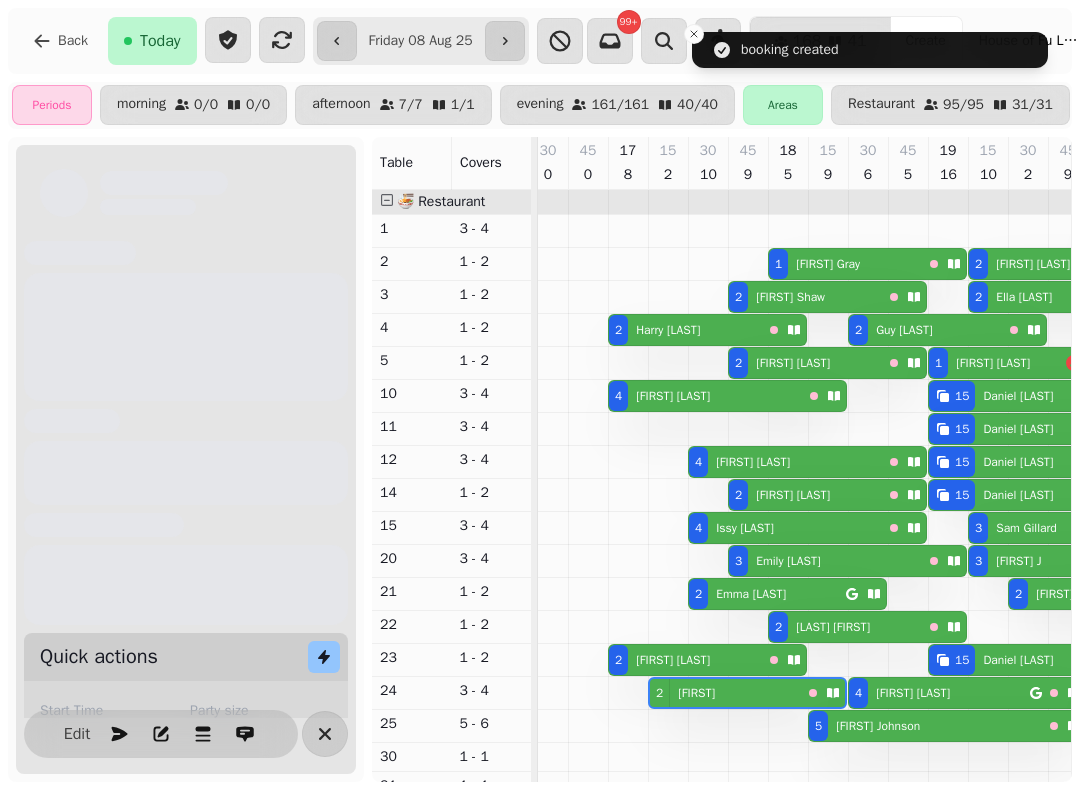 scroll, scrollTop: 0, scrollLeft: 907, axis: horizontal 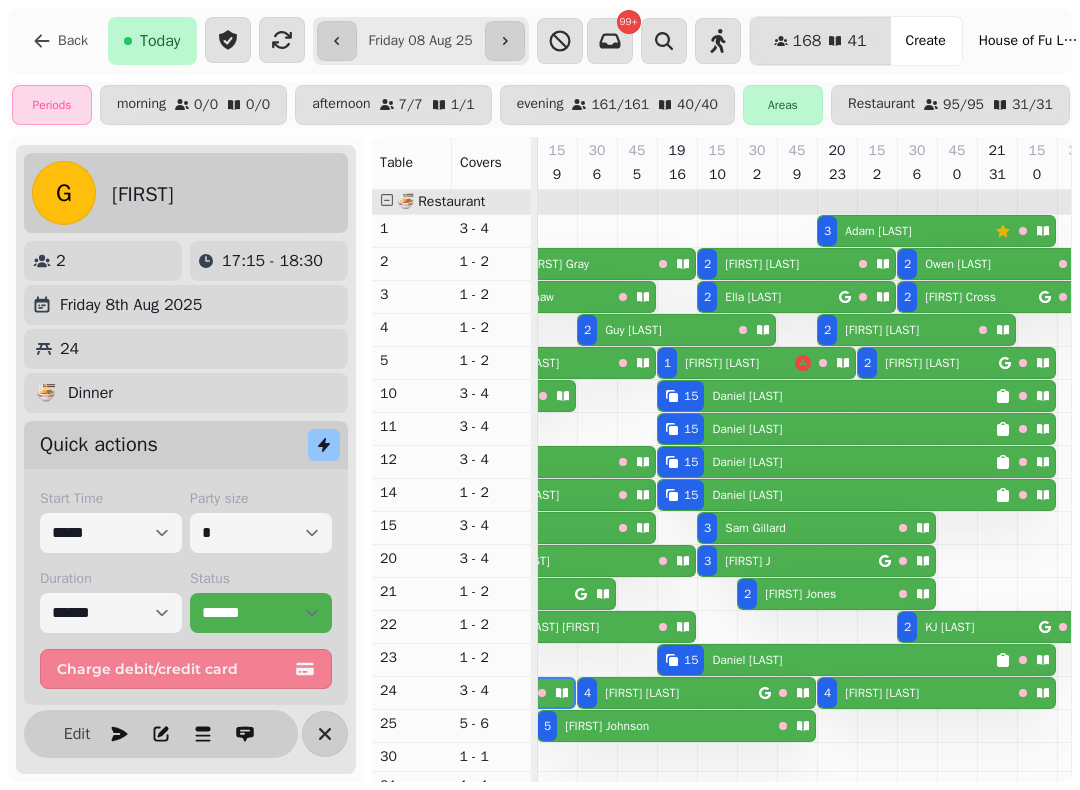 click on "[NUMBER] [FIRST] [LAST]" at bounding box center (906, 231) 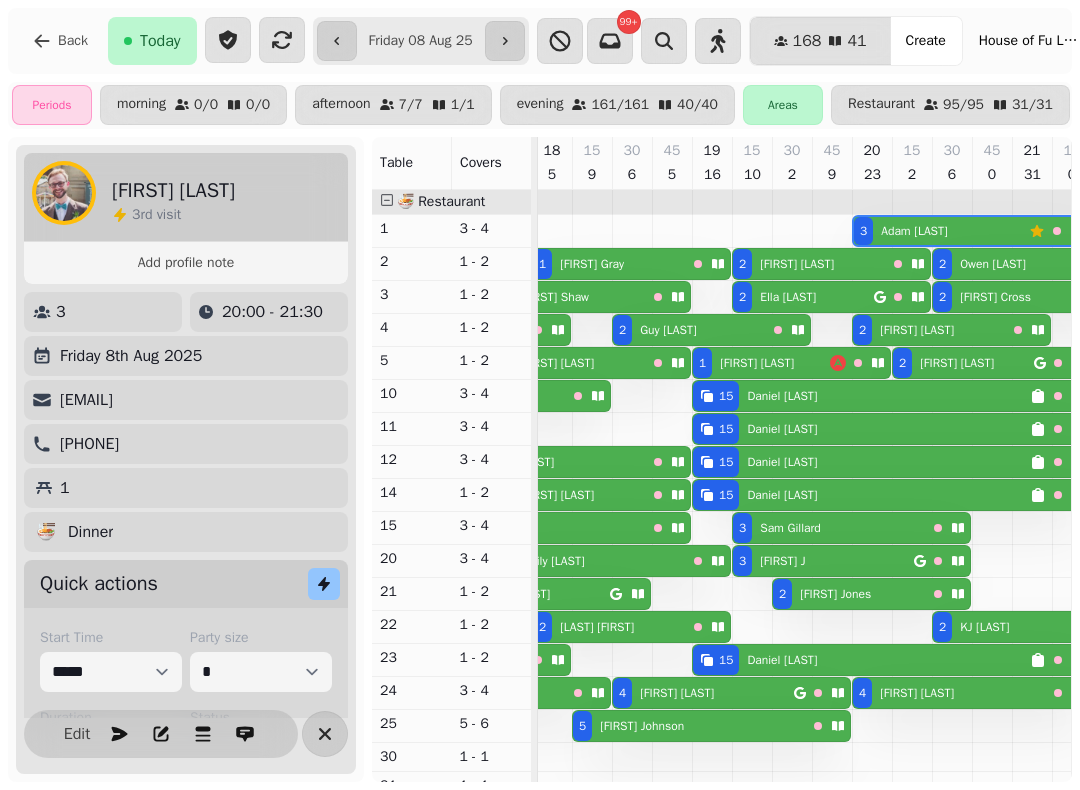 click on "[NUMBER] [FIRST] [LAST]" at bounding box center (861, 396) 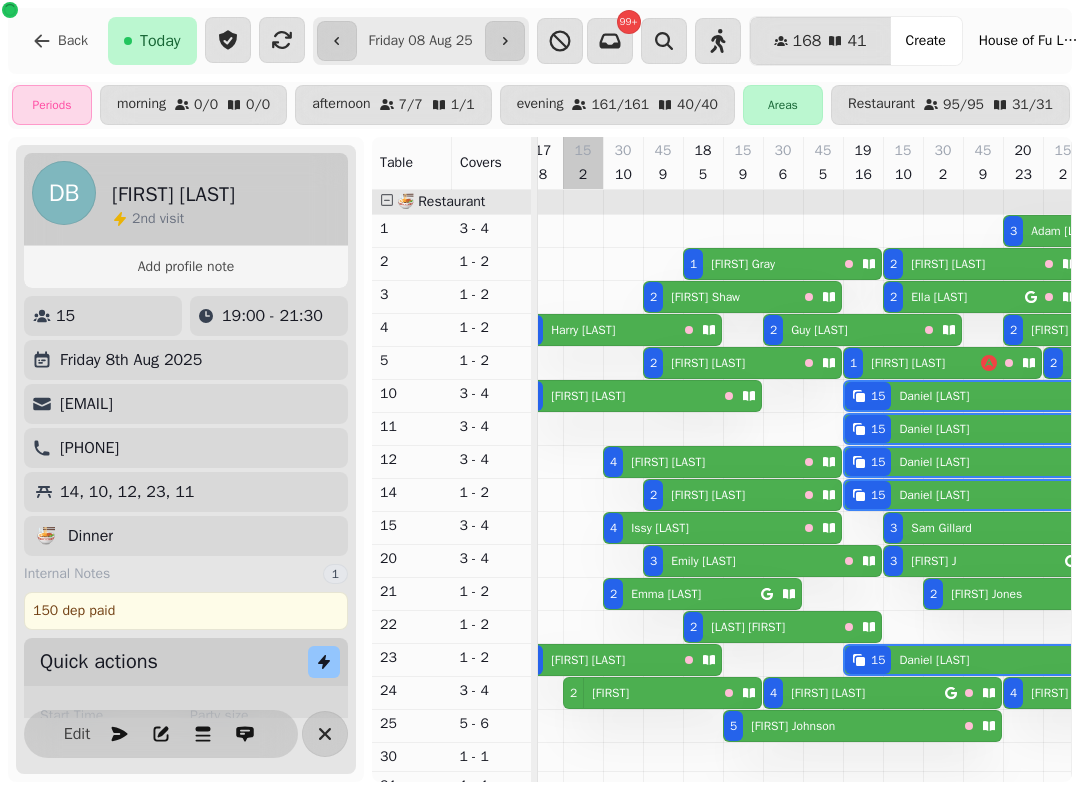 click at bounding box center (503, 747) 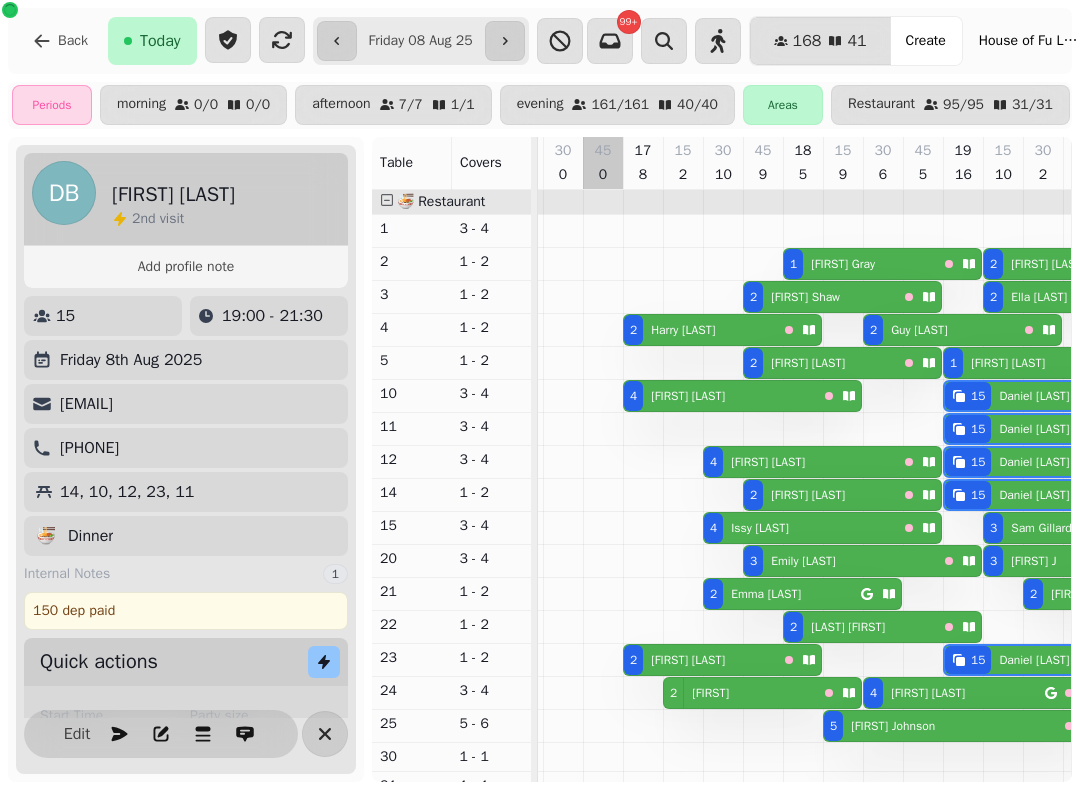 scroll, scrollTop: 0, scrollLeft: 718, axis: horizontal 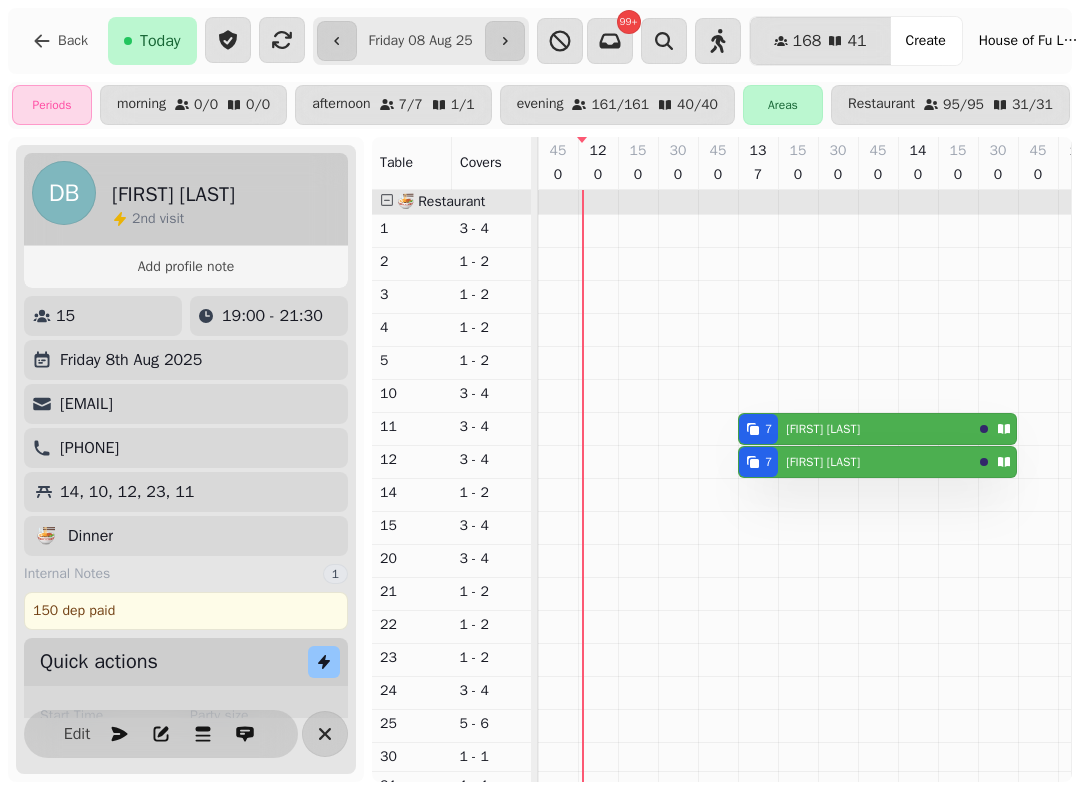 click on "[NUMBER] [FIRST] [LAST]" at bounding box center [855, 429] 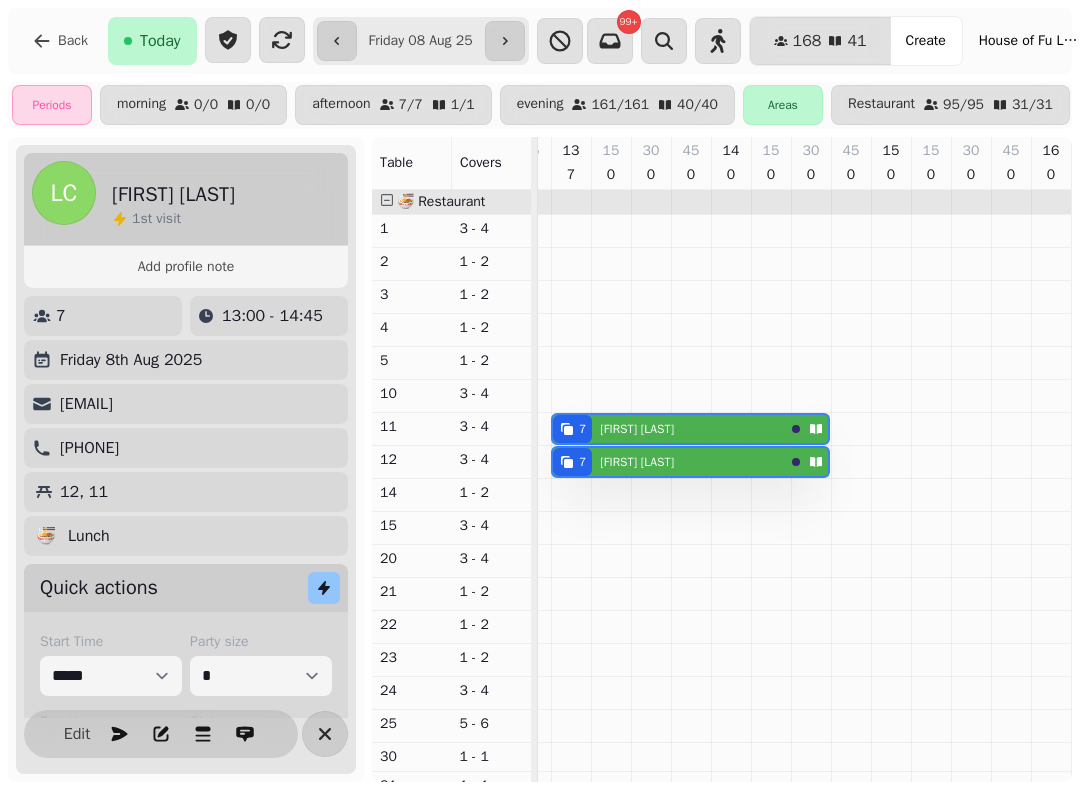 scroll, scrollTop: 0, scrollLeft: 52, axis: horizontal 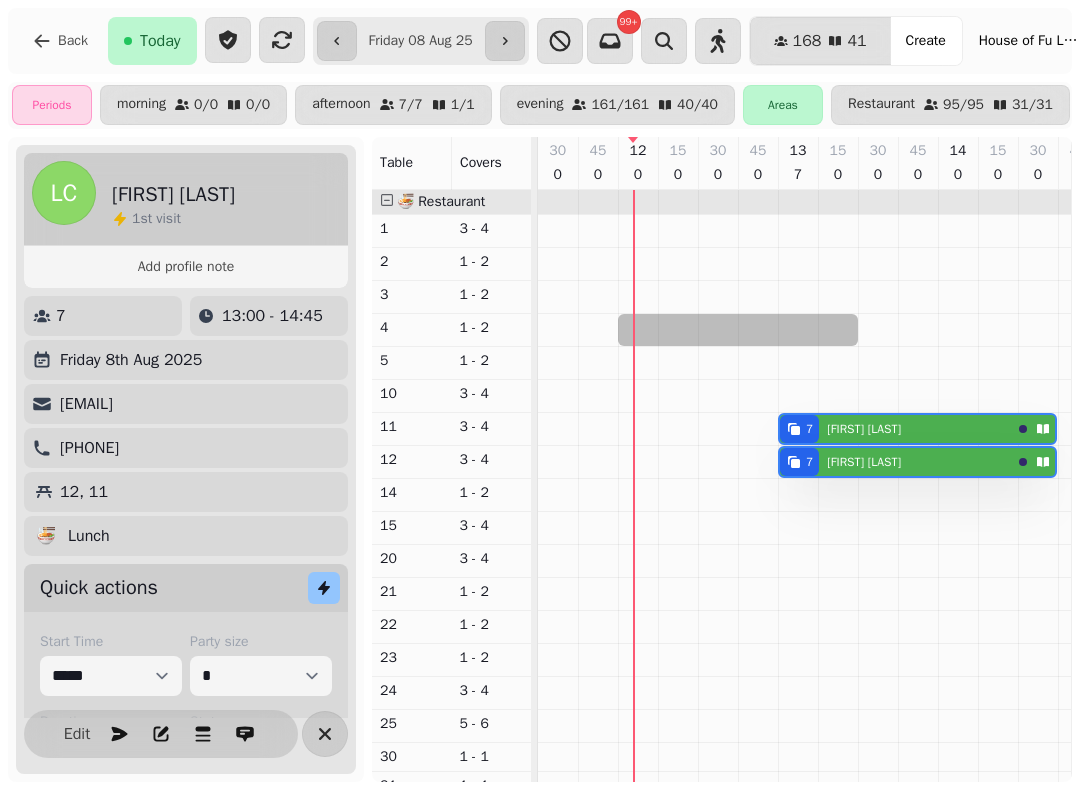 select on "*" 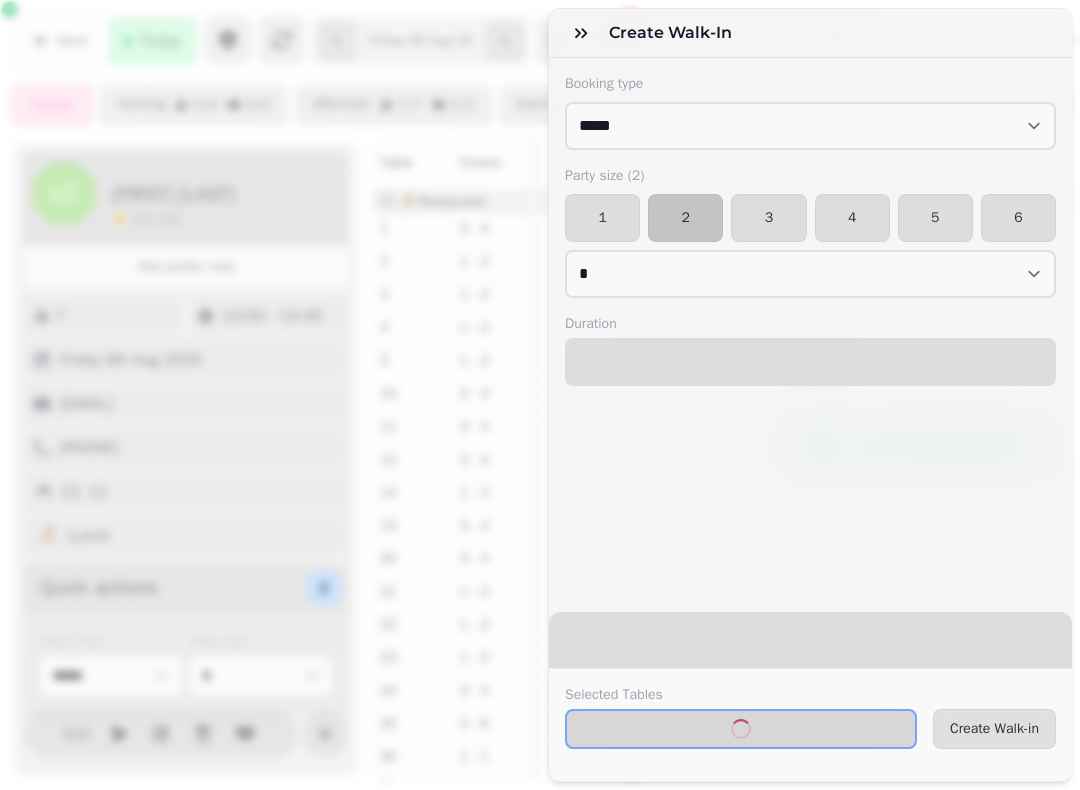select on "****" 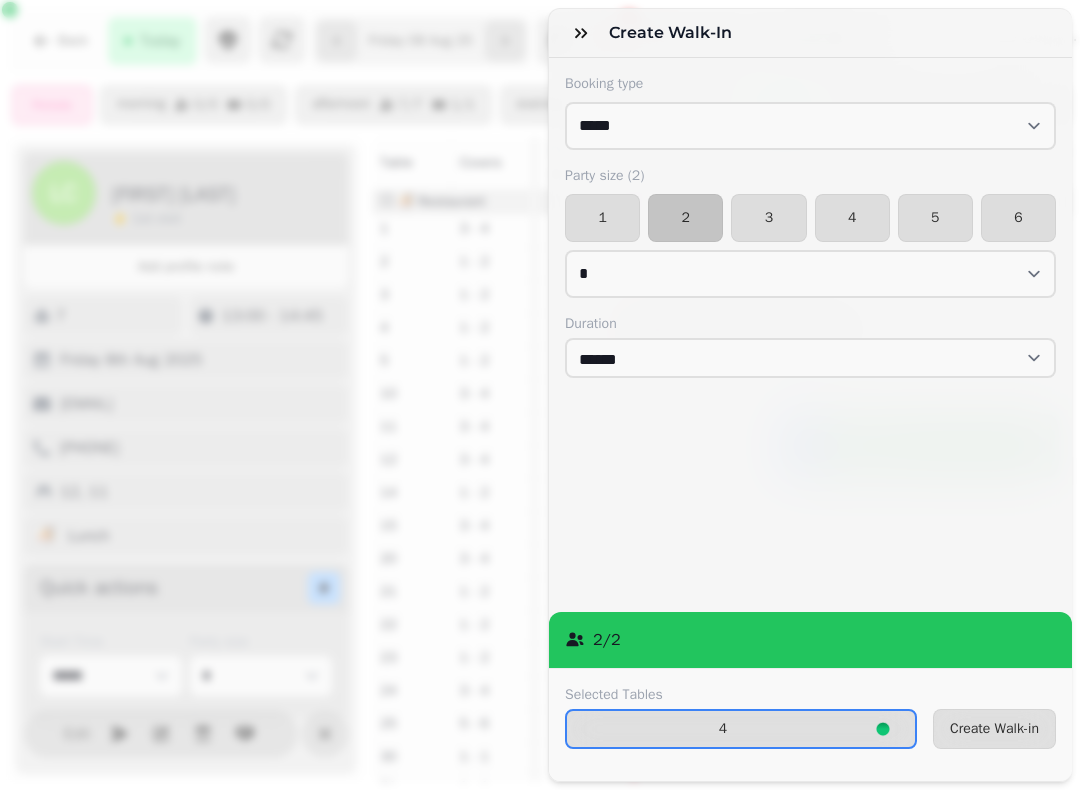 click on "2" at bounding box center (685, 218) 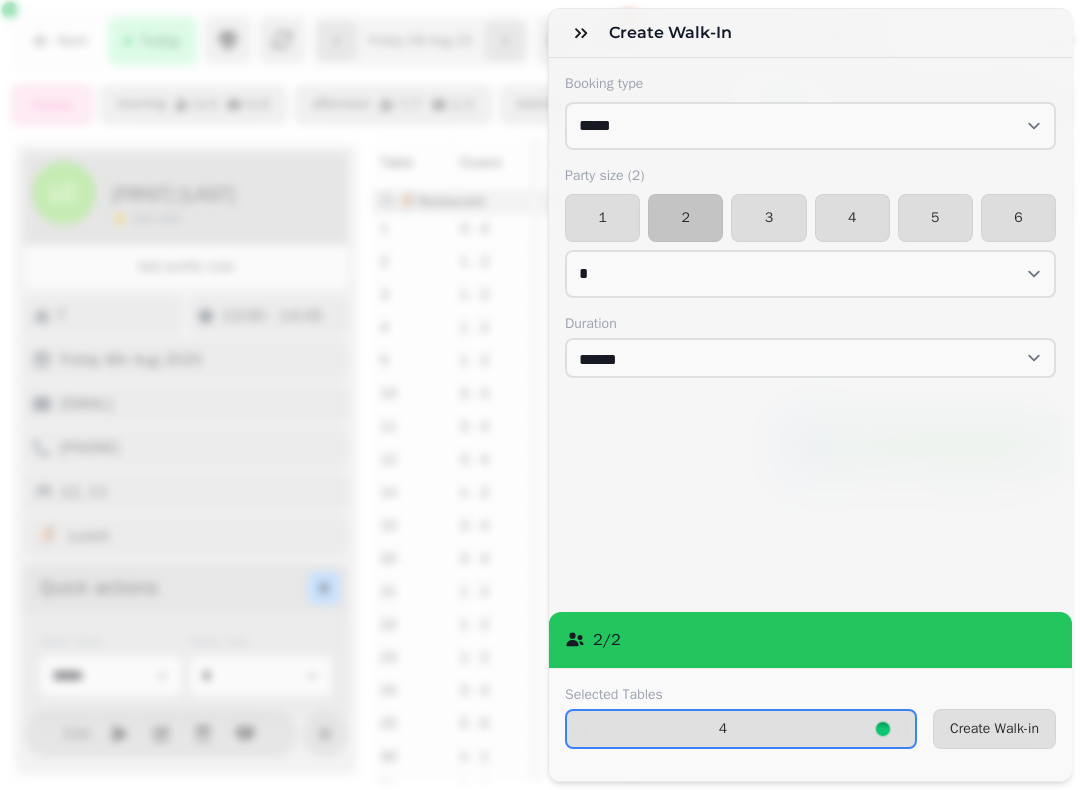 click on "Create Walk-in" at bounding box center (994, 729) 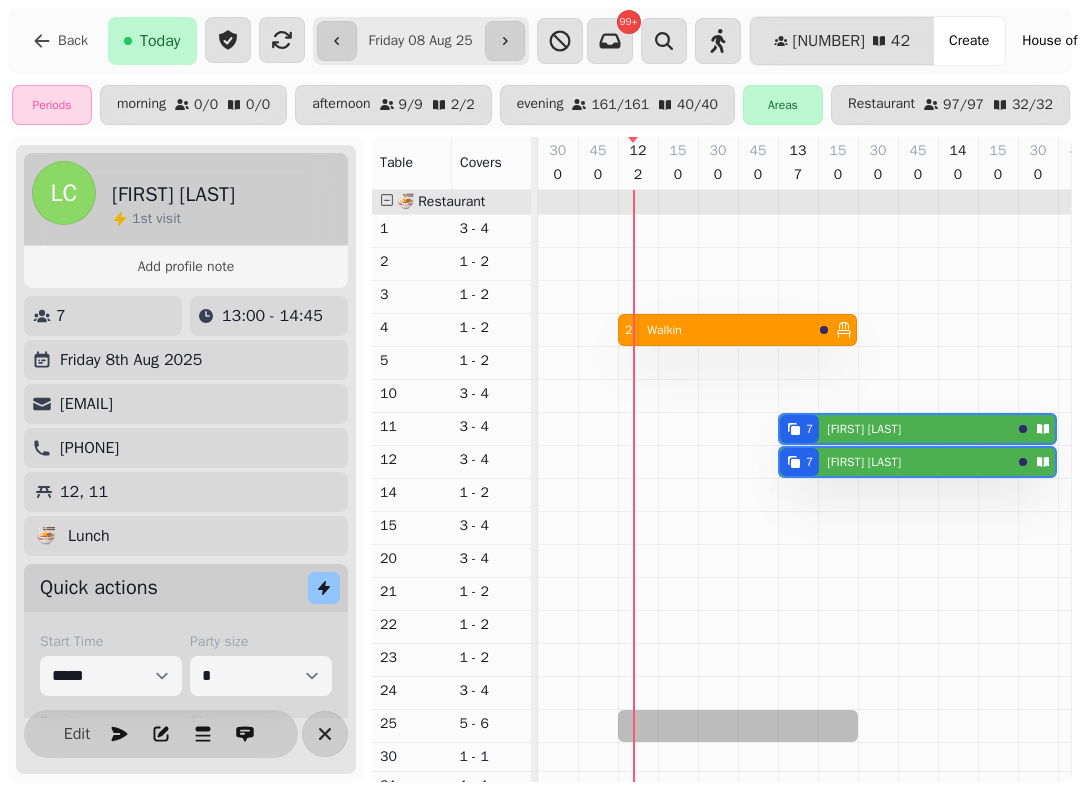select on "*" 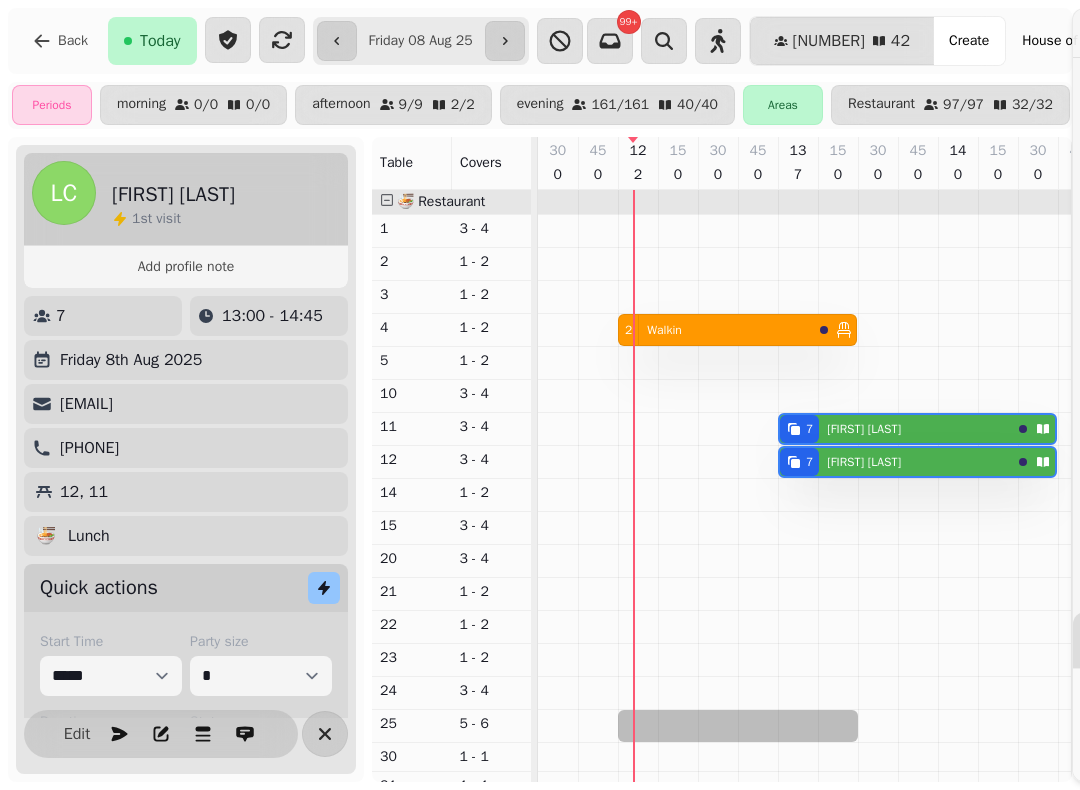select on "****" 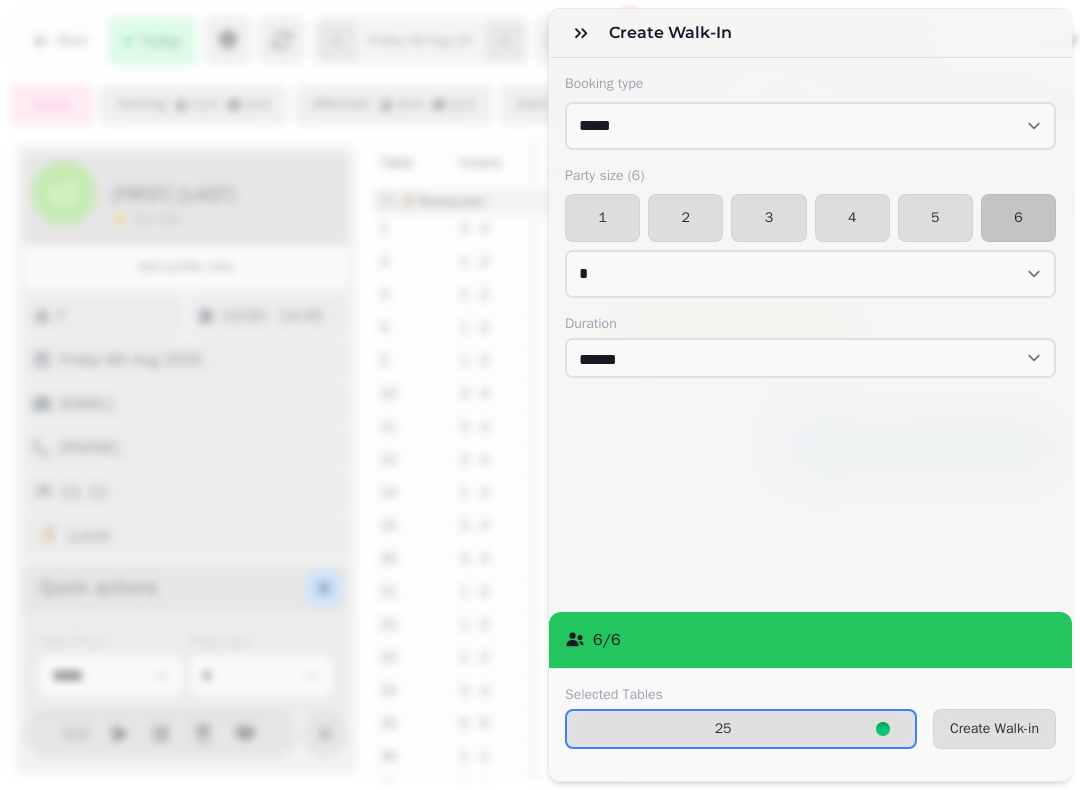 click on "3" at bounding box center (768, 218) 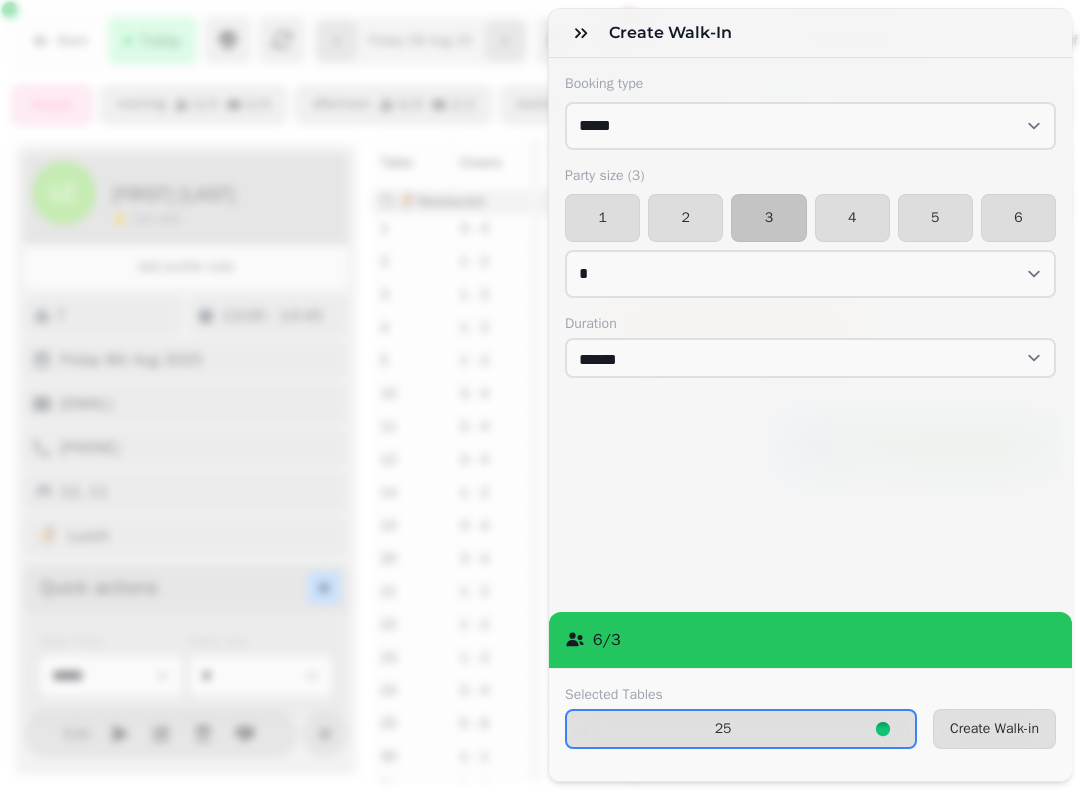 click on "Create Walk-in" at bounding box center (994, 729) 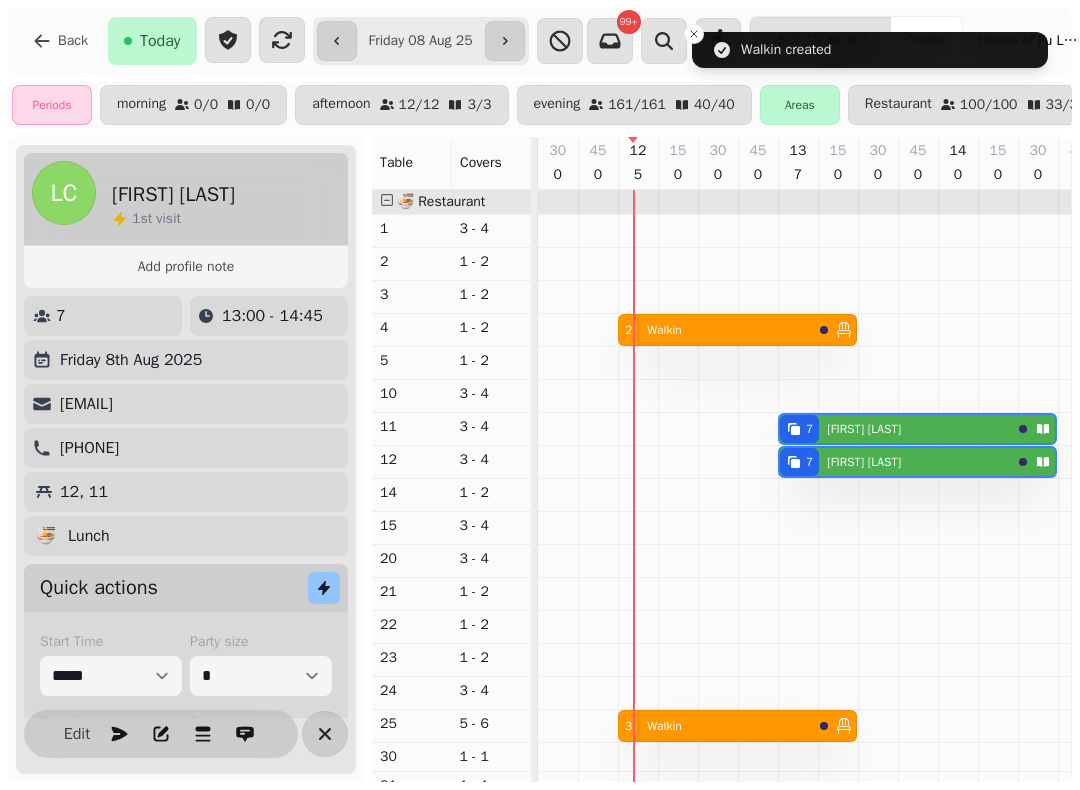 click on "**********" at bounding box center (421, 41) 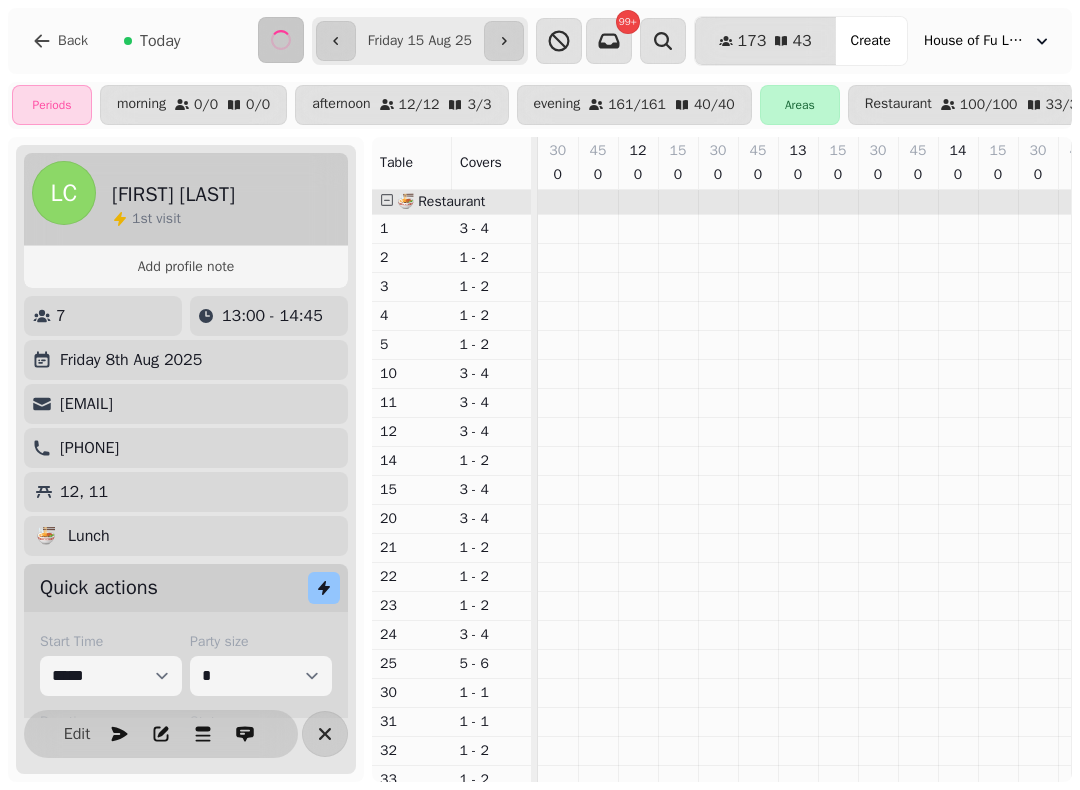 scroll, scrollTop: 0, scrollLeft: 65, axis: horizontal 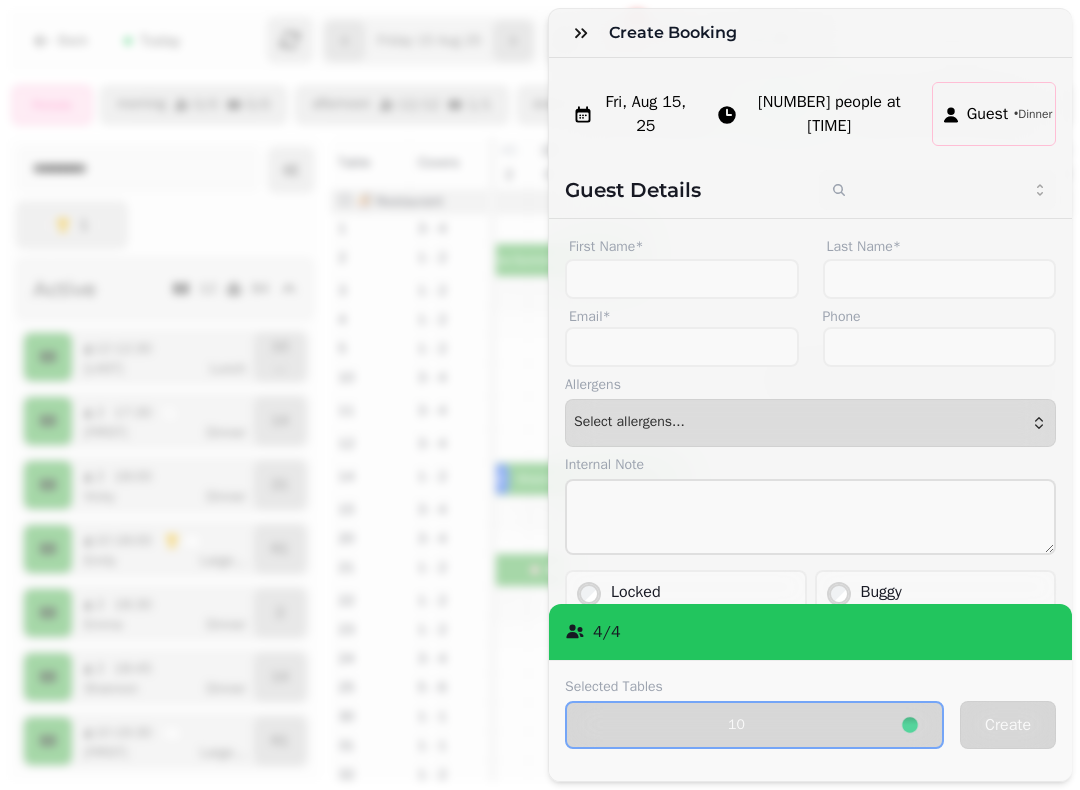 click on "[NUMBER] people at [TIME]" at bounding box center (829, 114) 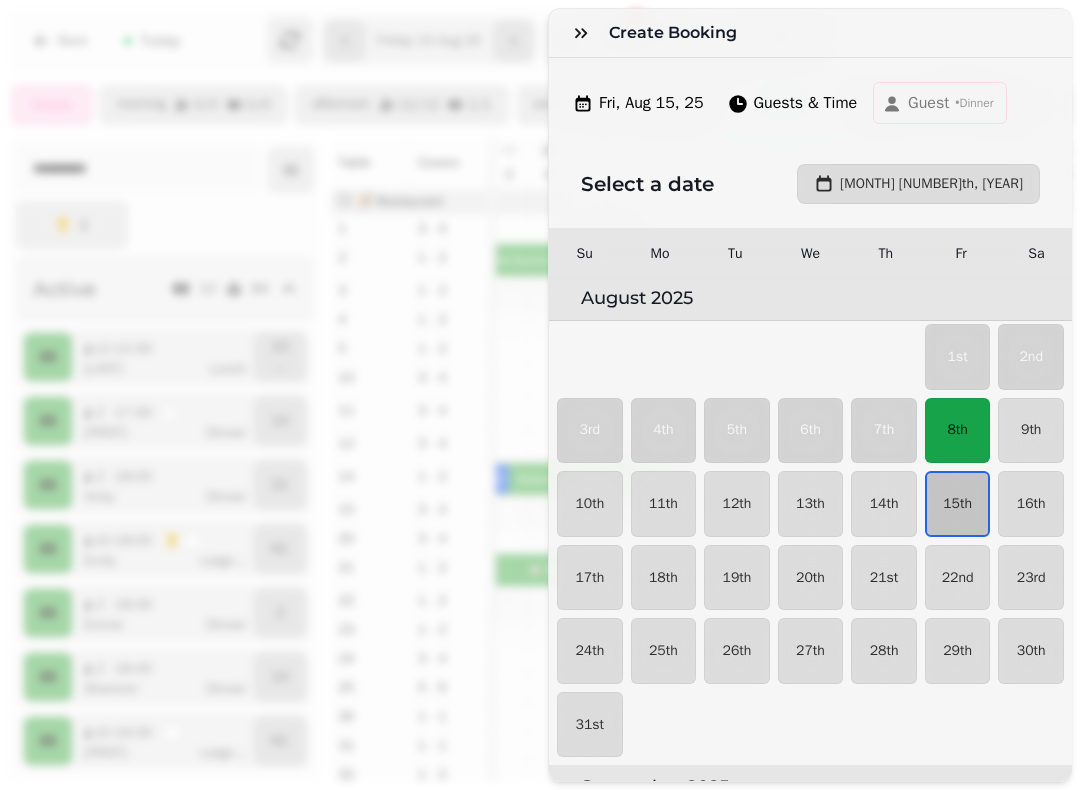click on "15th" at bounding box center (957, 504) 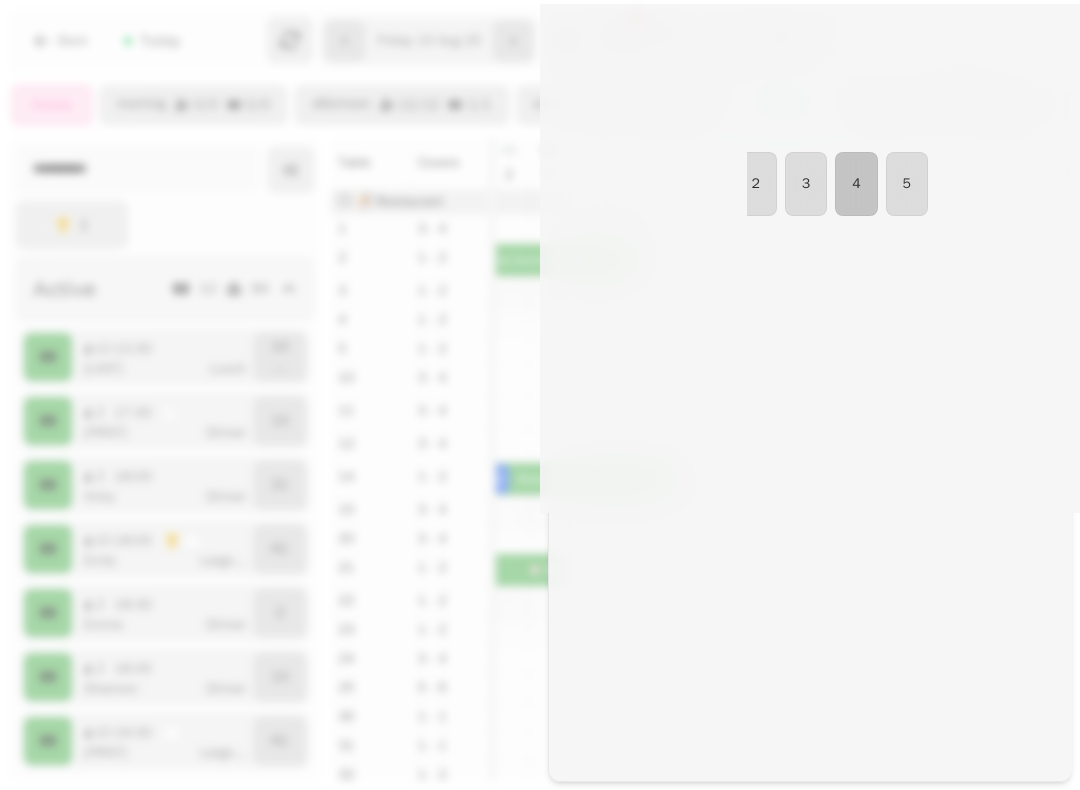 select on "****" 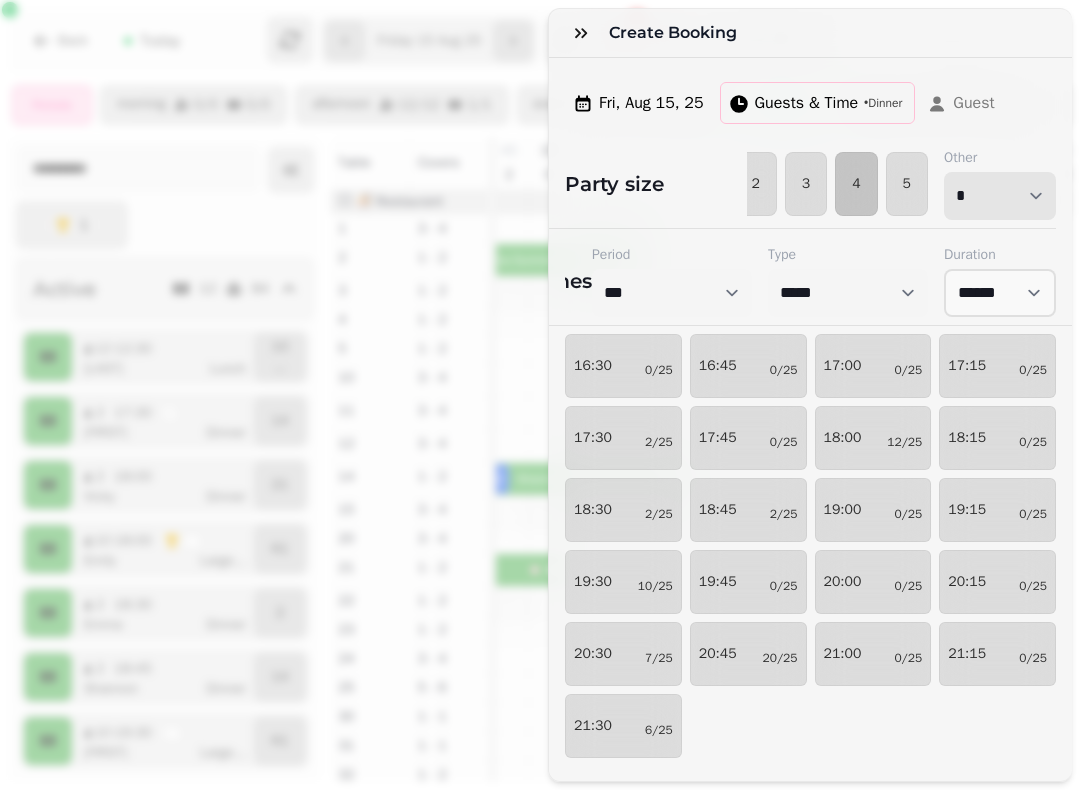 click on "* * * * * * * * * ** ** ** ** ** ** ** ** ** ** ** ** ** ** ** ** ** ** ** ** ** ** ** ** ** ** ** ** ** ** ** ** ** ** ** ** ** ** ** ** ** ** ** ** ** ** ** ** ** ** ** ** ** ** ** ** ** ** ** ** ** ** ** ** ** ** ** ** ** ** ** ** ** ** ** ** ** ** ** ** ** ** ** ** ** ** ** ** ** ** *** *** *** *** *** *** *** *** *** *** *** *** *** *** *** *** *** *** *** *** ***" at bounding box center [1000, 196] 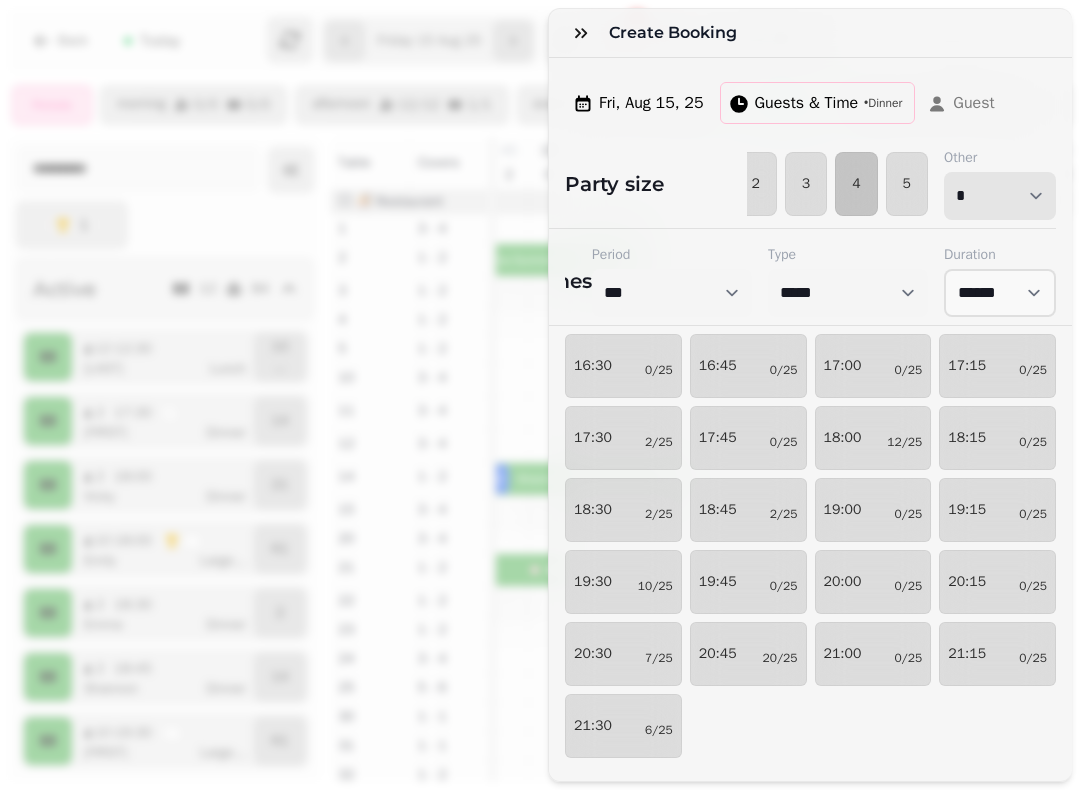 select on "**" 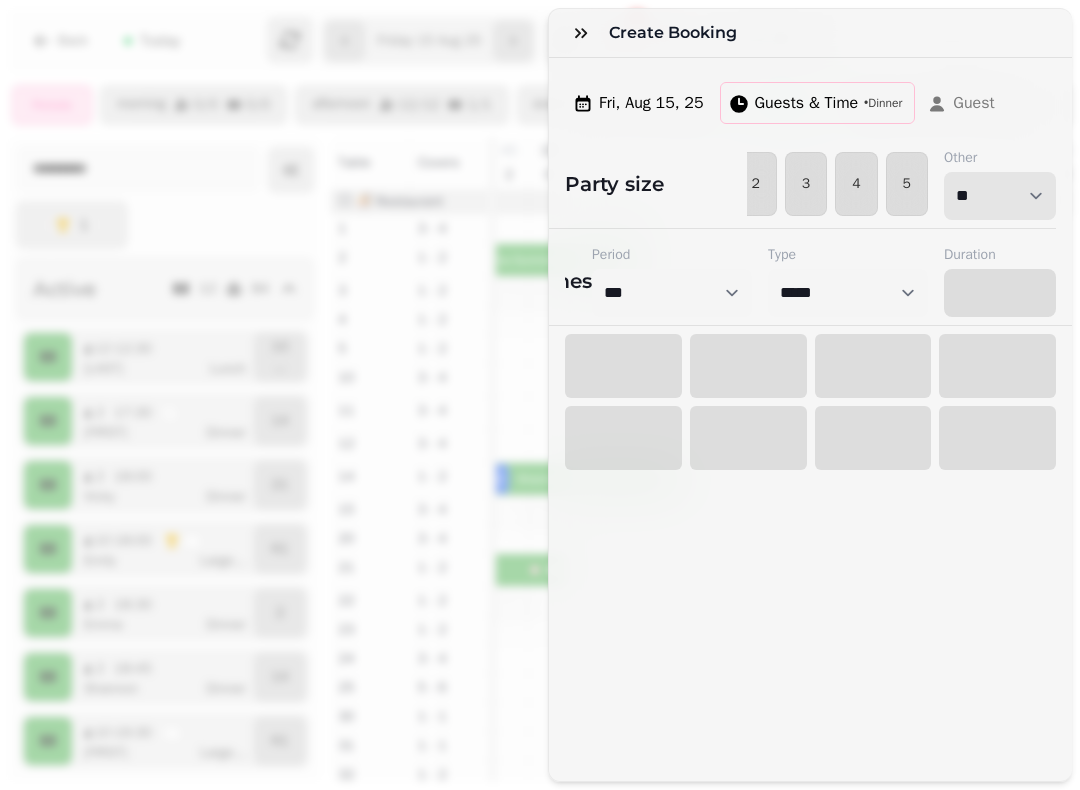 select on "****" 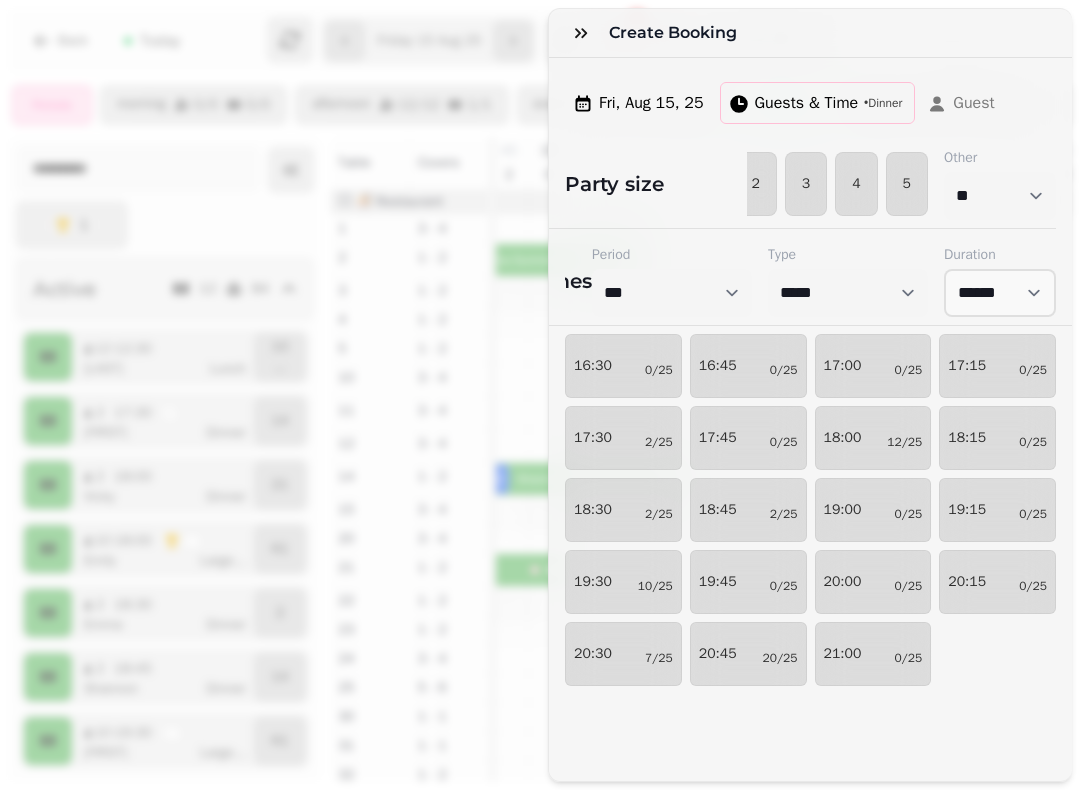 click on "[TIME] [NUMBER]/[NUMBER]" at bounding box center (623, 654) 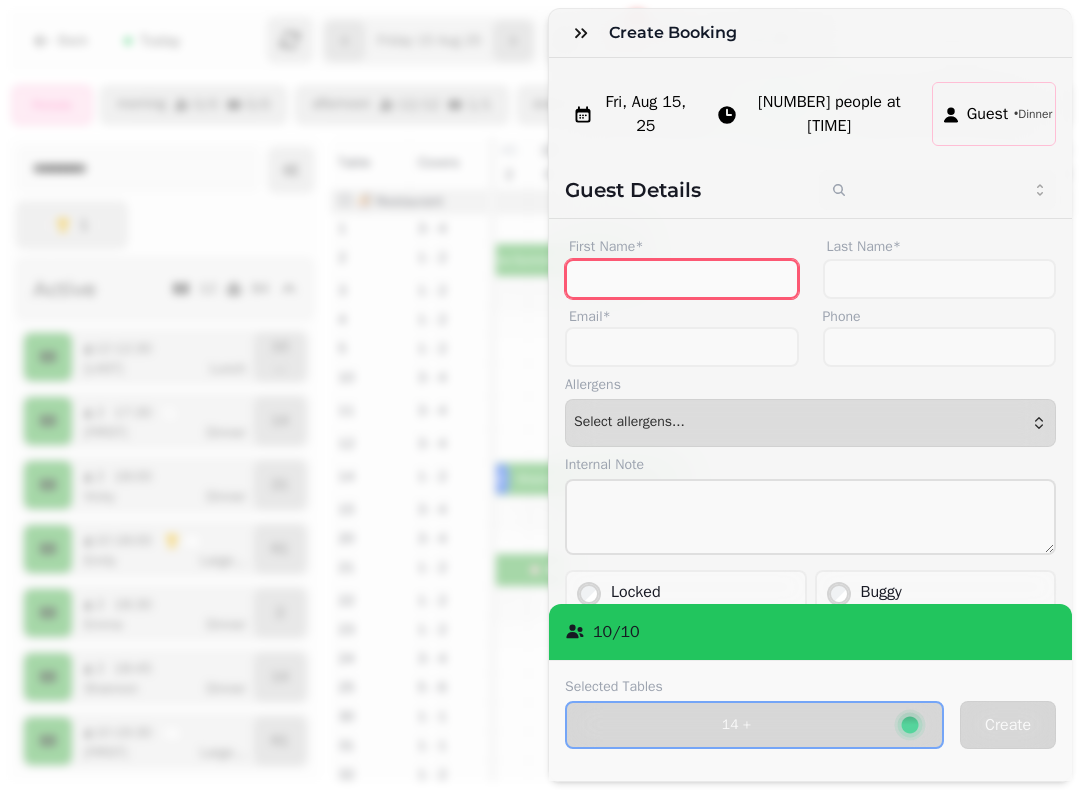 click on "First Name*" at bounding box center (682, 279) 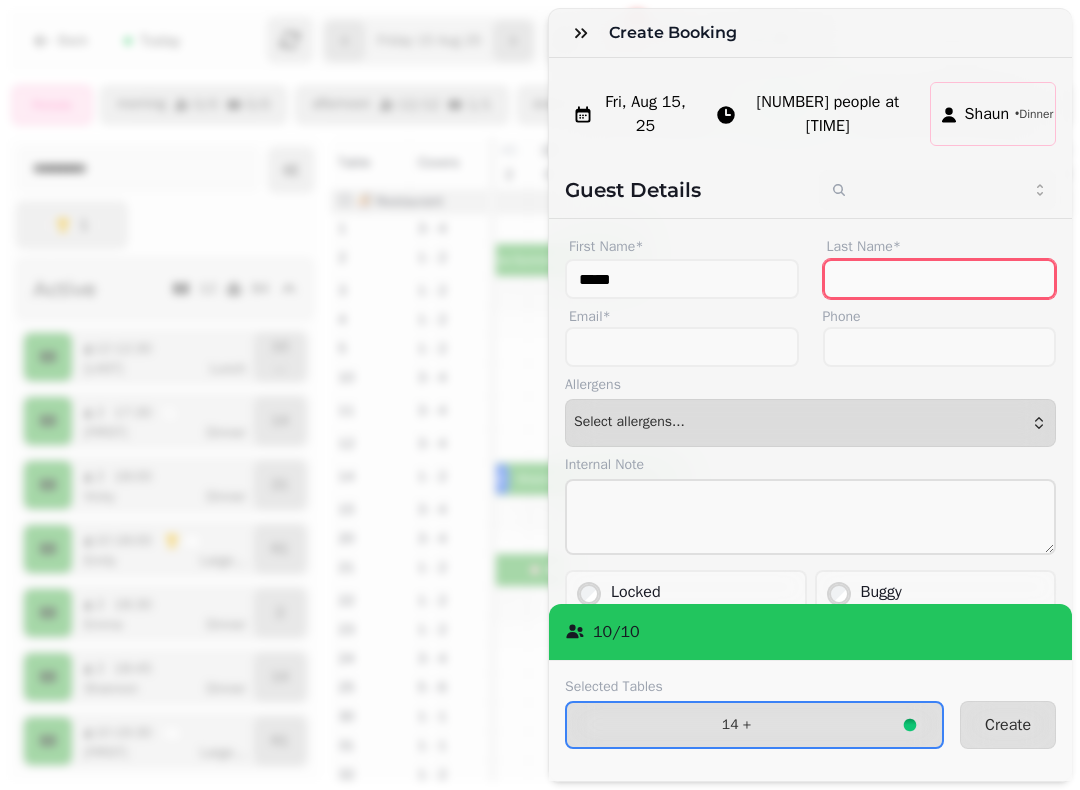 click on "Last Name*" at bounding box center (940, 279) 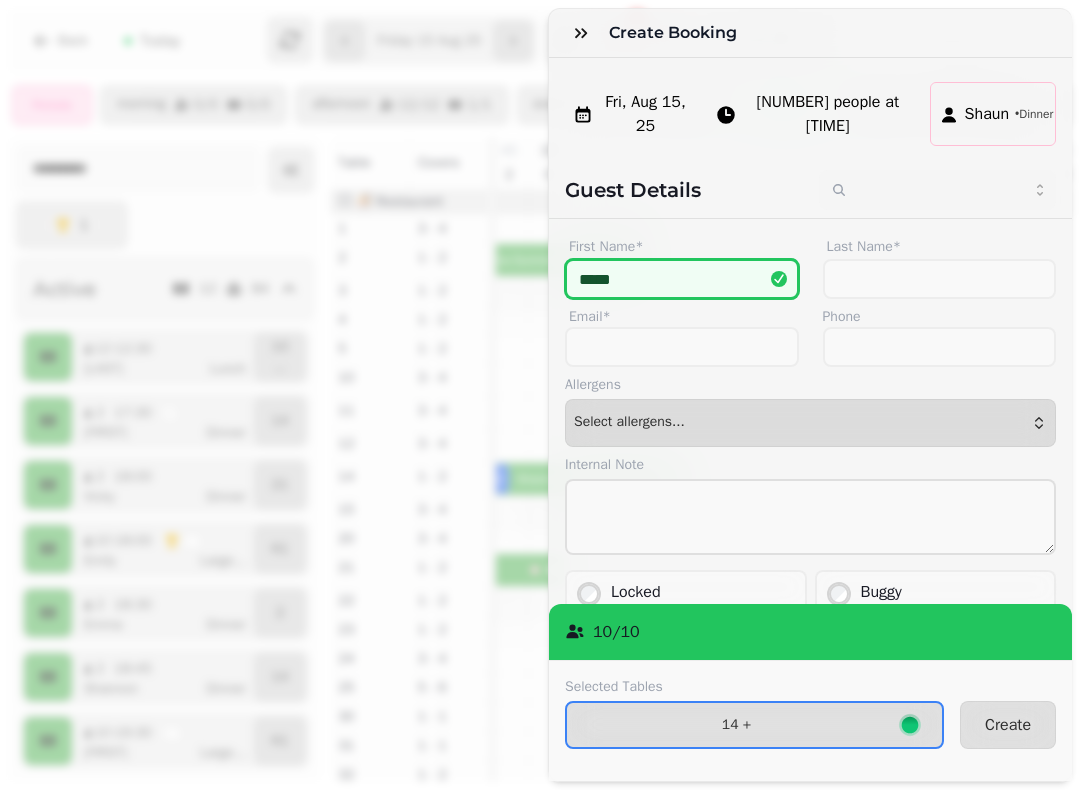 click on "*****" at bounding box center [682, 279] 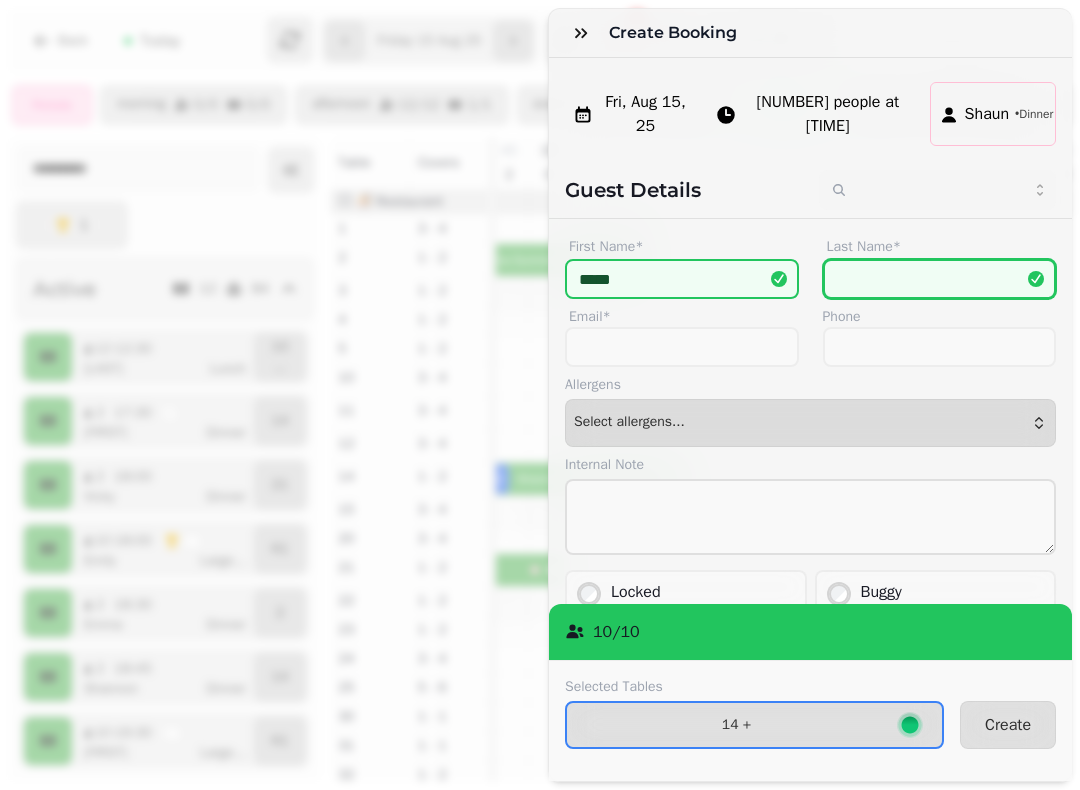 click on "Last Name*" at bounding box center (940, 279) 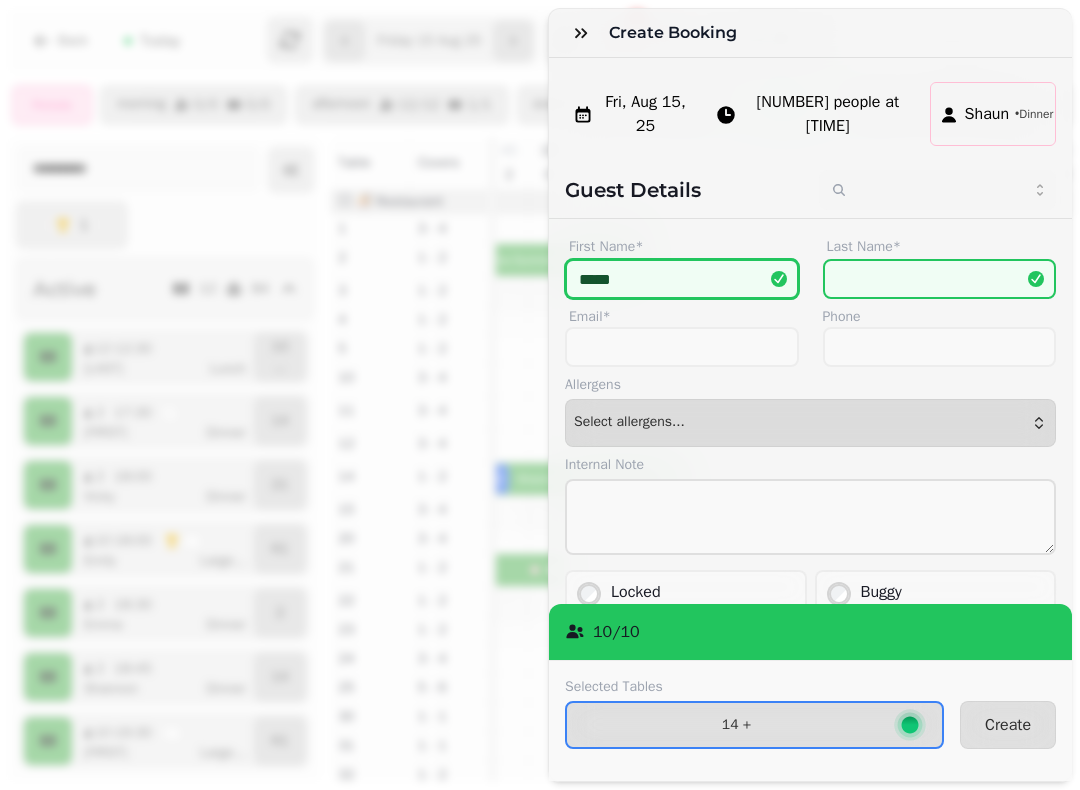 click on "*****" at bounding box center (682, 279) 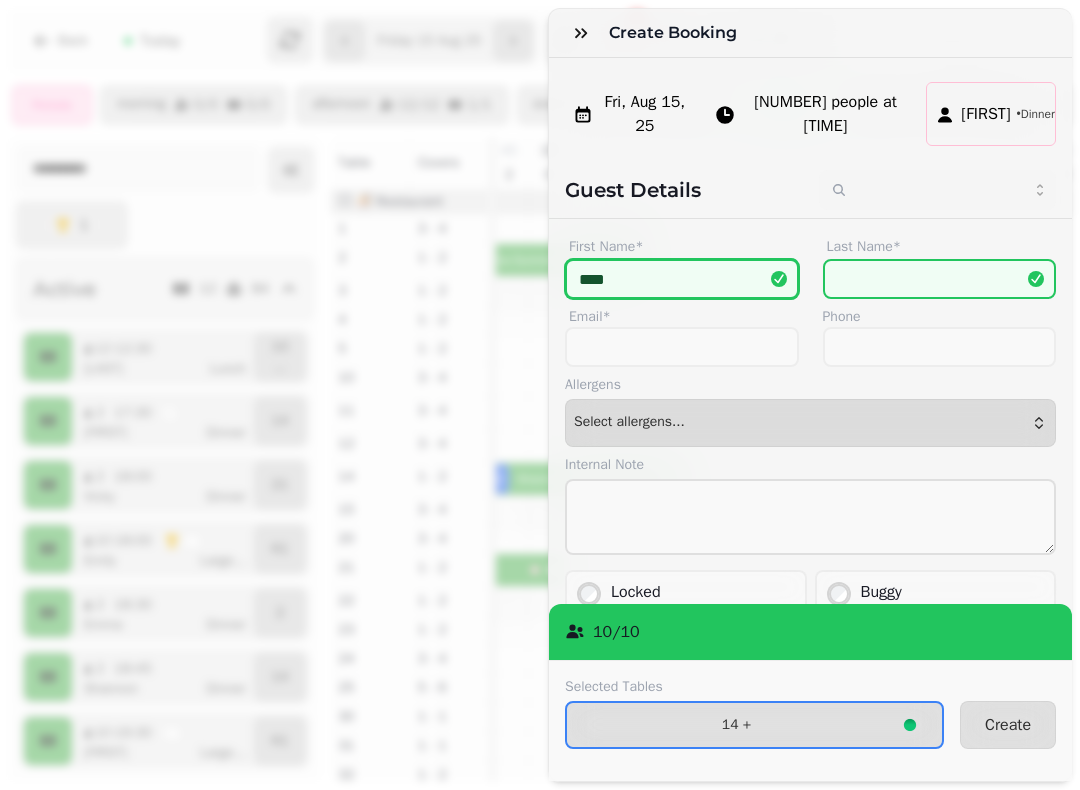 type on "****" 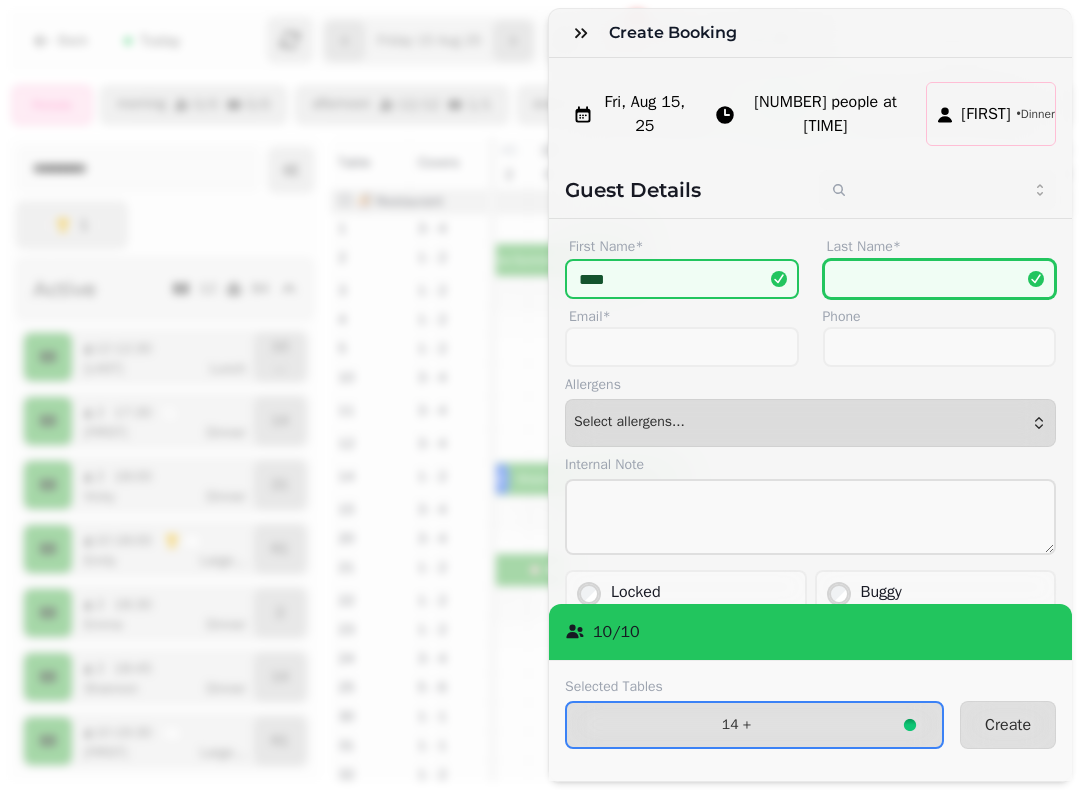 click on "Last Name*" at bounding box center [940, 279] 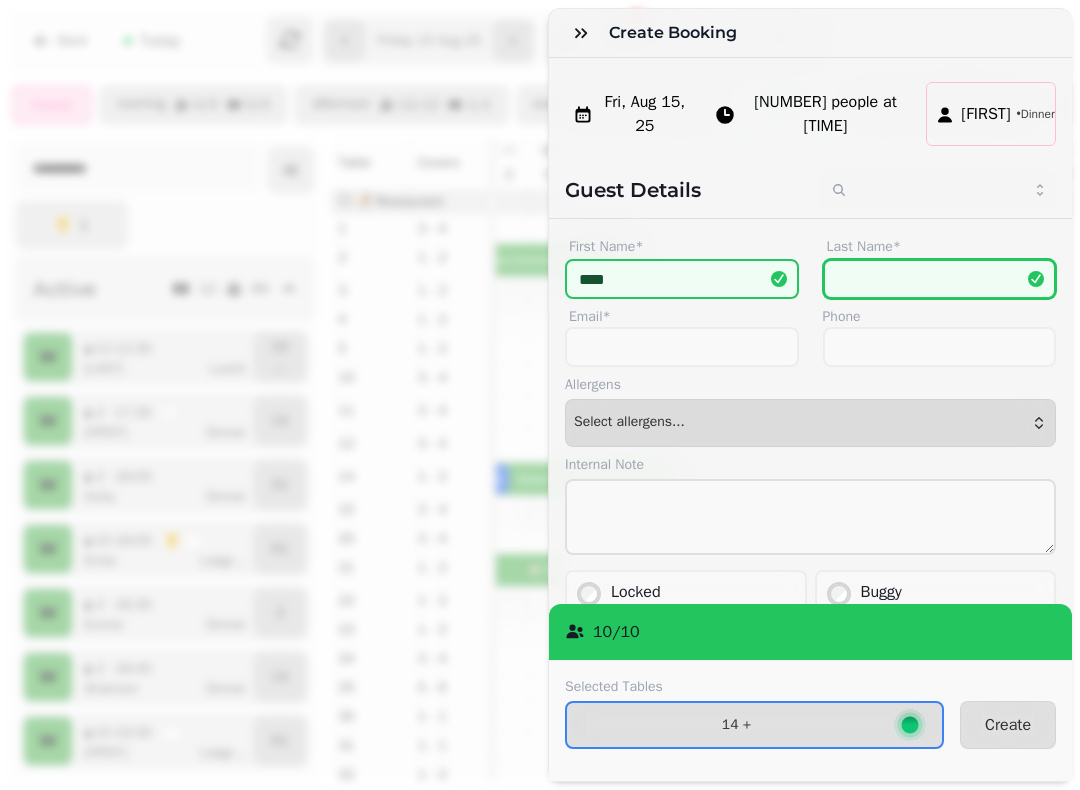 click on "Last Name*" at bounding box center [940, 279] 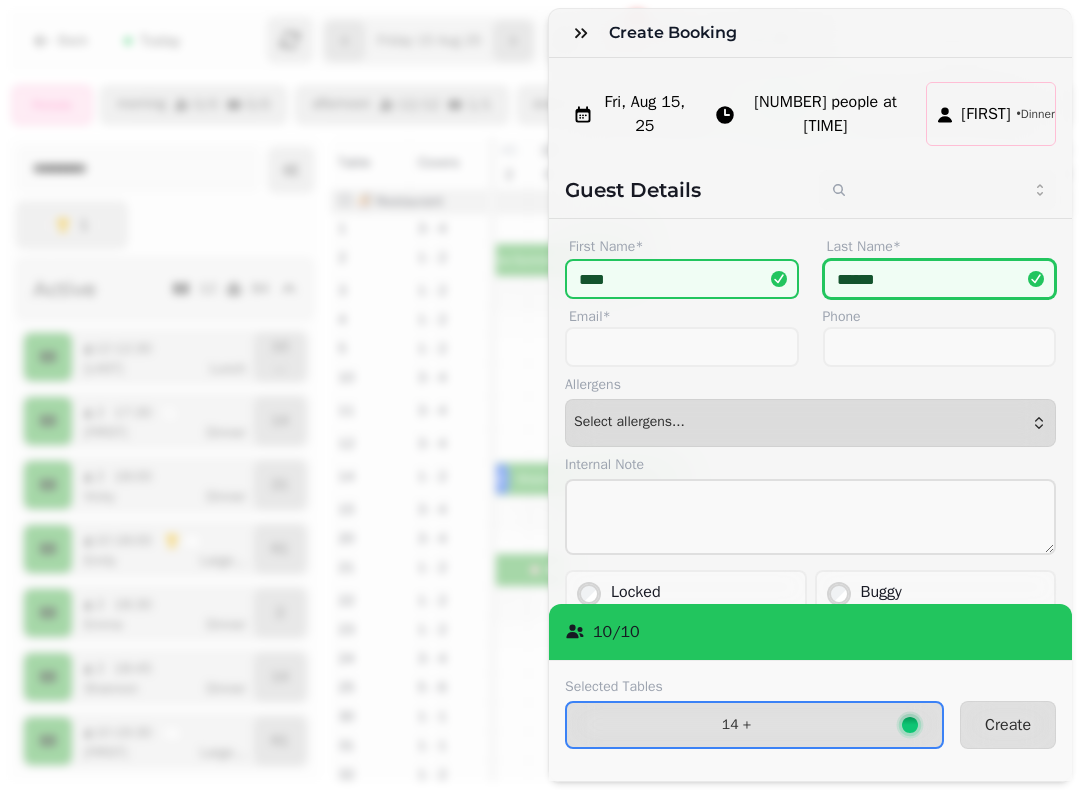type on "******" 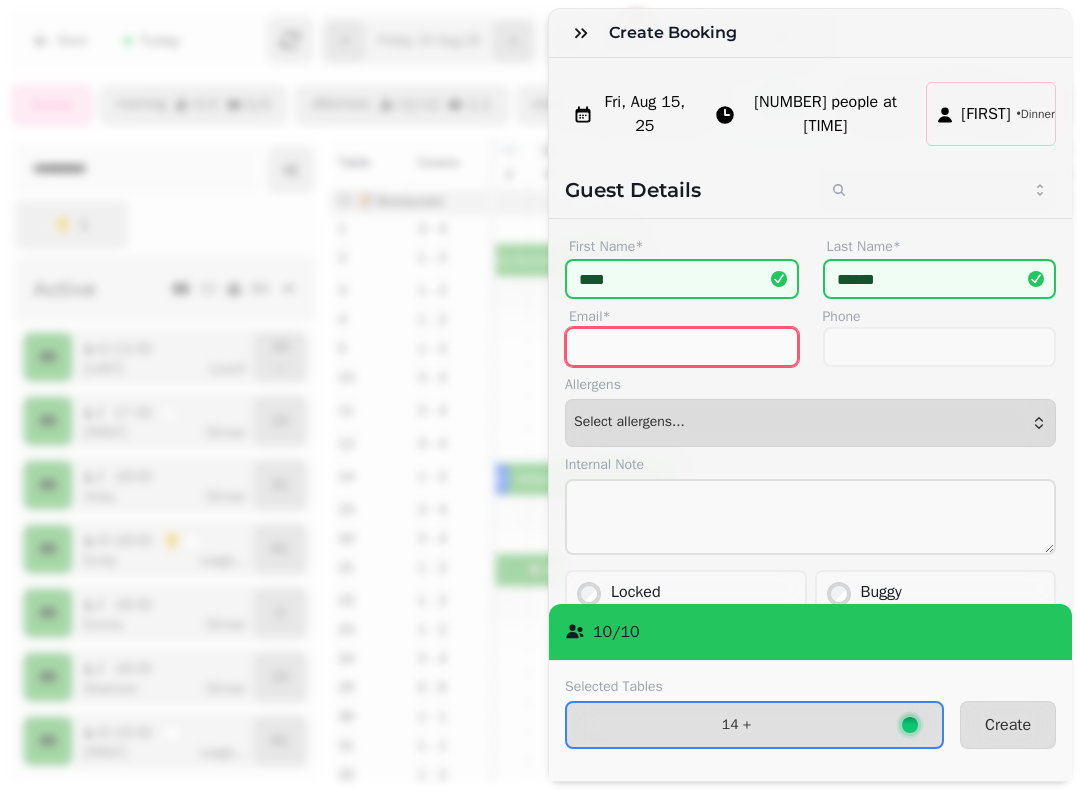 click on "Email*" at bounding box center [682, 347] 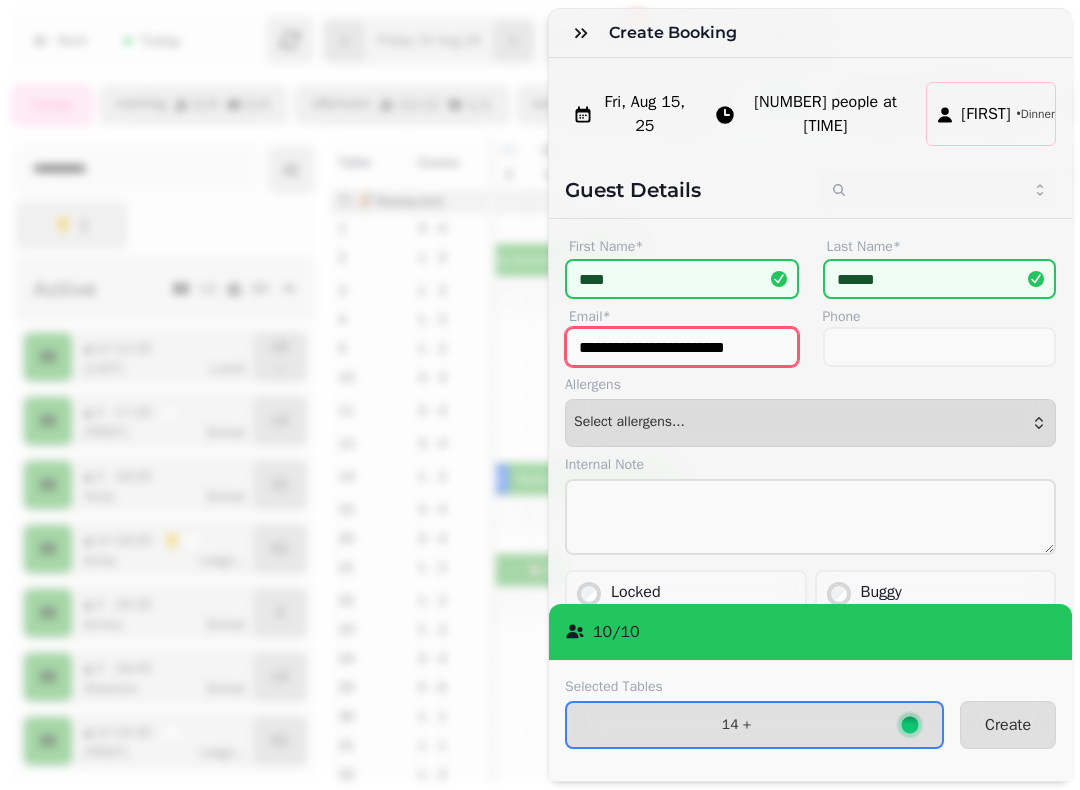 type on "**********" 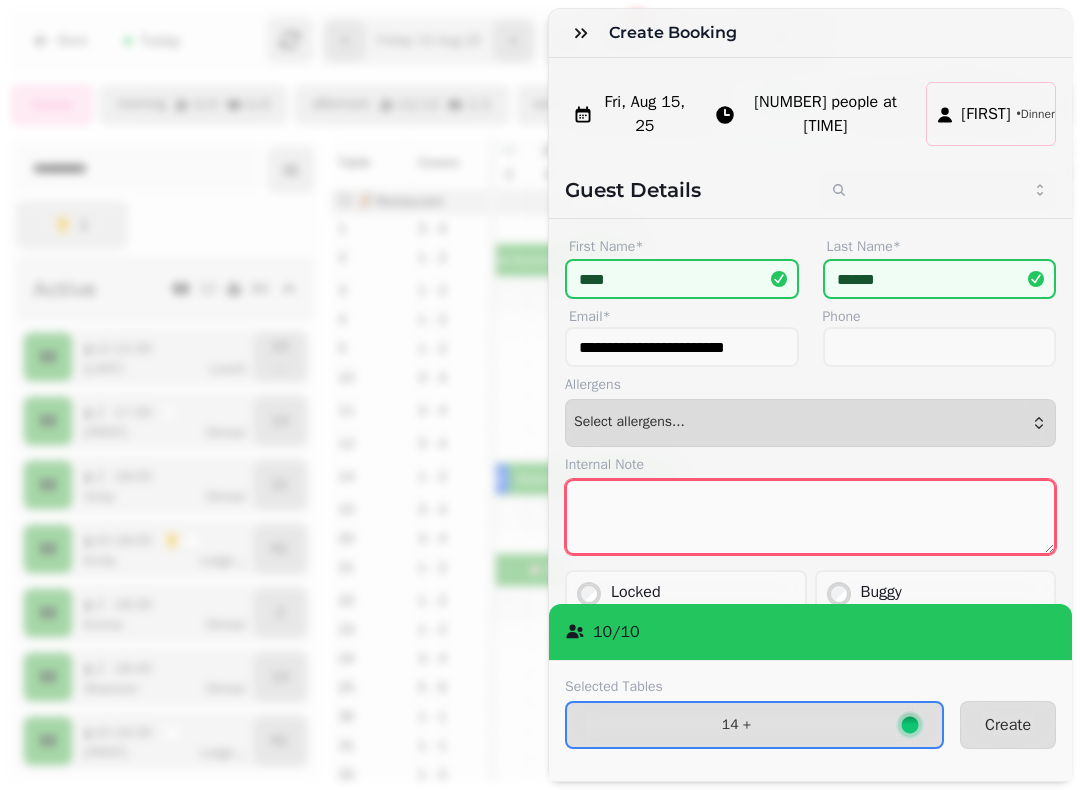 click at bounding box center (810, 517) 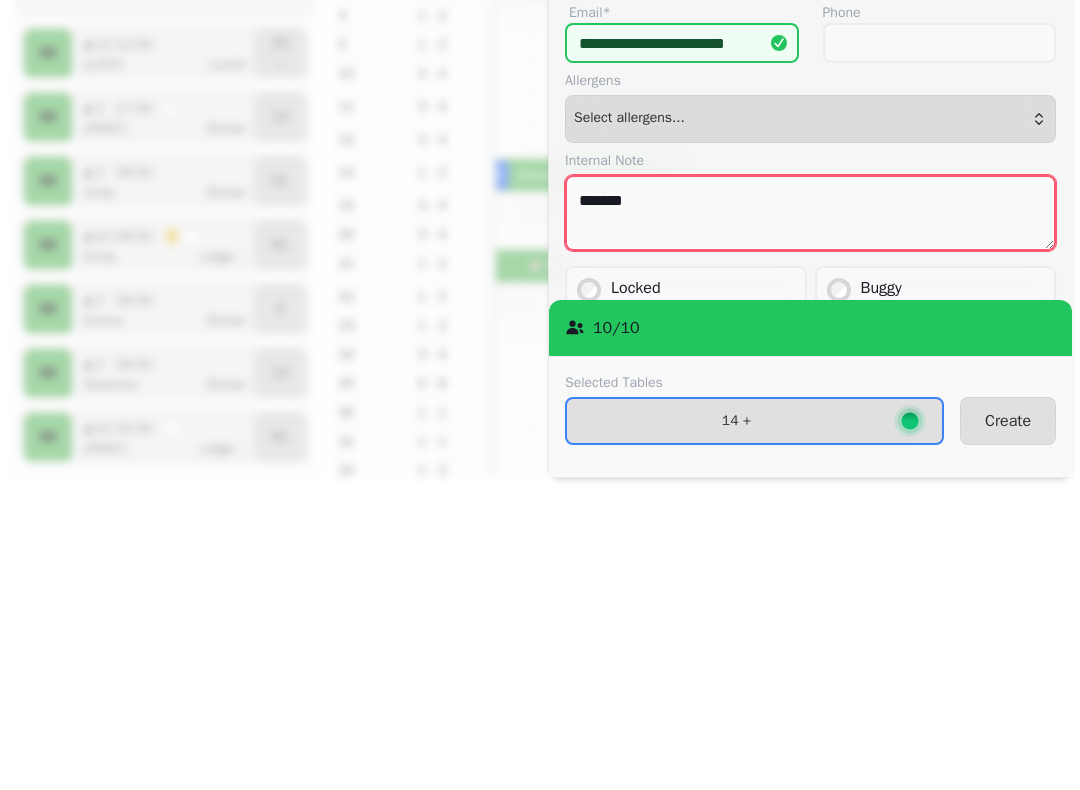 type on "*******" 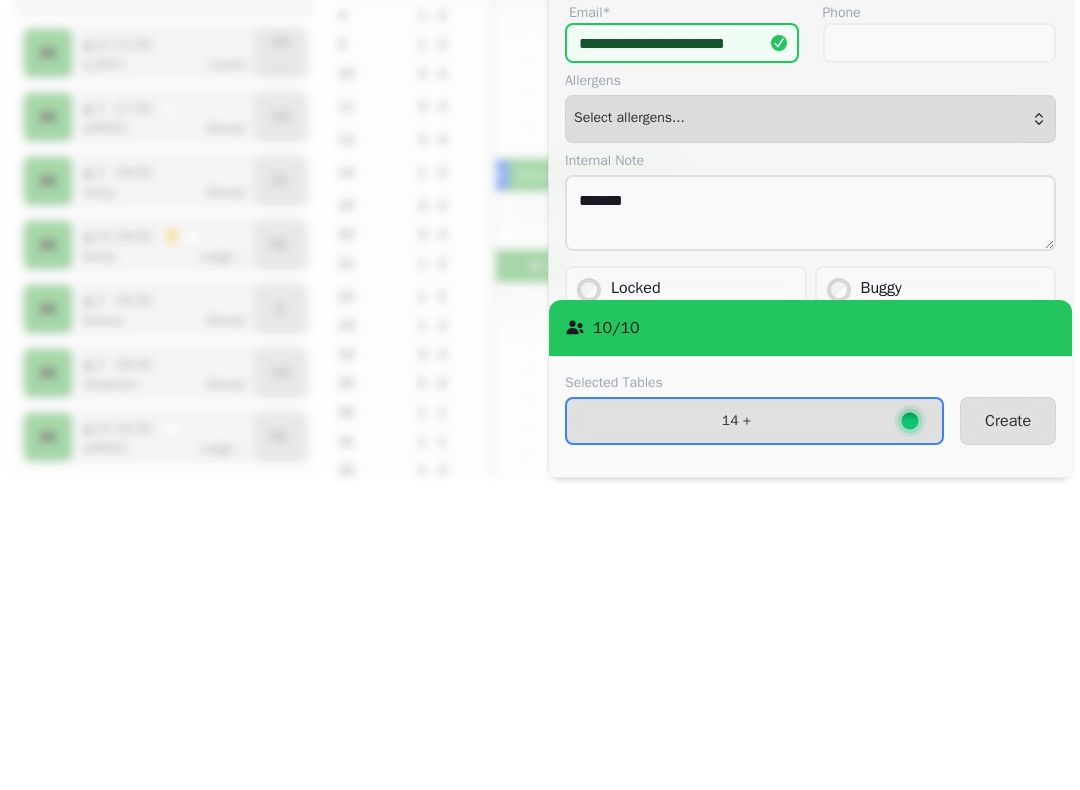 click on "[NUMBER] / [NUMBER]" at bounding box center (810, 632) 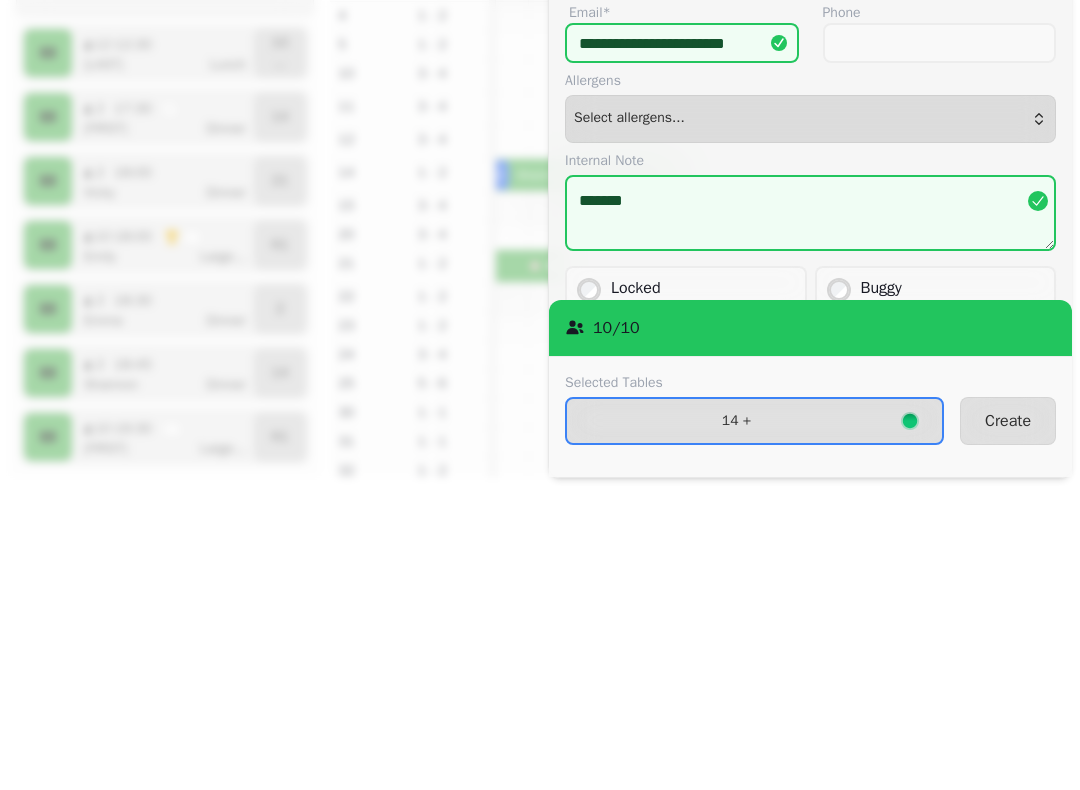 click on "Lock the booking to prevent further changes and stop updates" at bounding box center [704, 634] 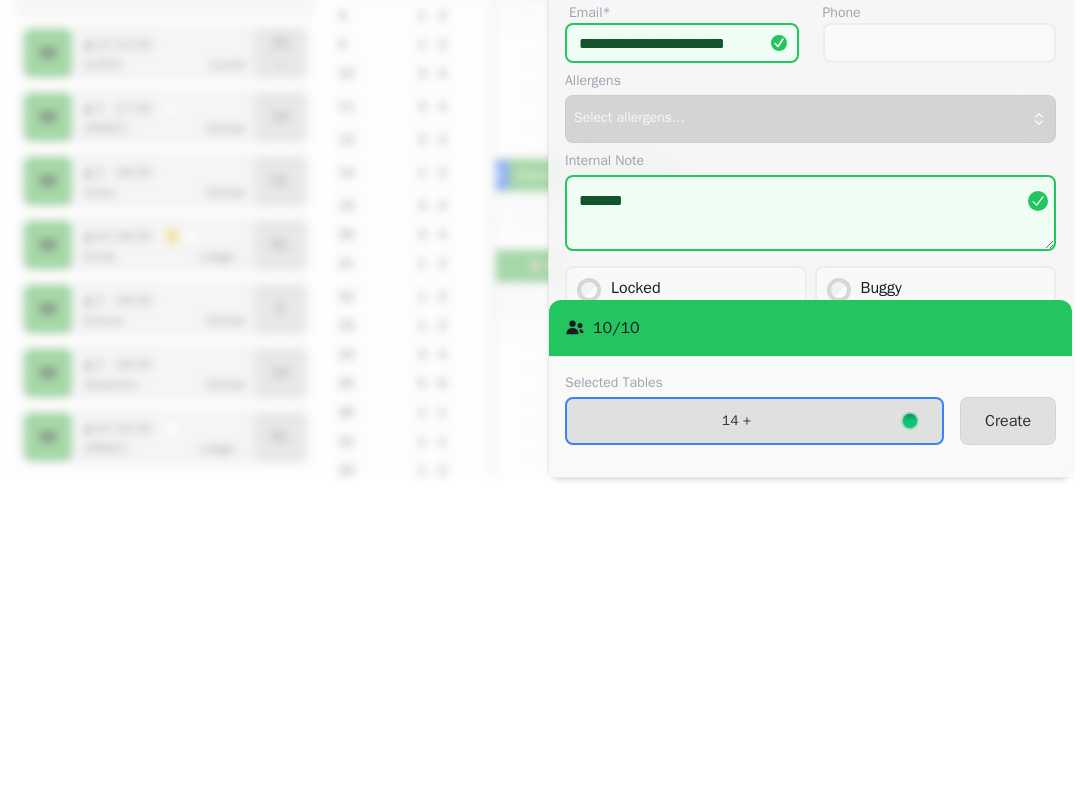 click on "[NUMBER] / [NUMBER]" at bounding box center (810, 632) 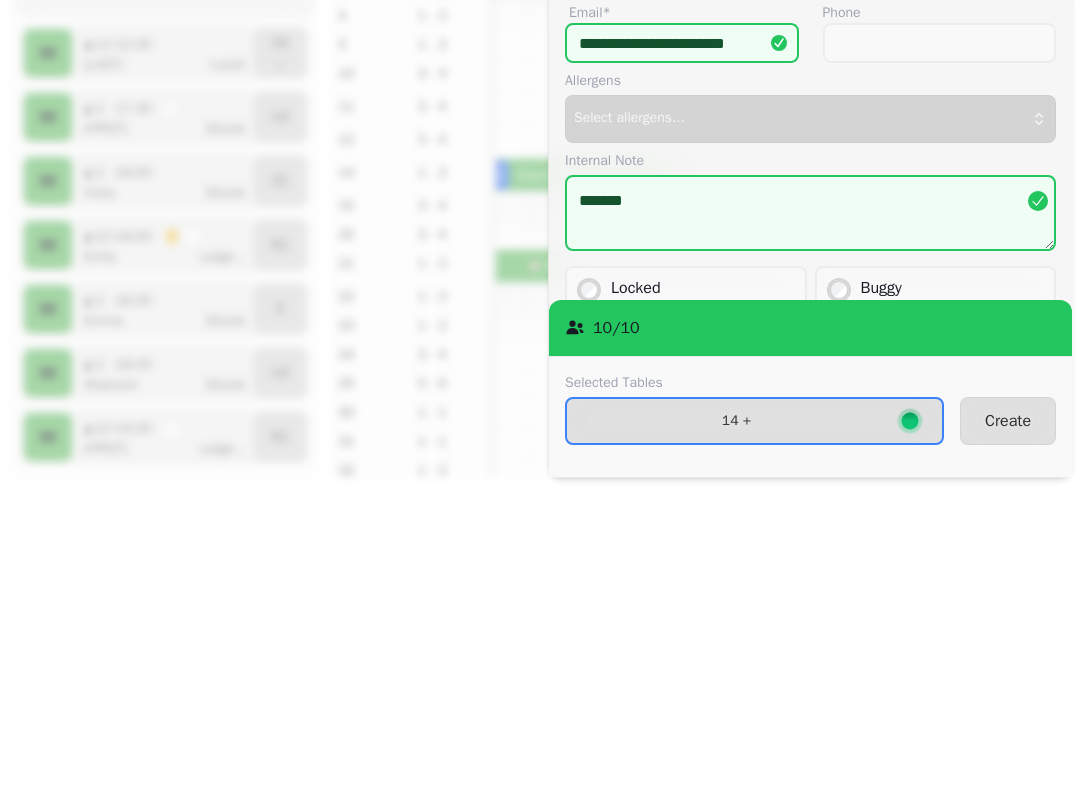 click on "One or more members of party requires buggy access" at bounding box center (954, 624) 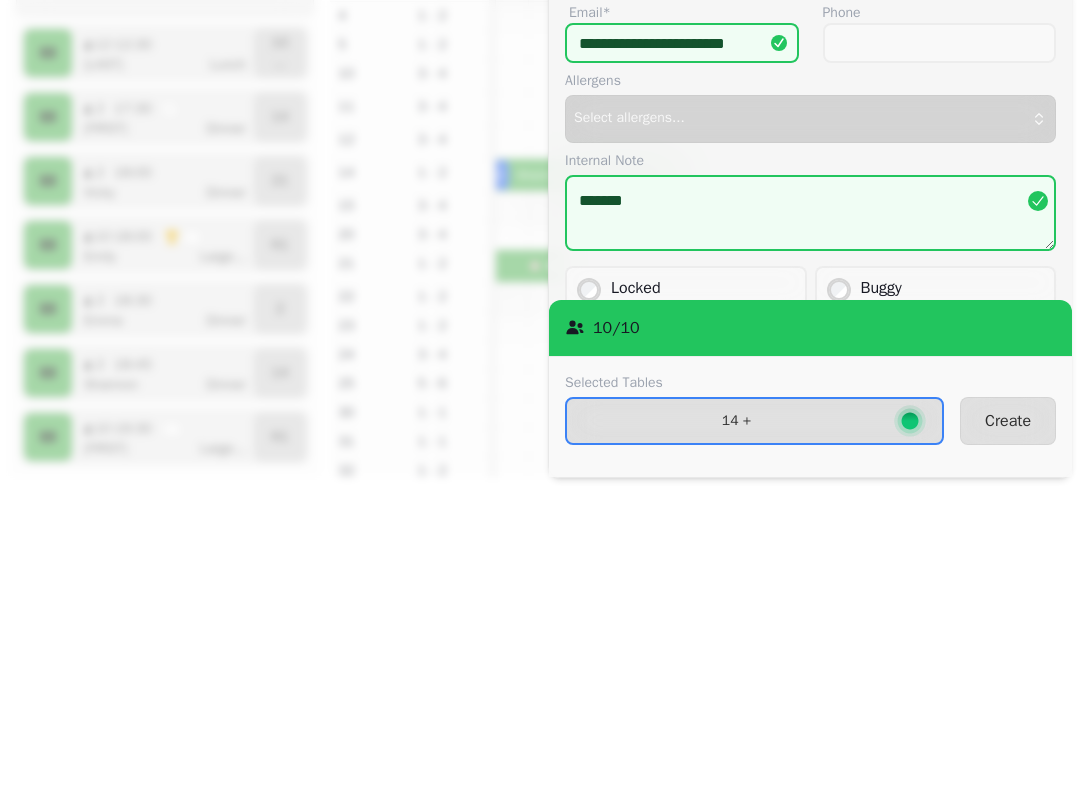 click on "Internal Note" at bounding box center (810, 465) 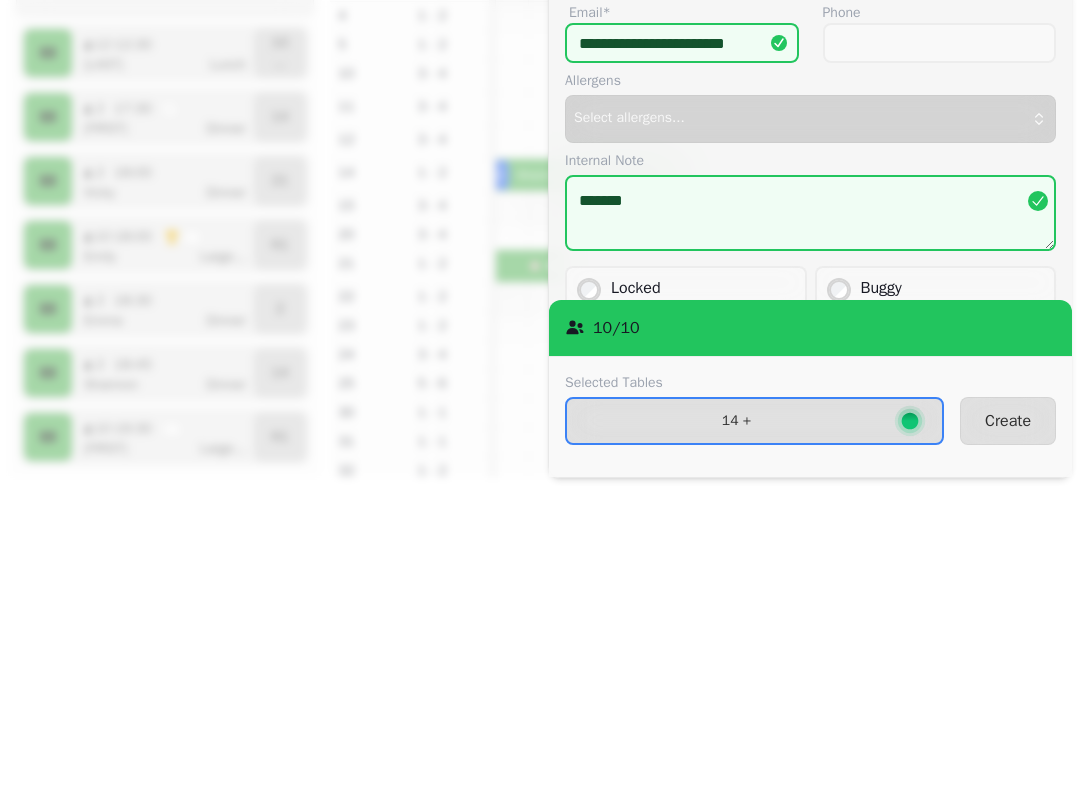 click on "Create" at bounding box center (1008, 725) 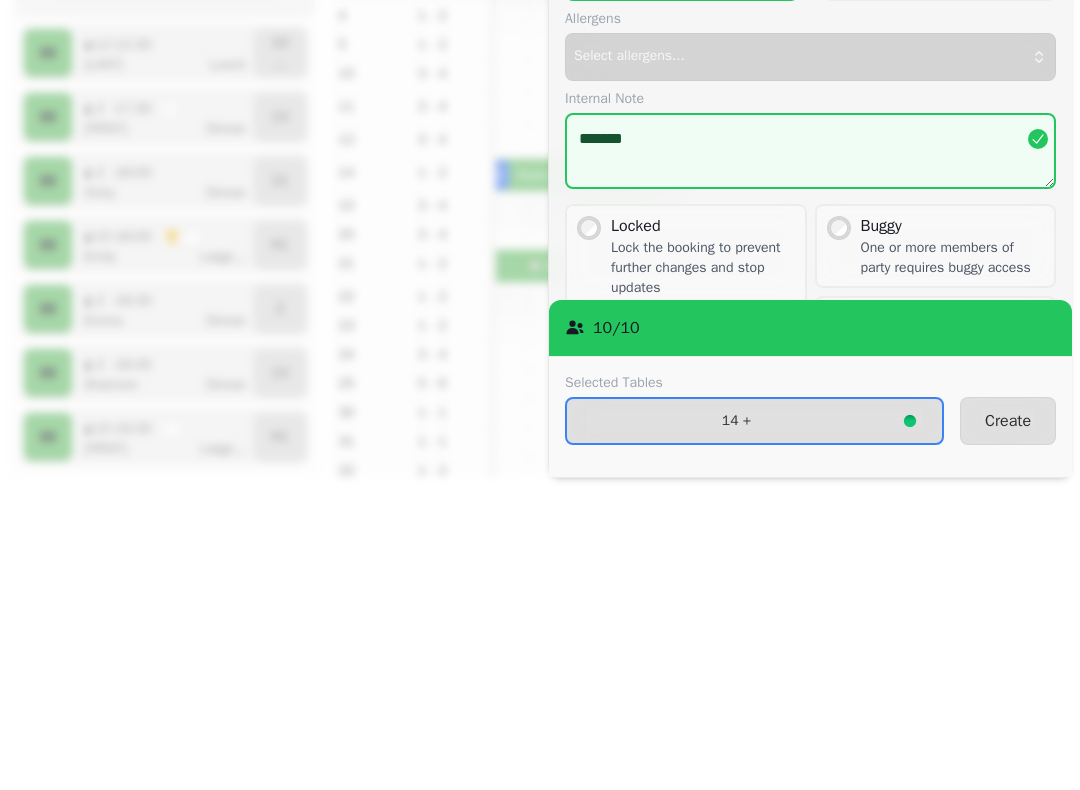 scroll, scrollTop: 84, scrollLeft: 0, axis: vertical 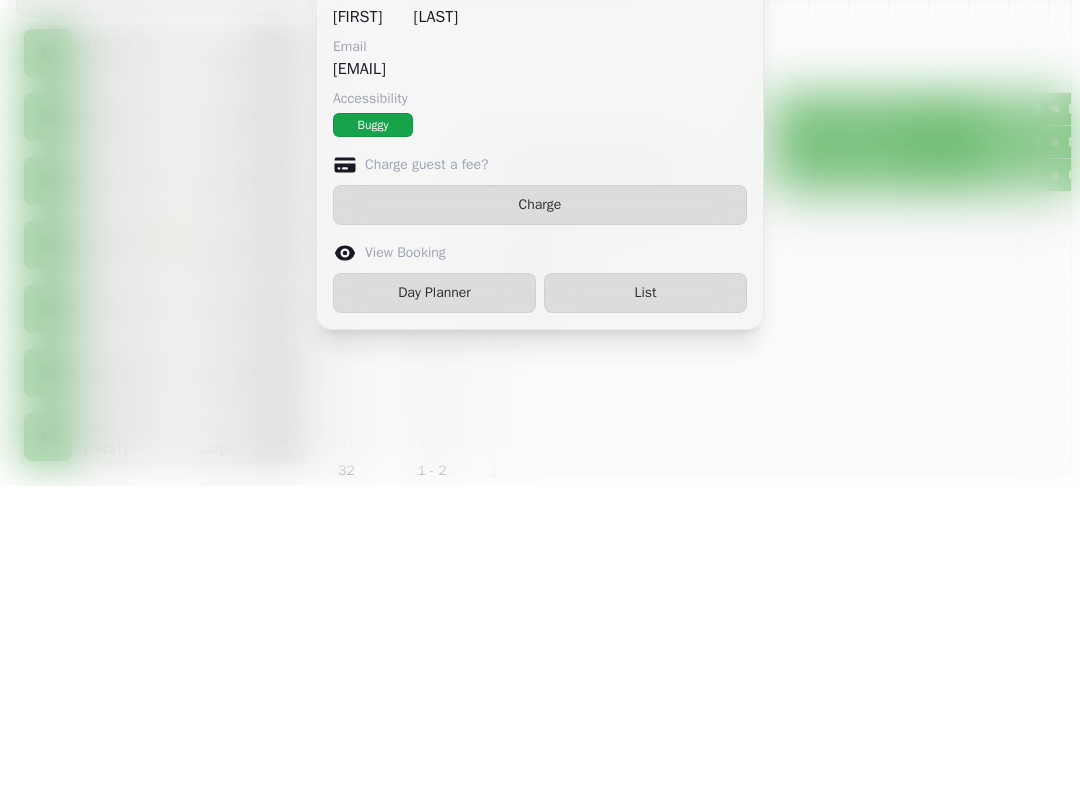 click on "Day Planner" at bounding box center (434, 597) 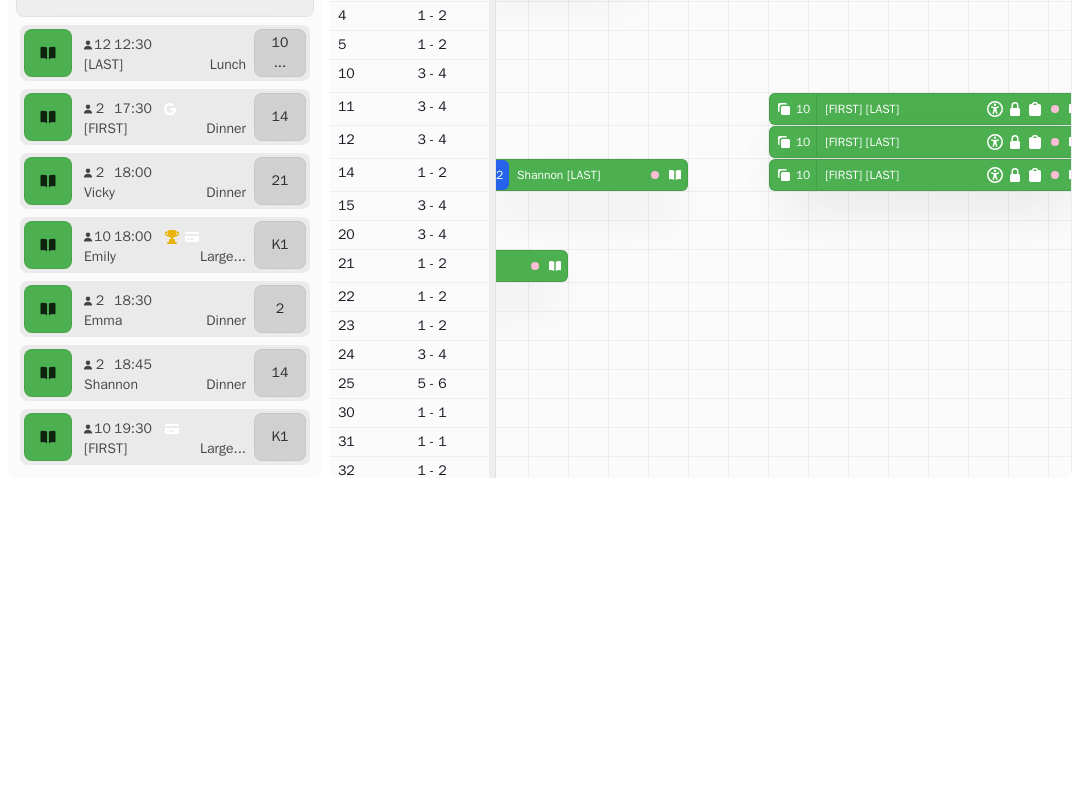 scroll, scrollTop: 0, scrollLeft: 1425, axis: horizontal 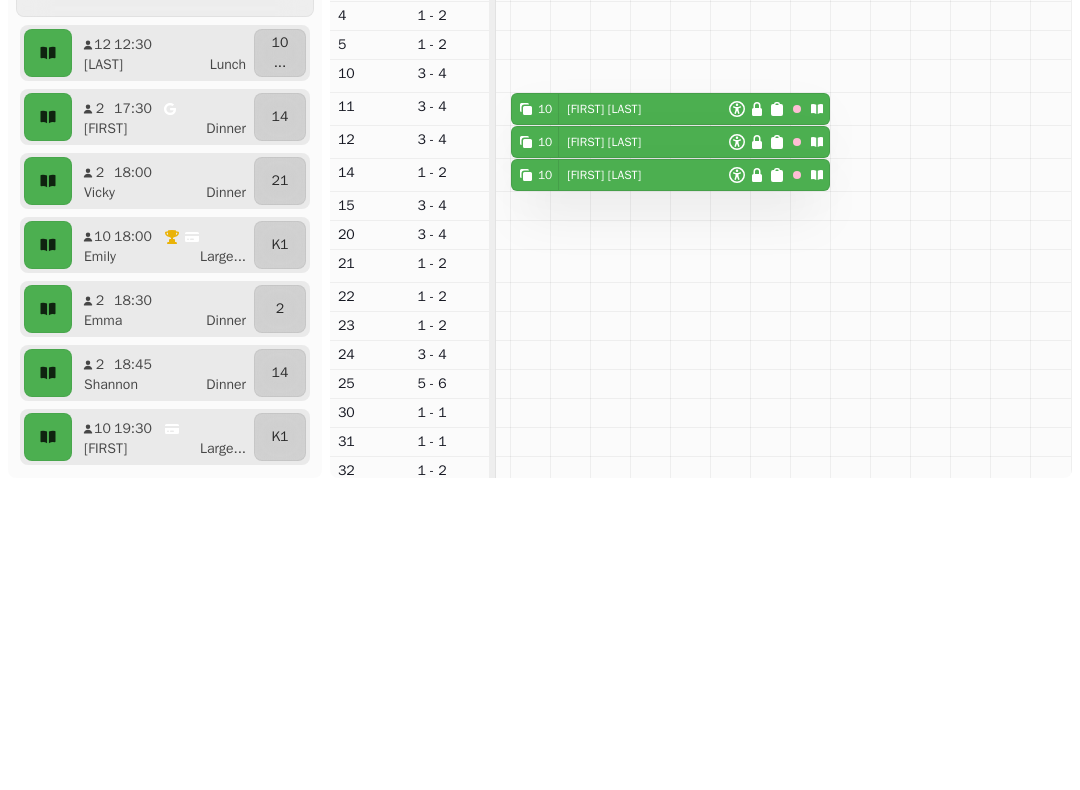select on "**********" 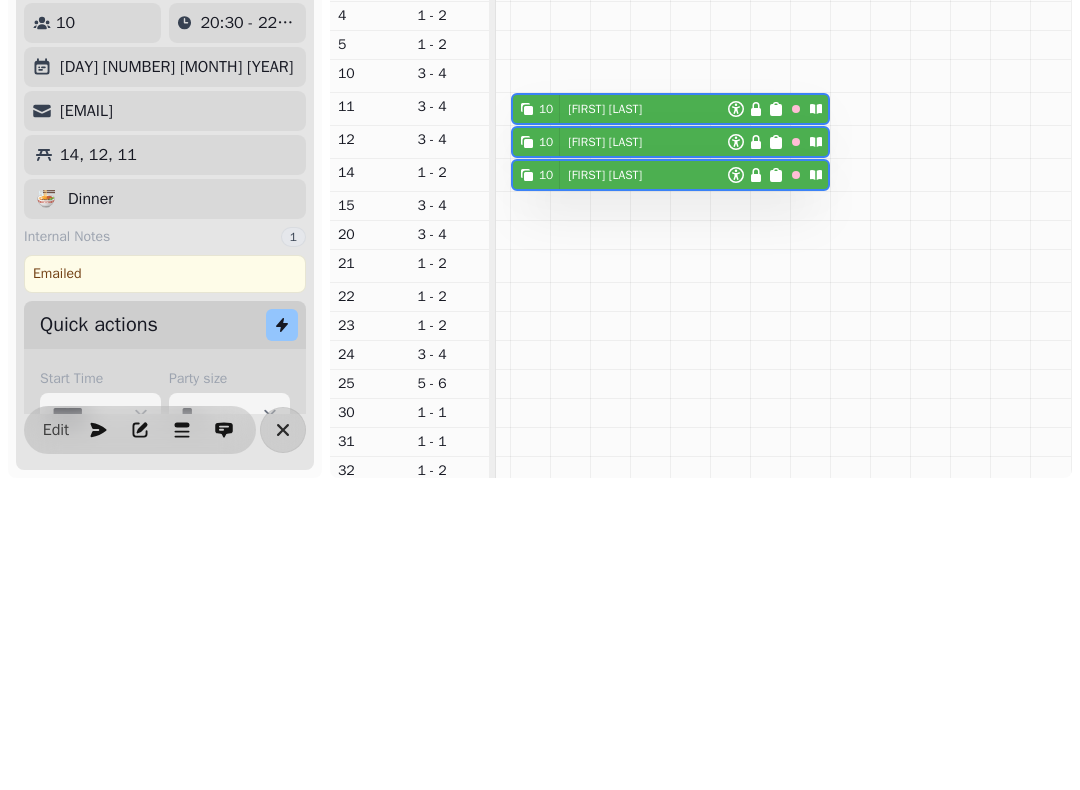 click 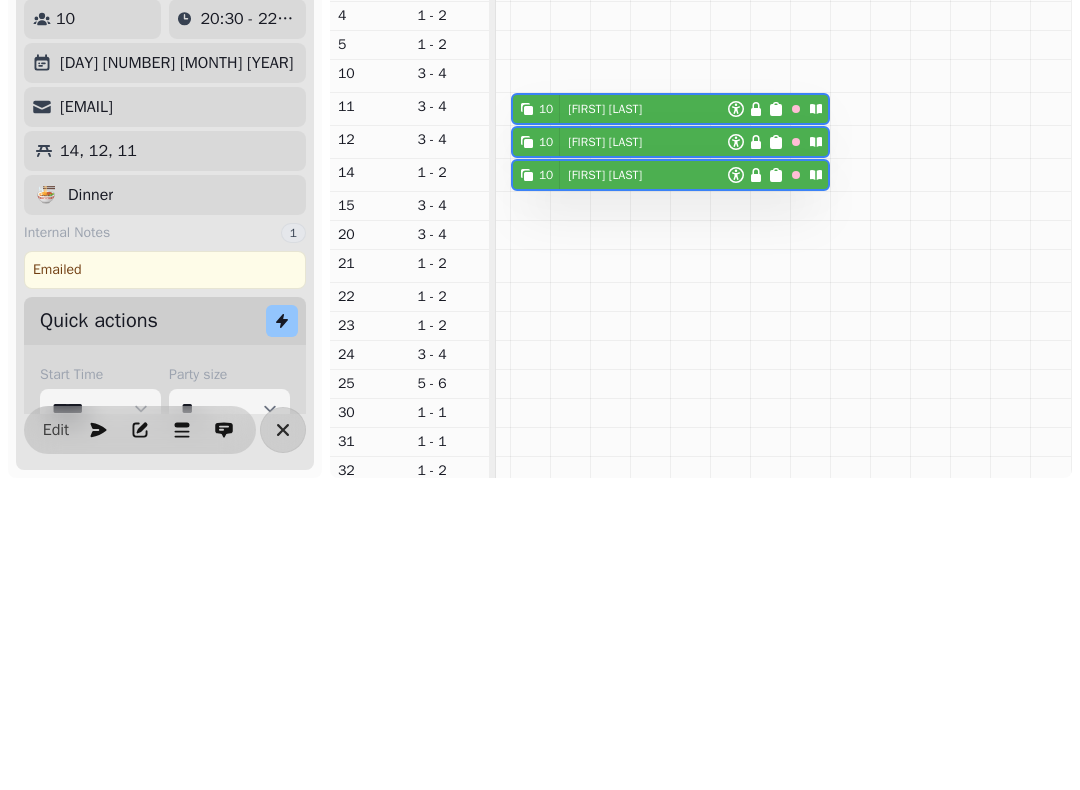 click on "Edit" at bounding box center (56, 734) 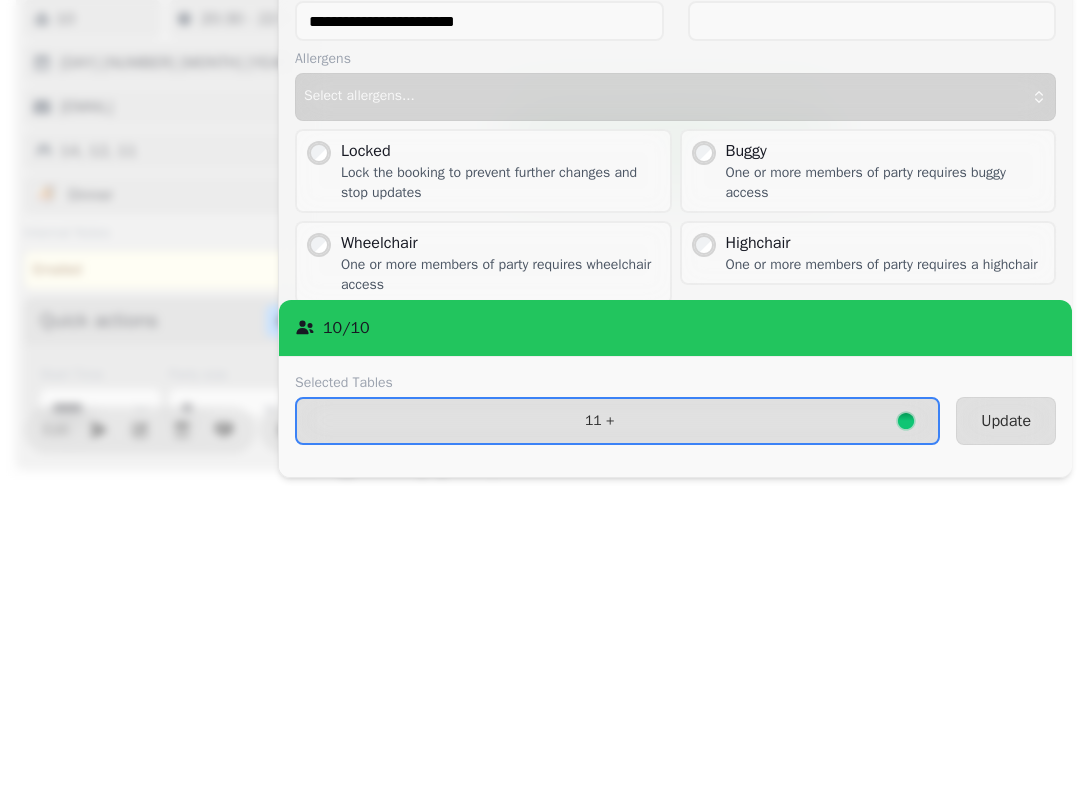 click on "Buggy" at bounding box center [886, 455] 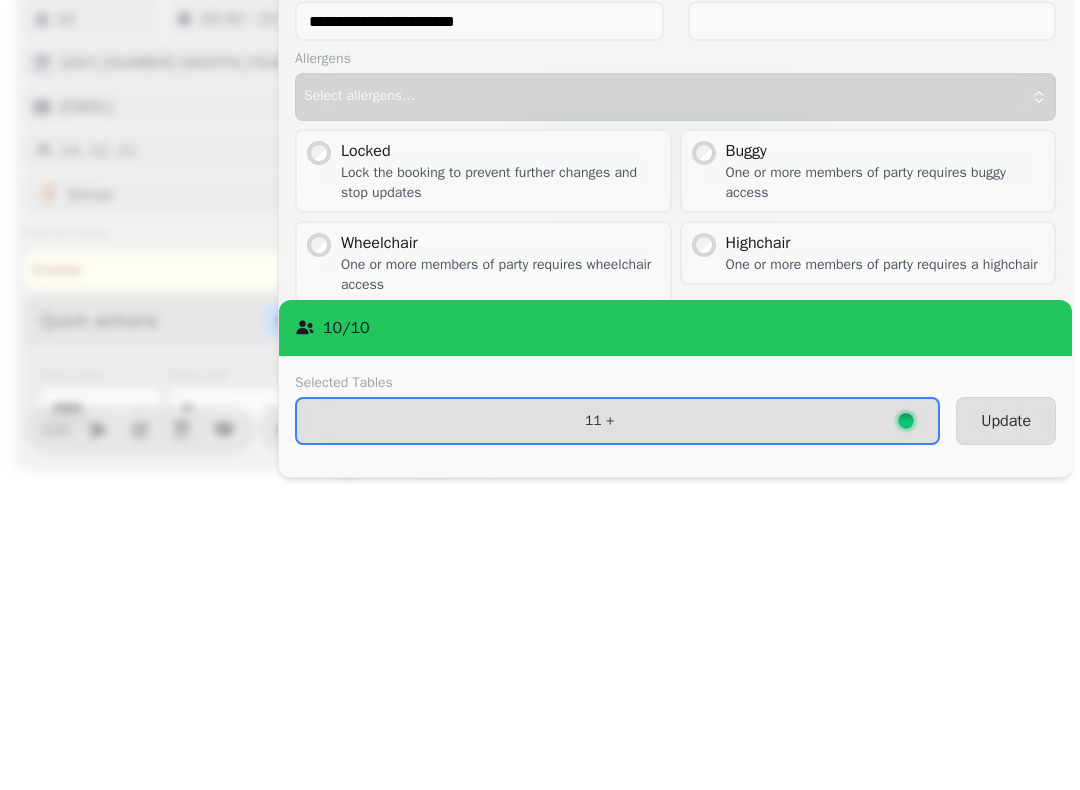 click on "Update" at bounding box center (1006, 725) 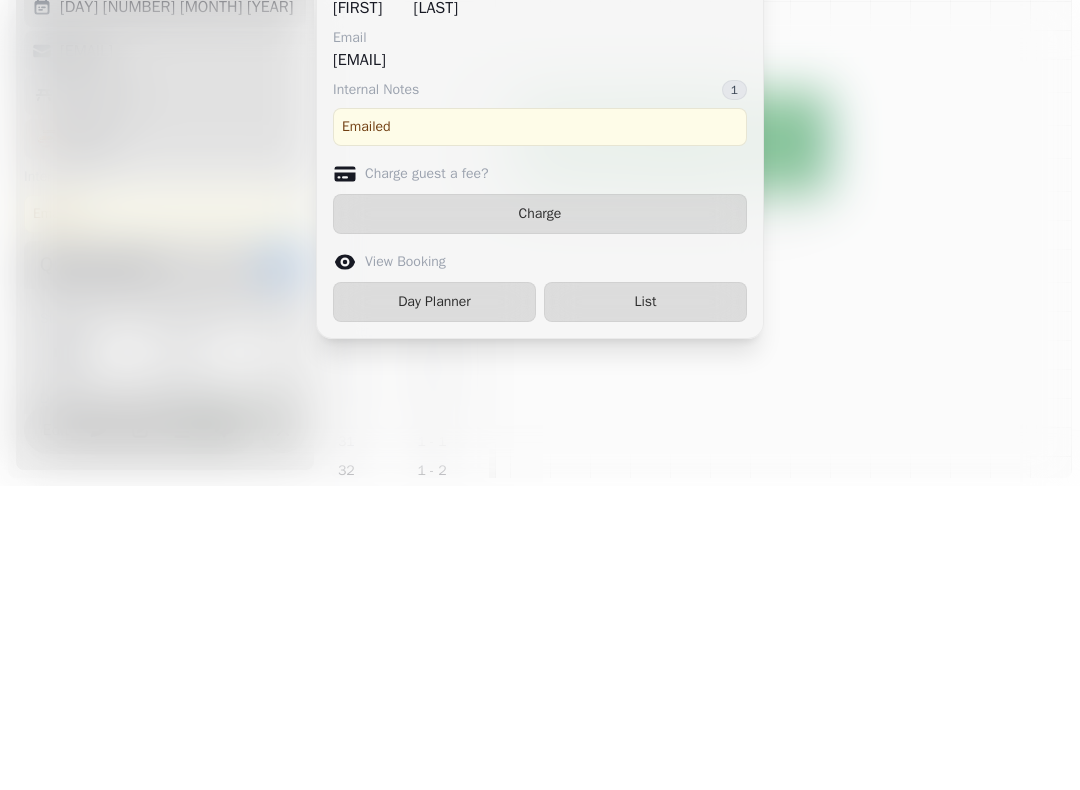 click on "Day Planner" at bounding box center (434, 606) 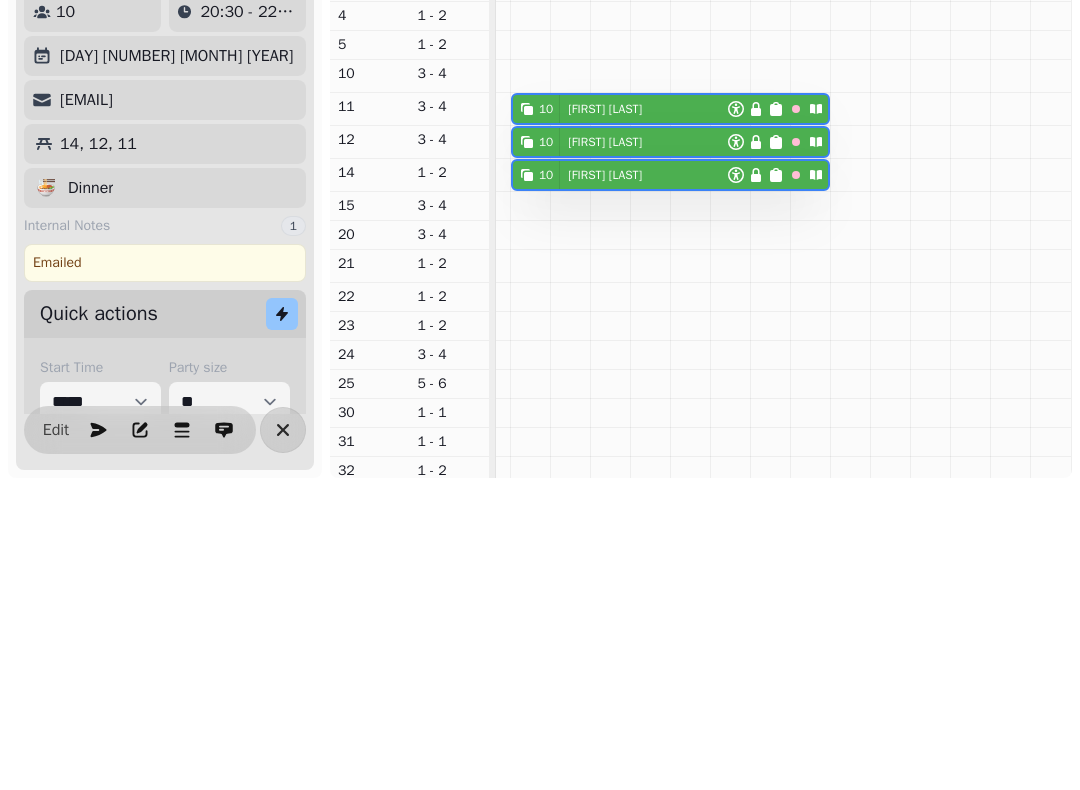 click 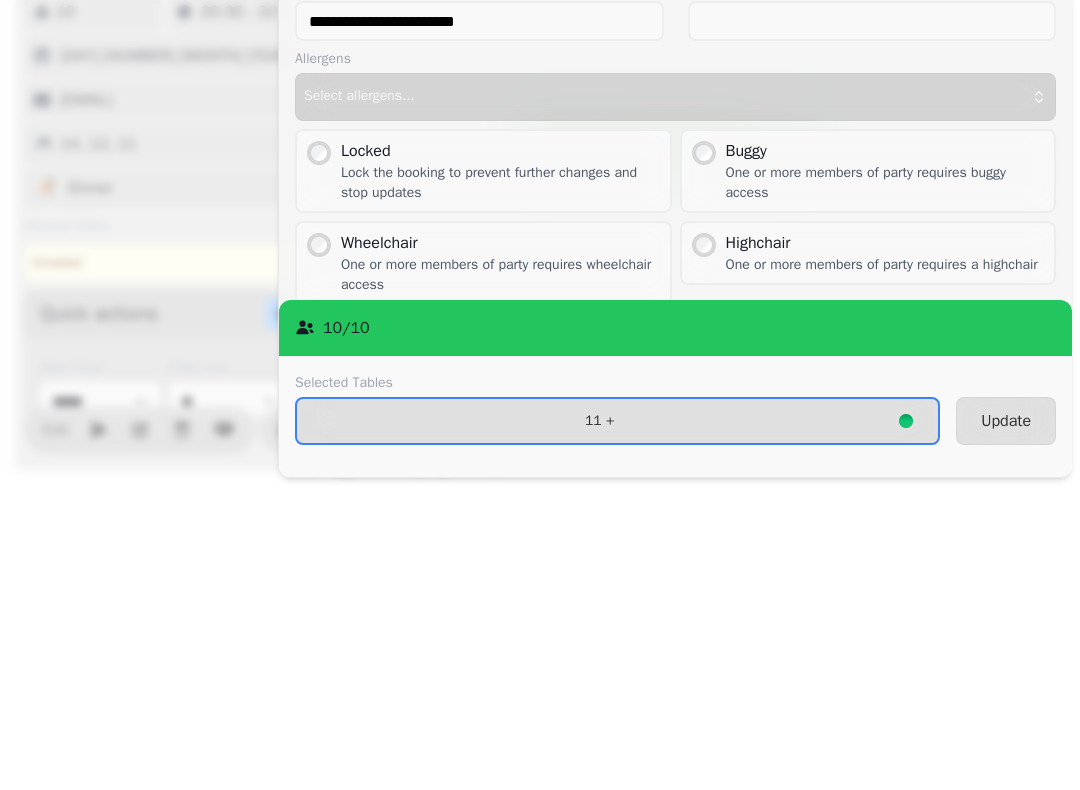 click on "Lock the booking to prevent further changes and stop updates" at bounding box center (501, 487) 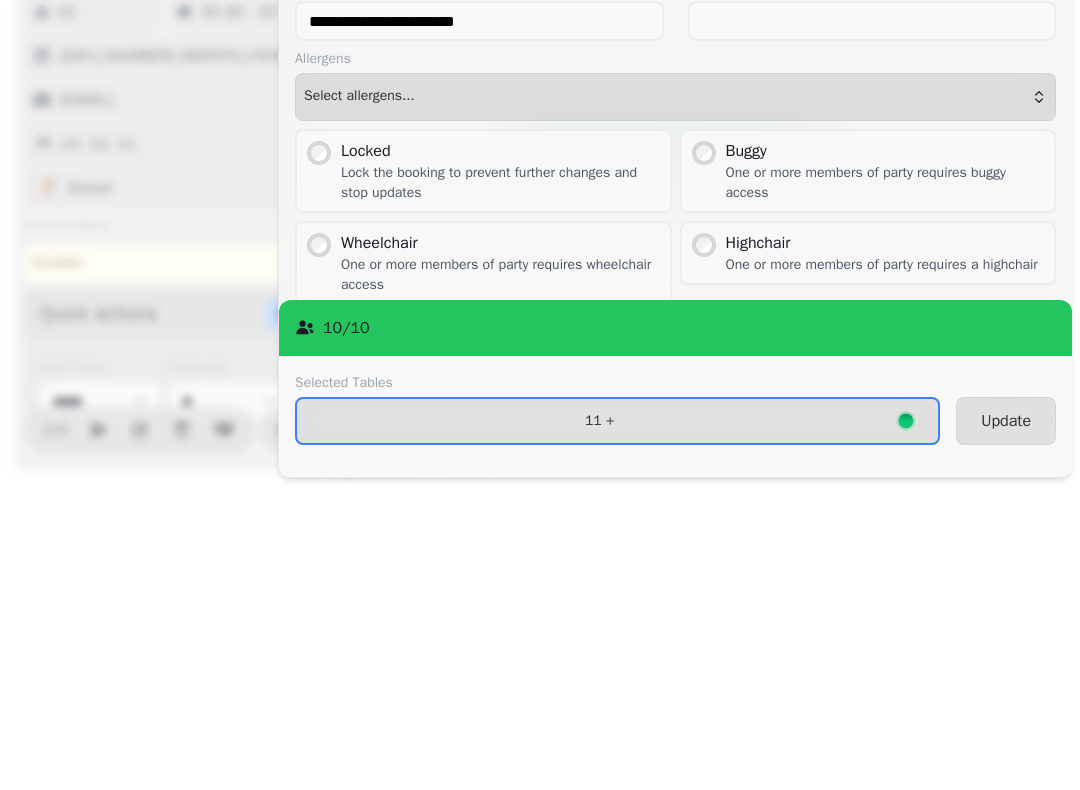 click on "Update" at bounding box center [1006, 725] 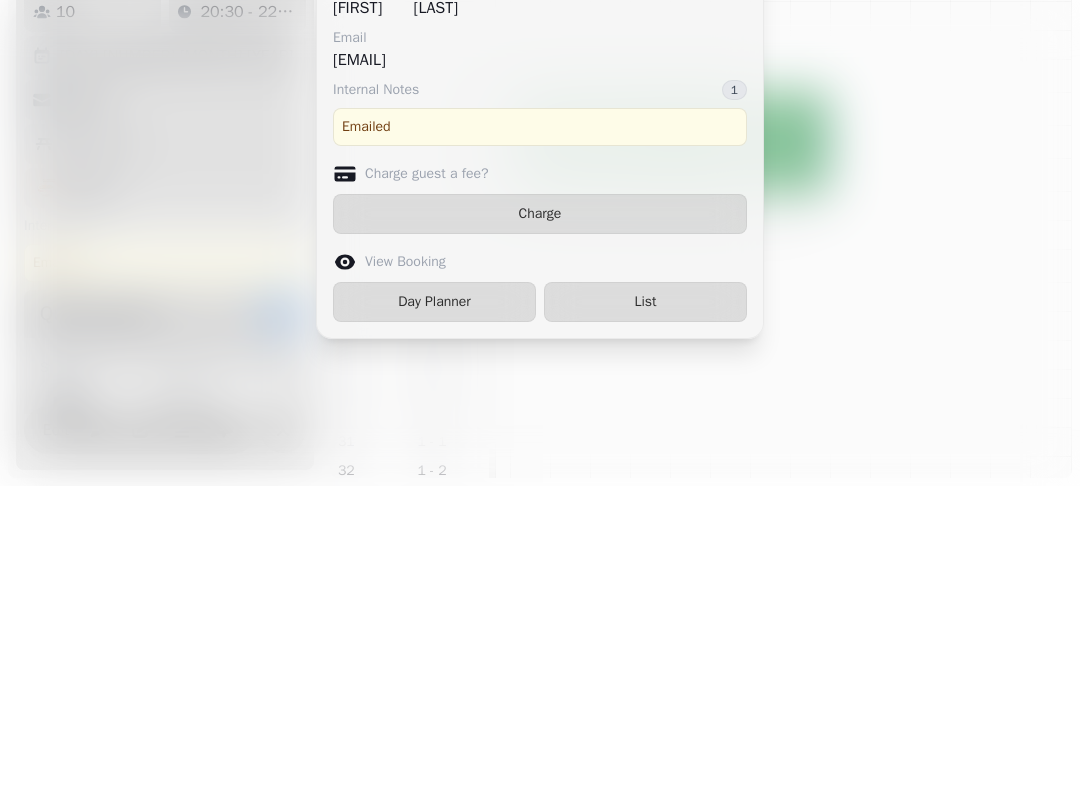 click on "Day Planner" at bounding box center (434, 606) 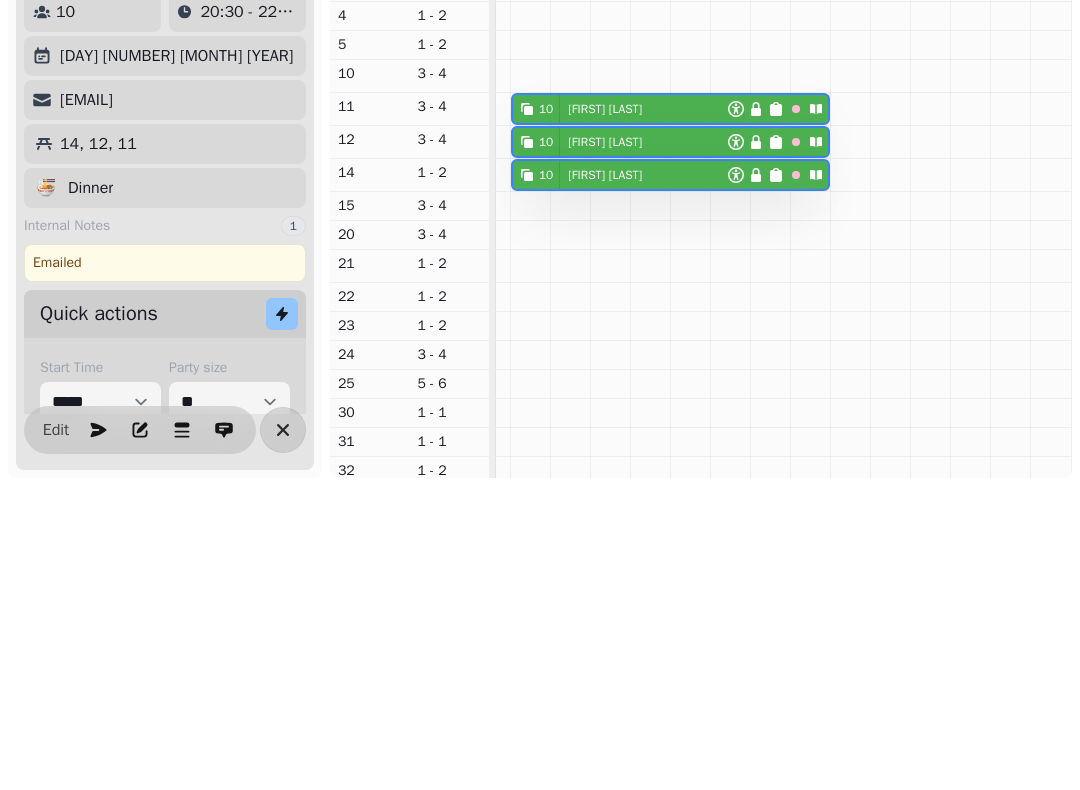 click at bounding box center (290, 40) 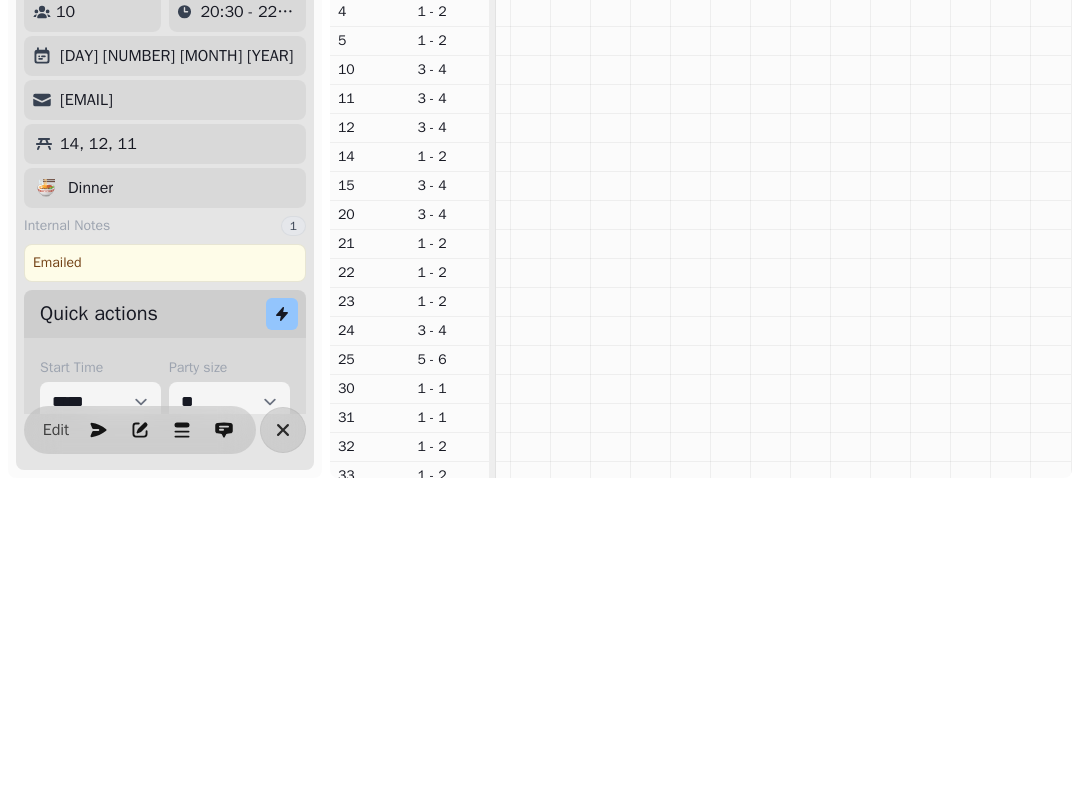 scroll, scrollTop: 0, scrollLeft: 65, axis: horizontal 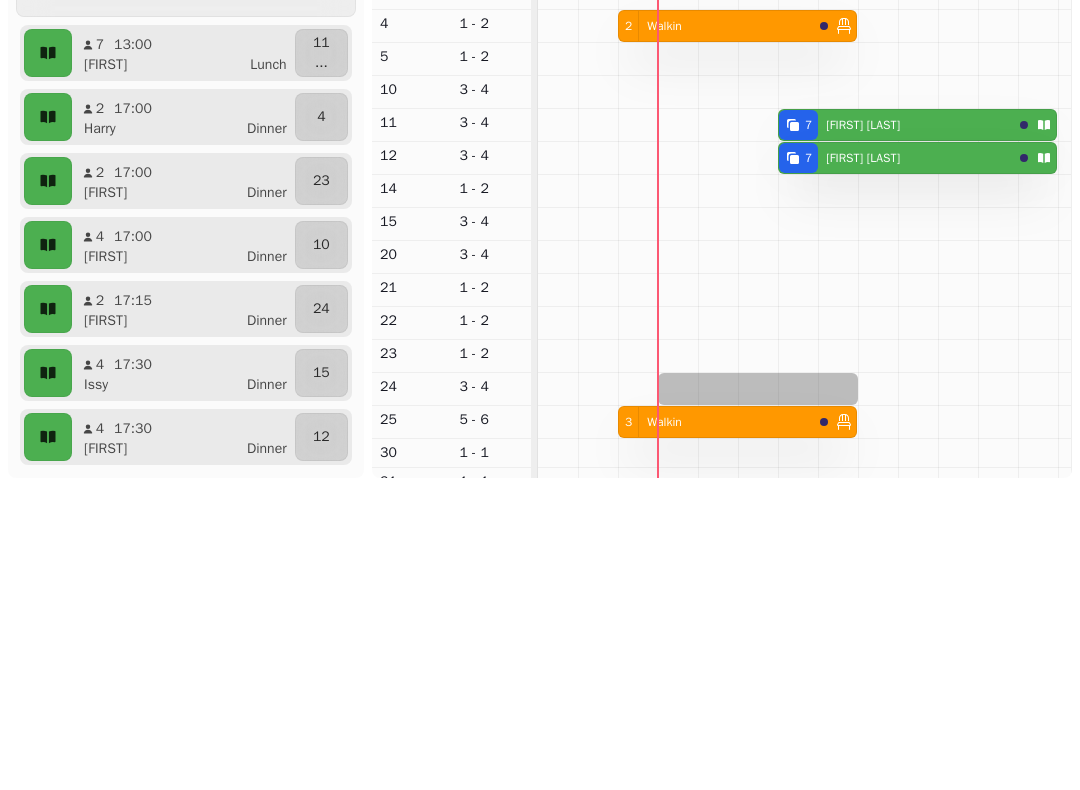select on "*" 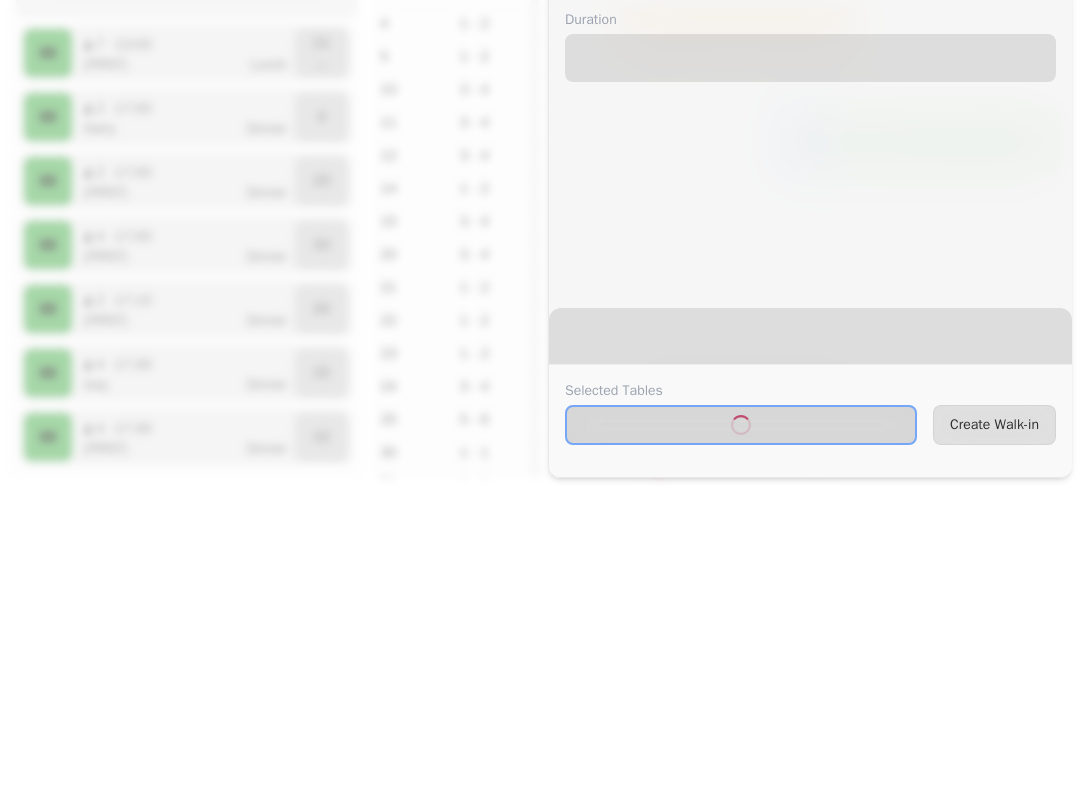 select on "****" 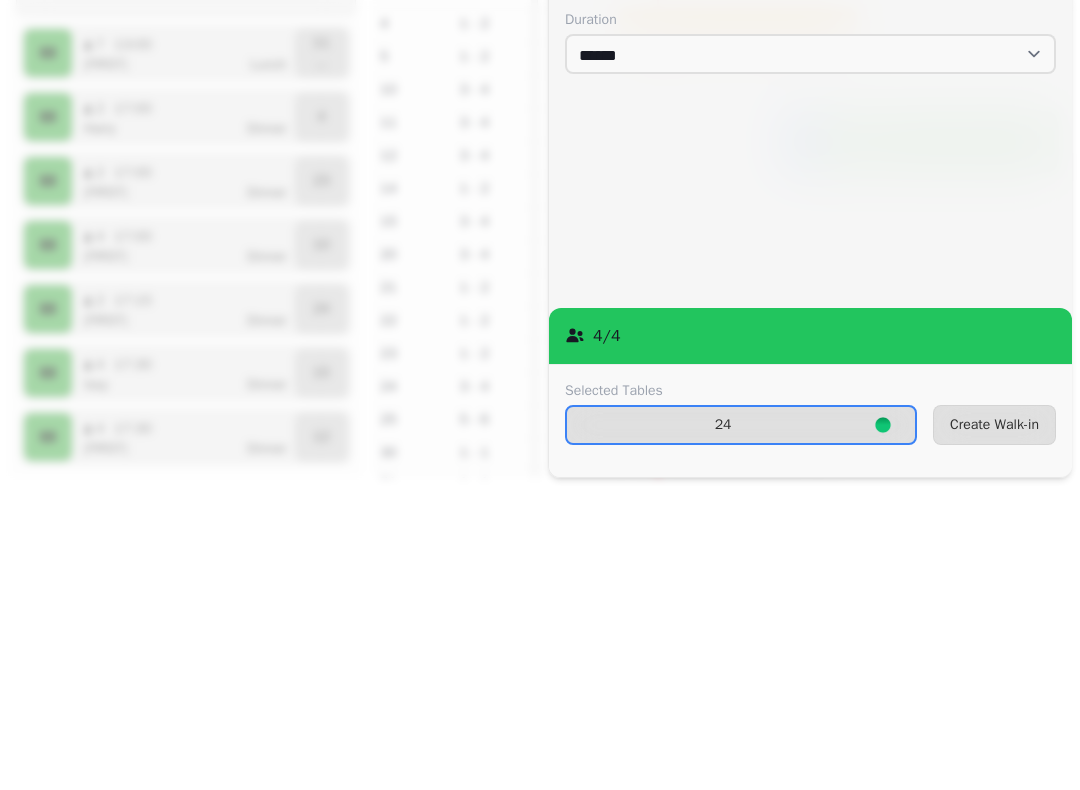 click on "6" at bounding box center [1018, 218] 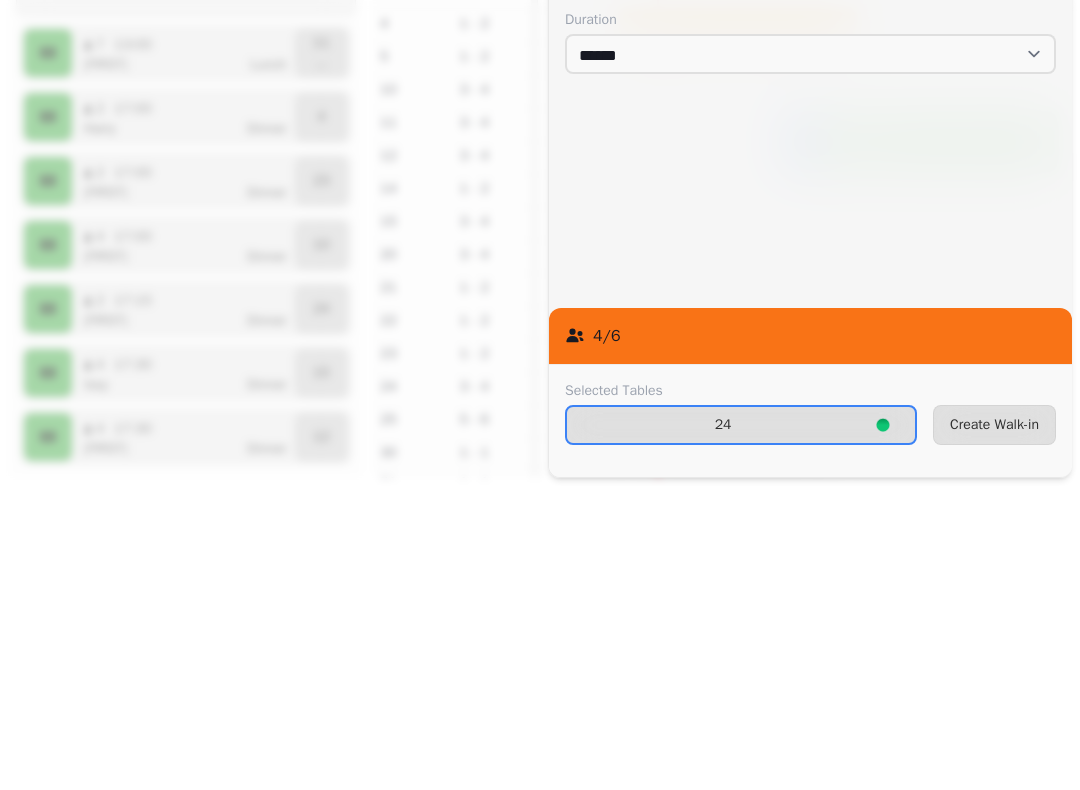 click on "24" at bounding box center [723, 729] 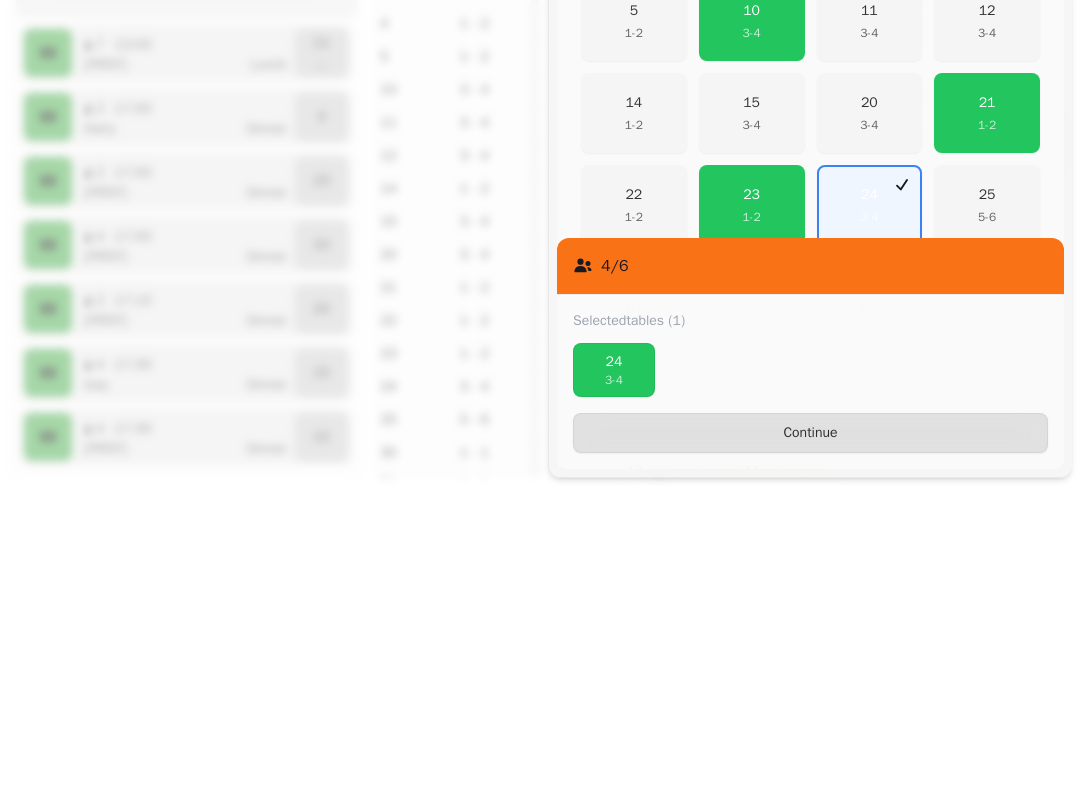 scroll, scrollTop: 412, scrollLeft: 0, axis: vertical 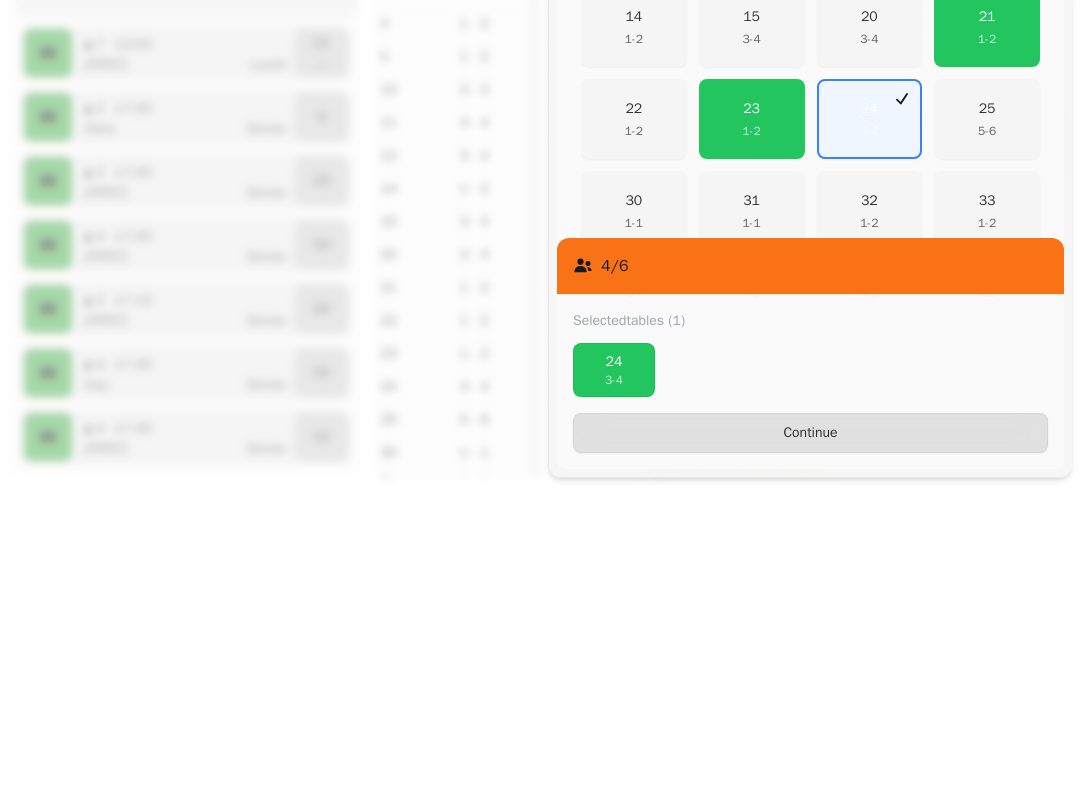 click on "1  -  2" at bounding box center [752, 435] 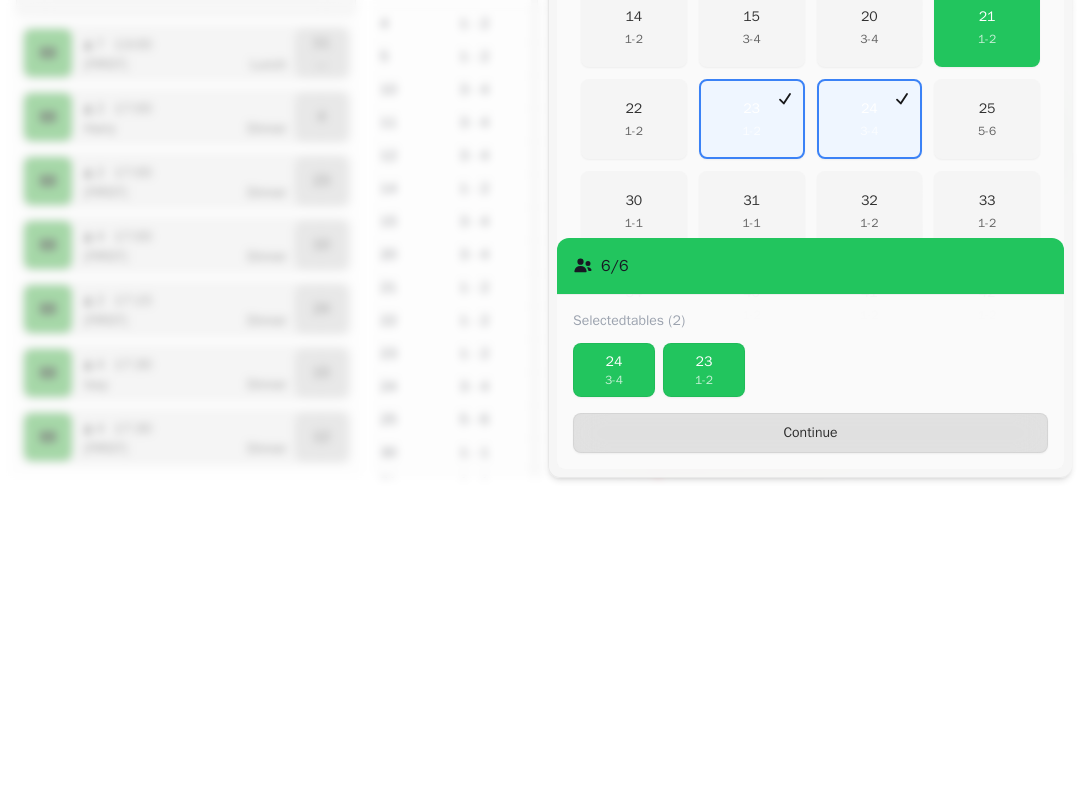 click on "Continue" at bounding box center [810, 737] 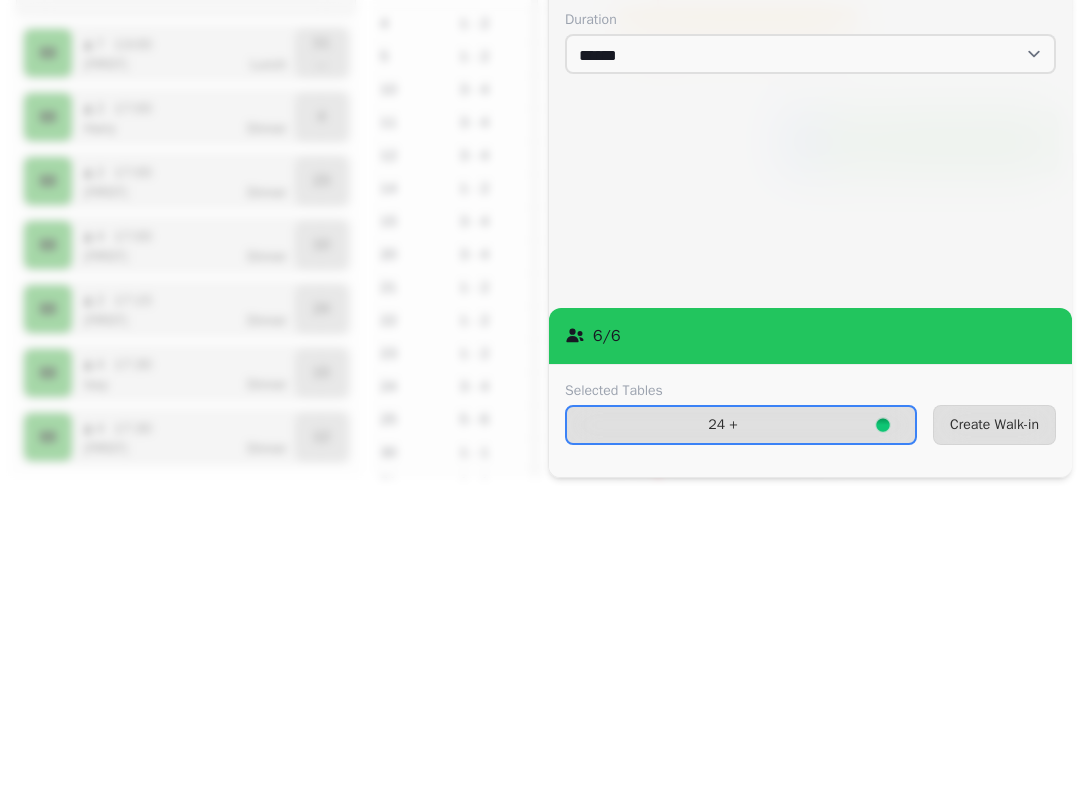 click on "Create Walk-in" at bounding box center [994, 729] 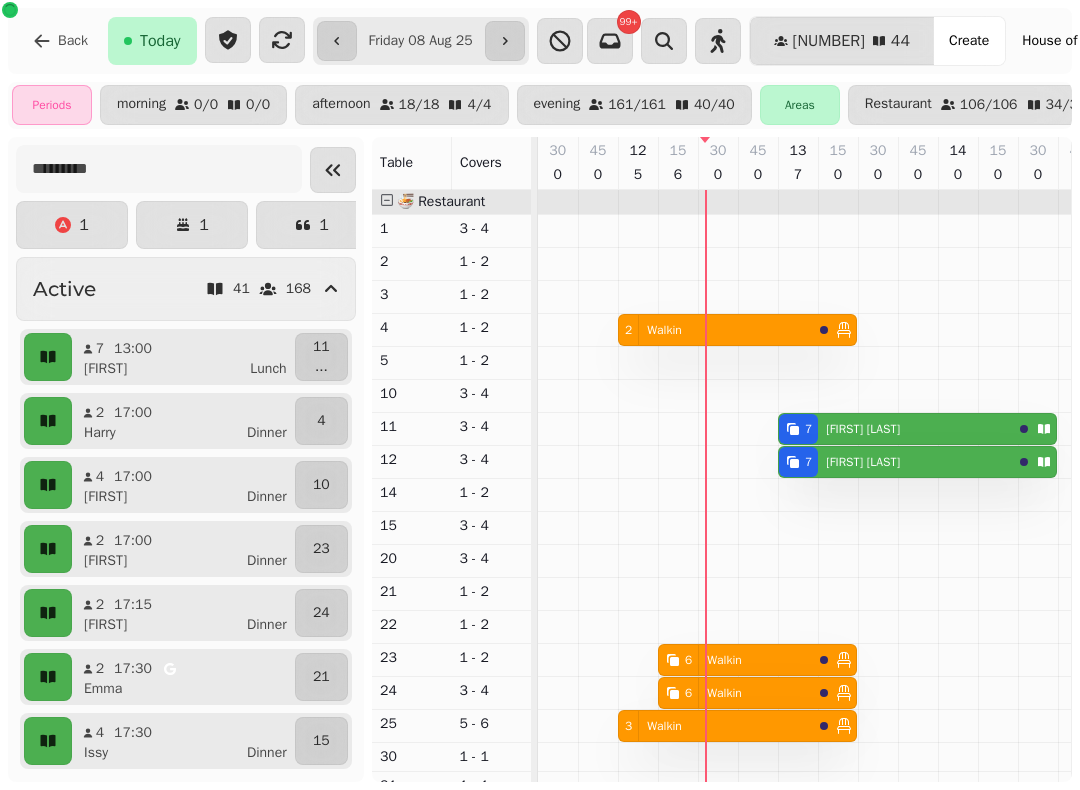 scroll, scrollTop: 8, scrollLeft: 438, axis: both 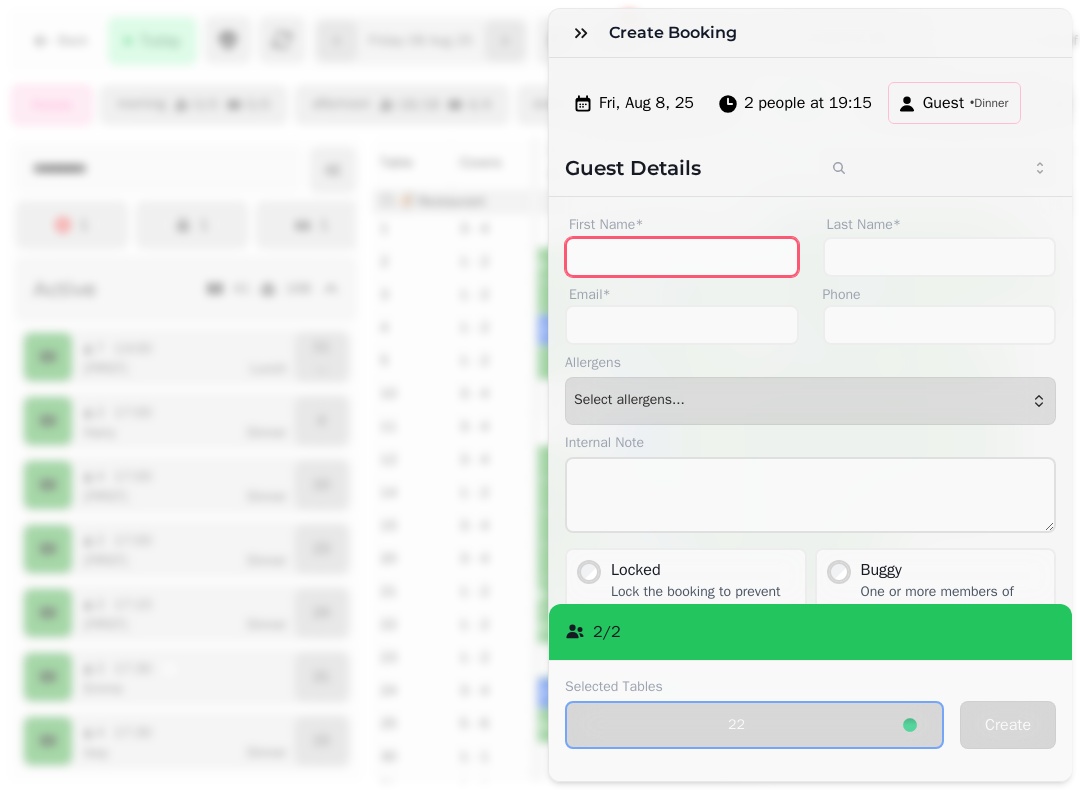 click on "First Name*" at bounding box center (682, 257) 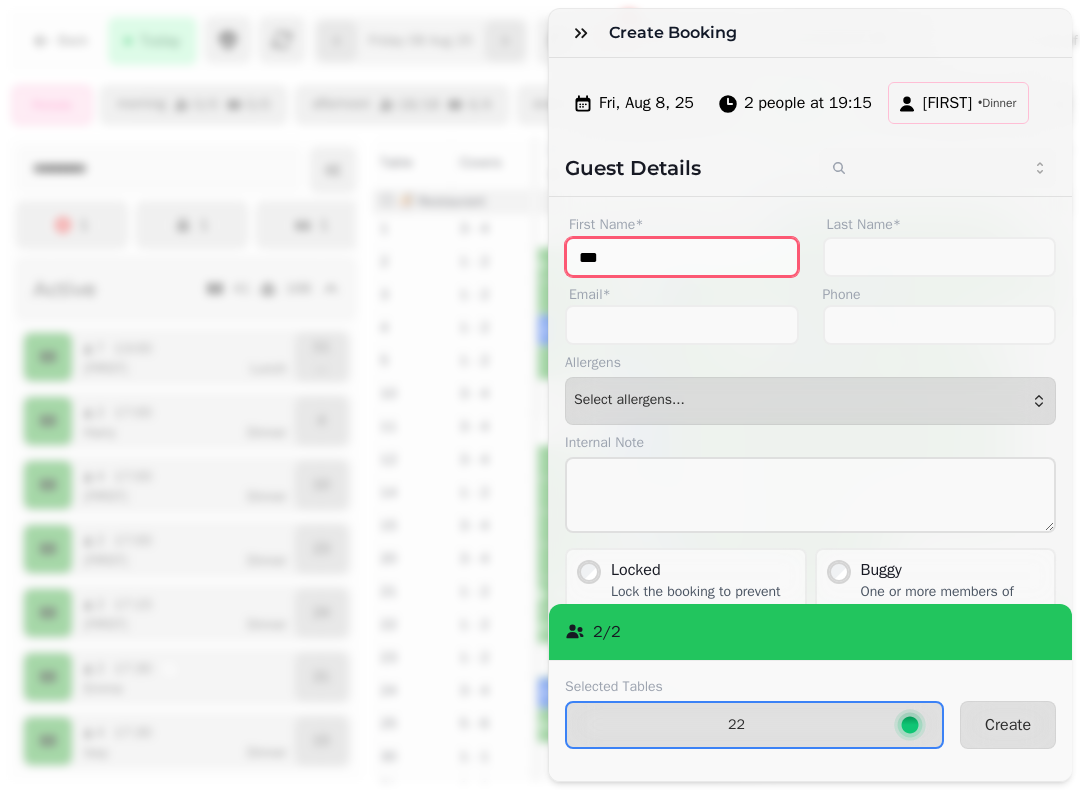 type on "***" 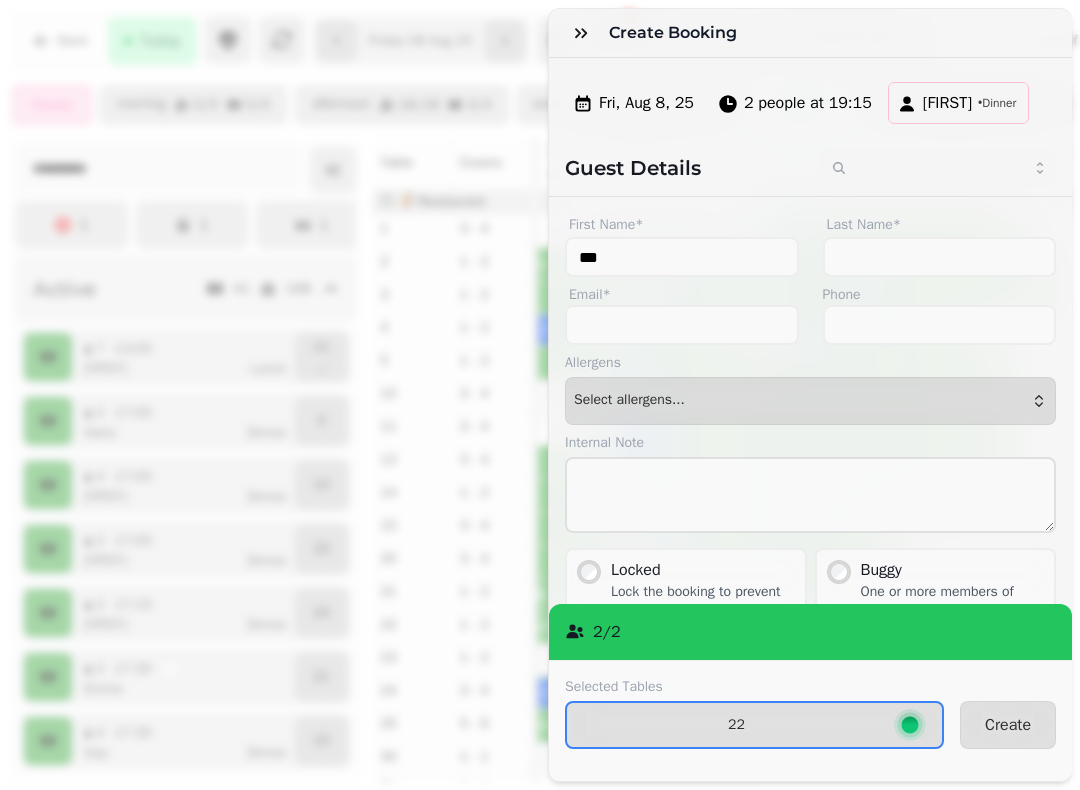 click on "Create" at bounding box center (1008, 725) 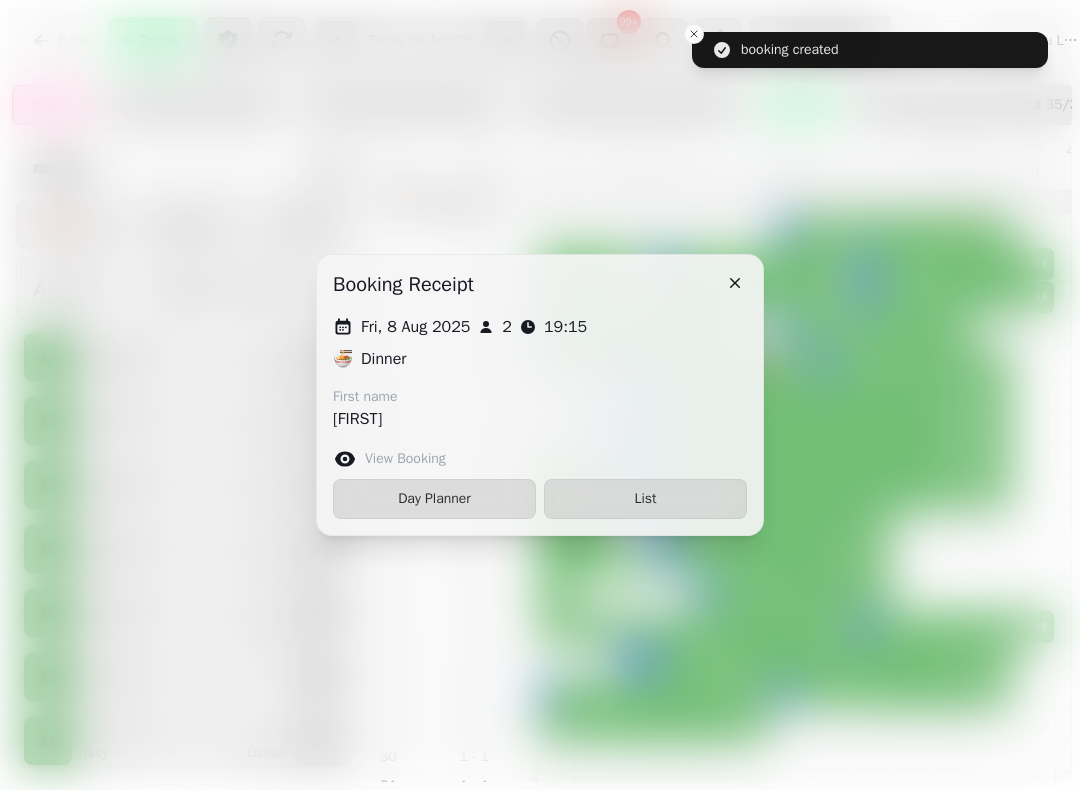click on "Day Planner" at bounding box center (434, 499) 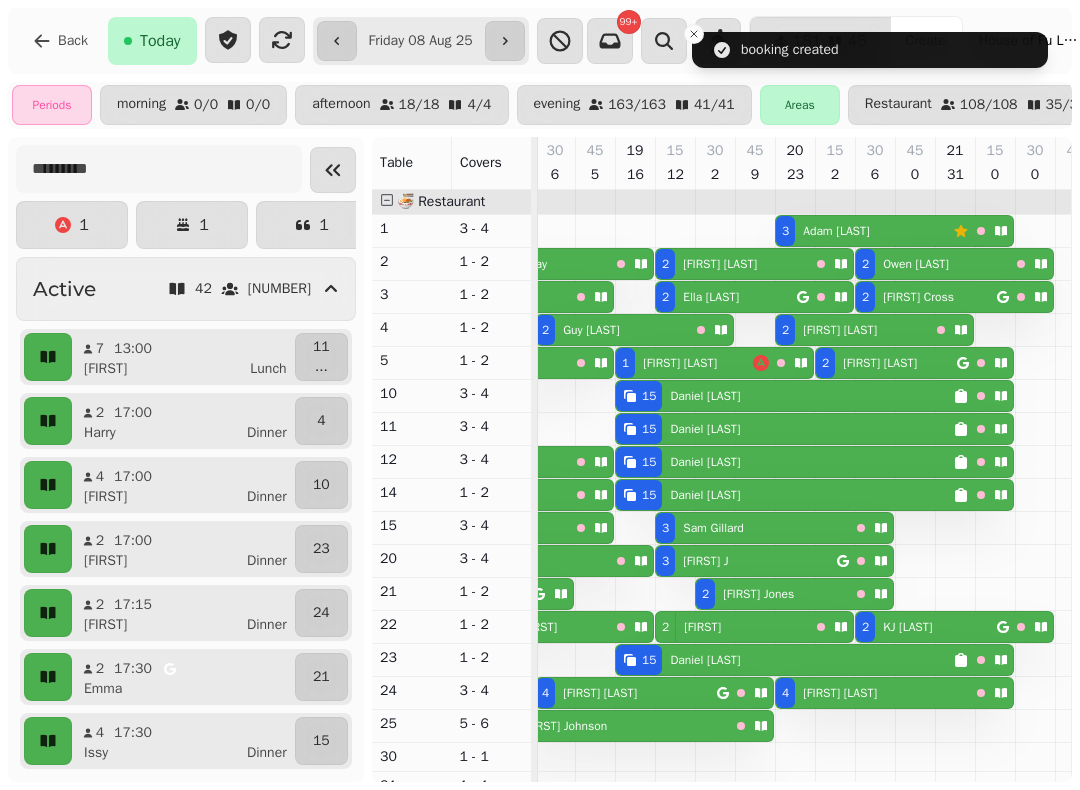 select on "**********" 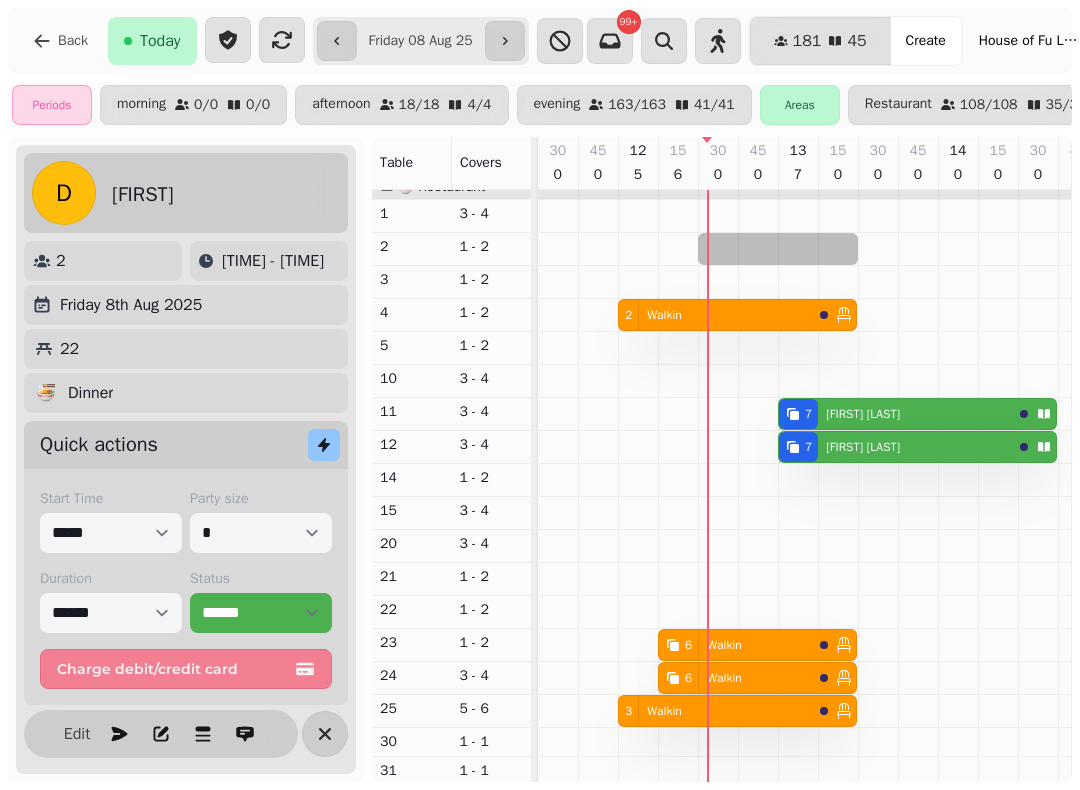 select on "*" 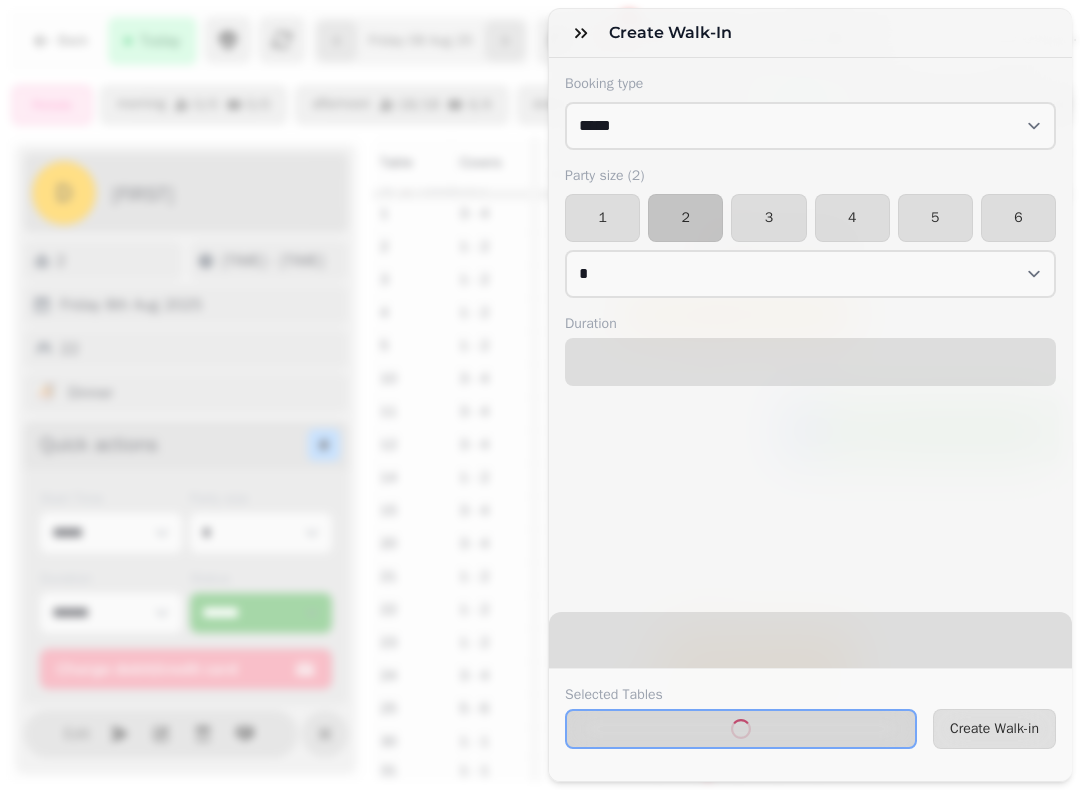 select on "****" 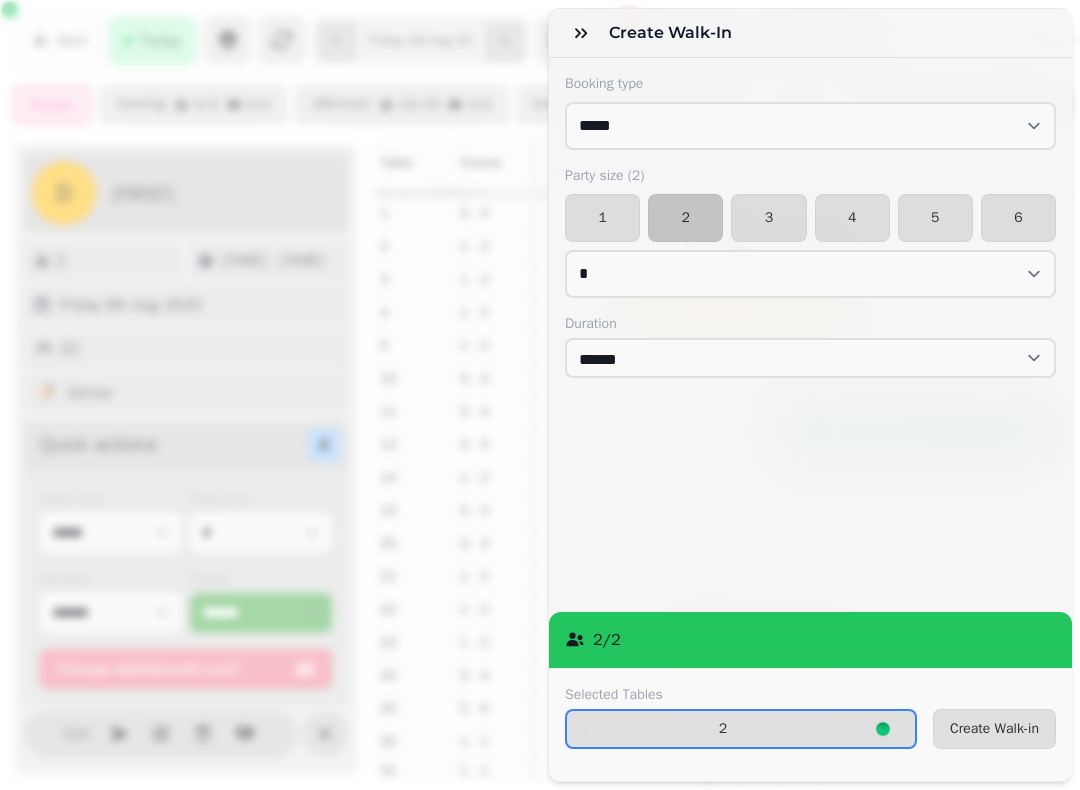 click on "1" at bounding box center [602, 218] 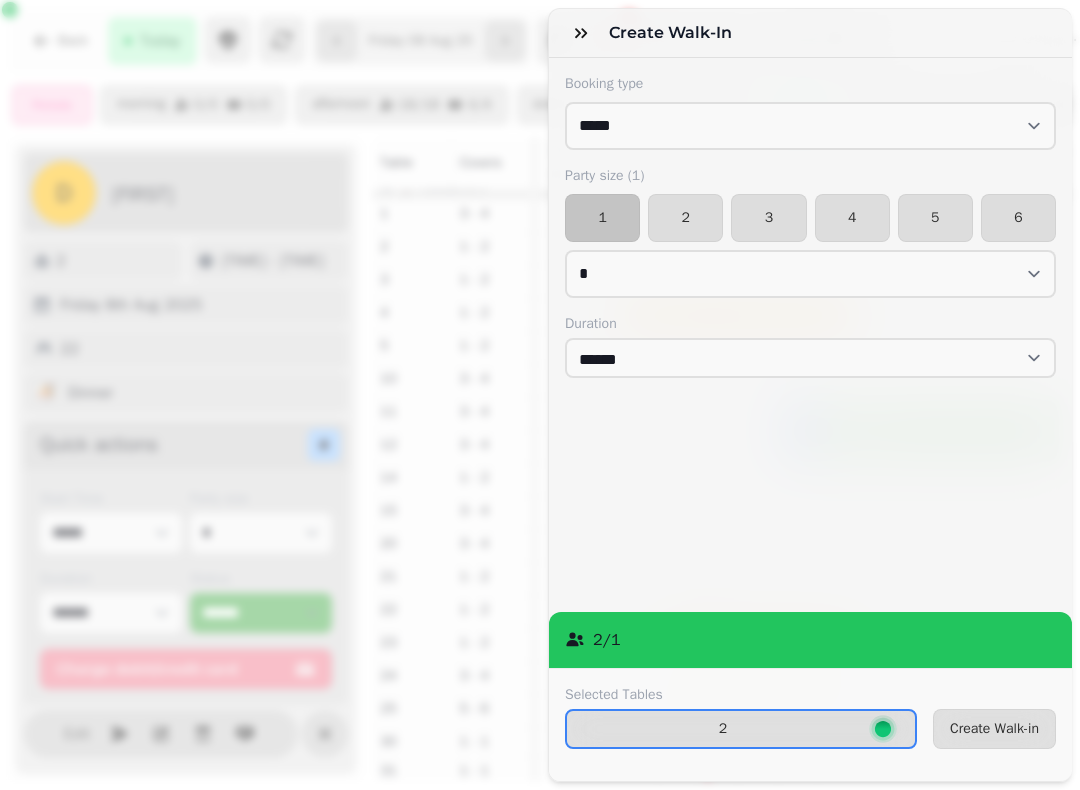 click on "Create Walk-in" at bounding box center [994, 729] 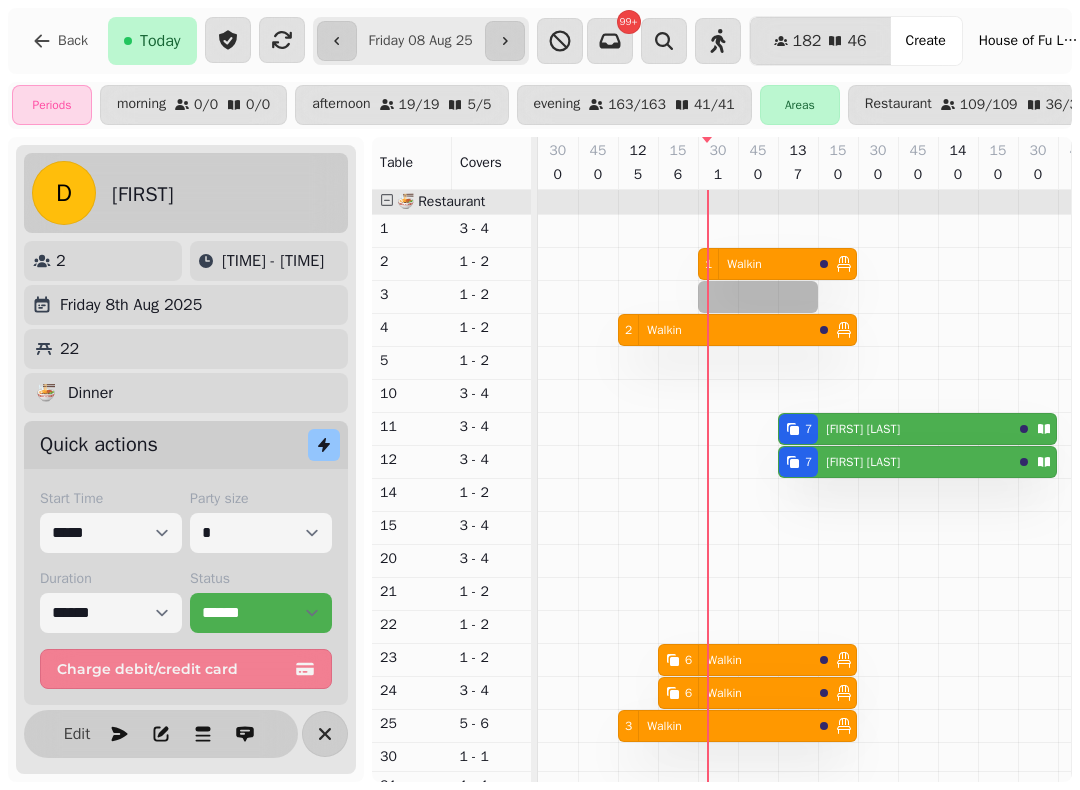 select on "*" 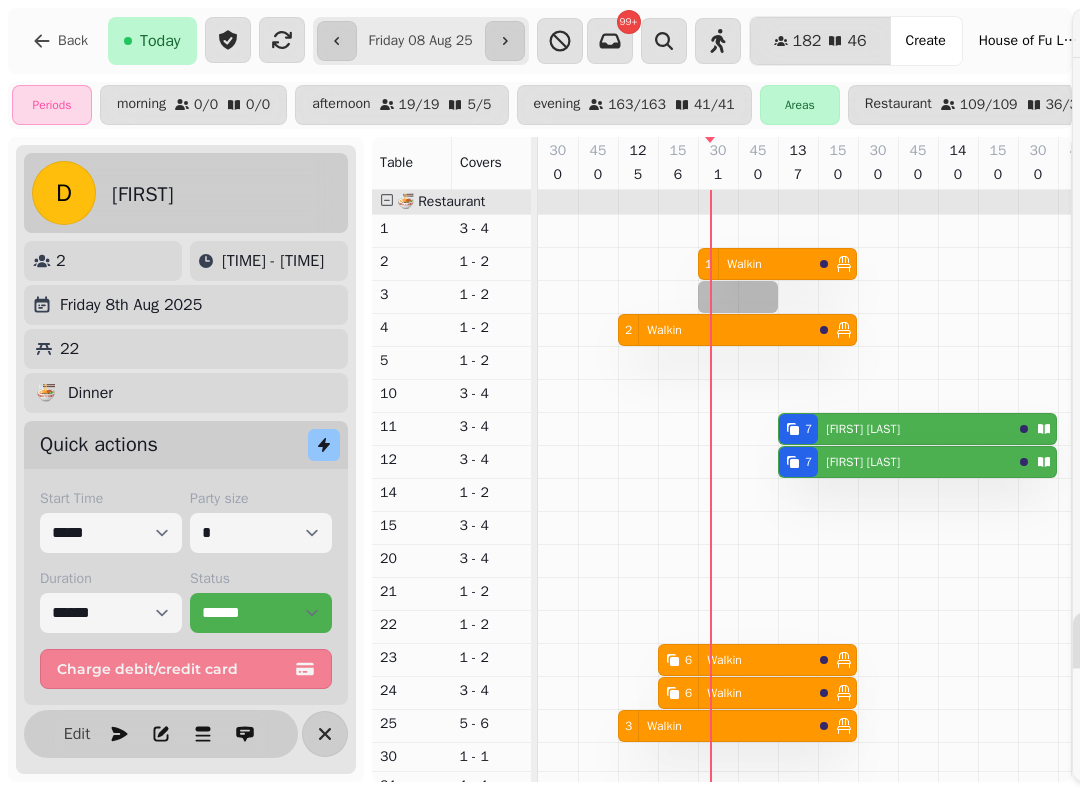 select on "****" 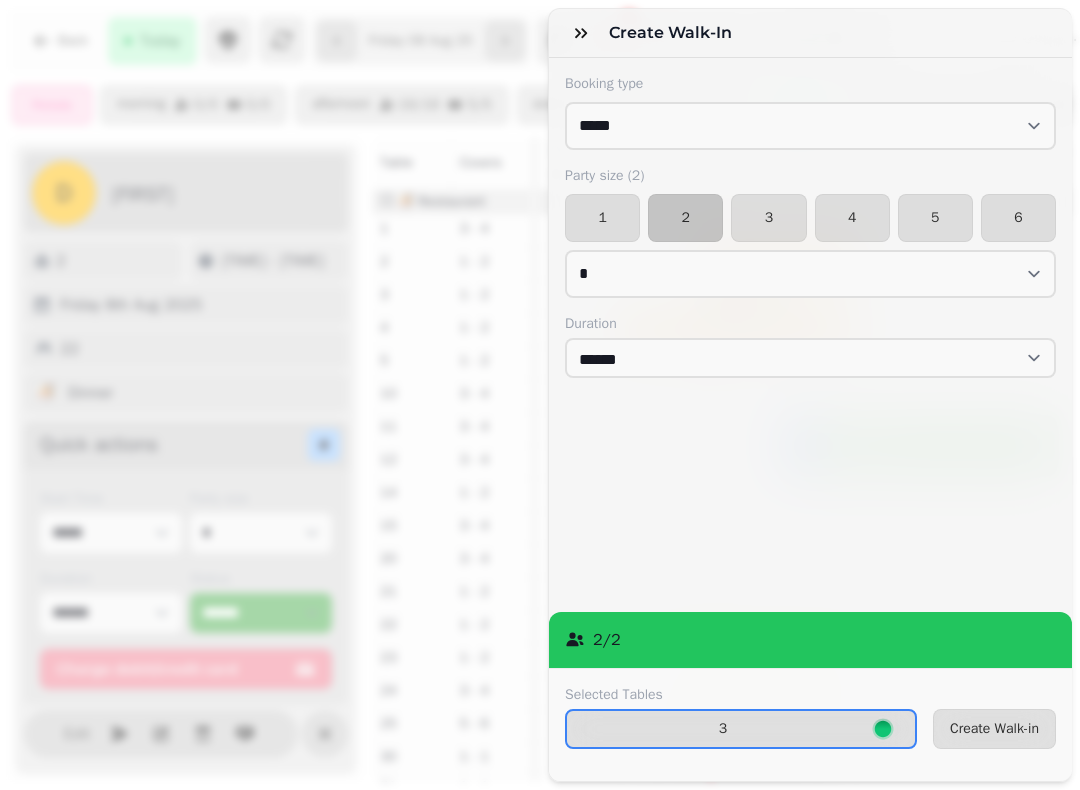 click on "Create Walk-in" at bounding box center (994, 729) 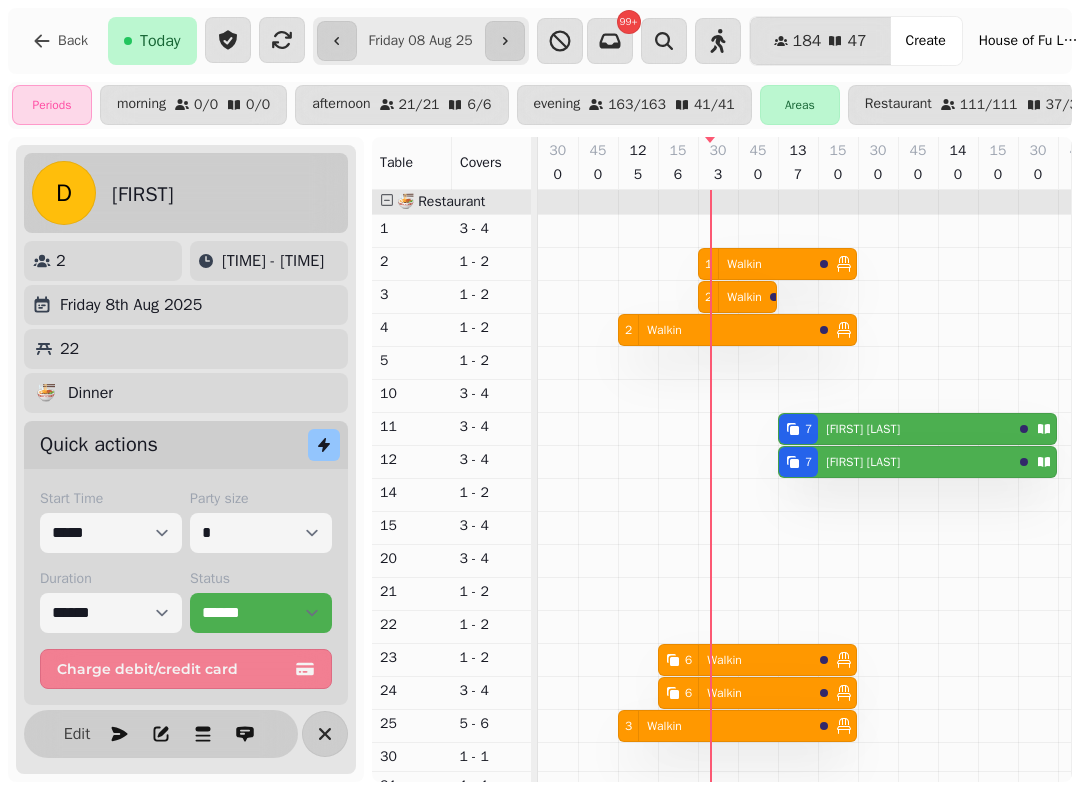 click on "Walkin" at bounding box center [744, 297] 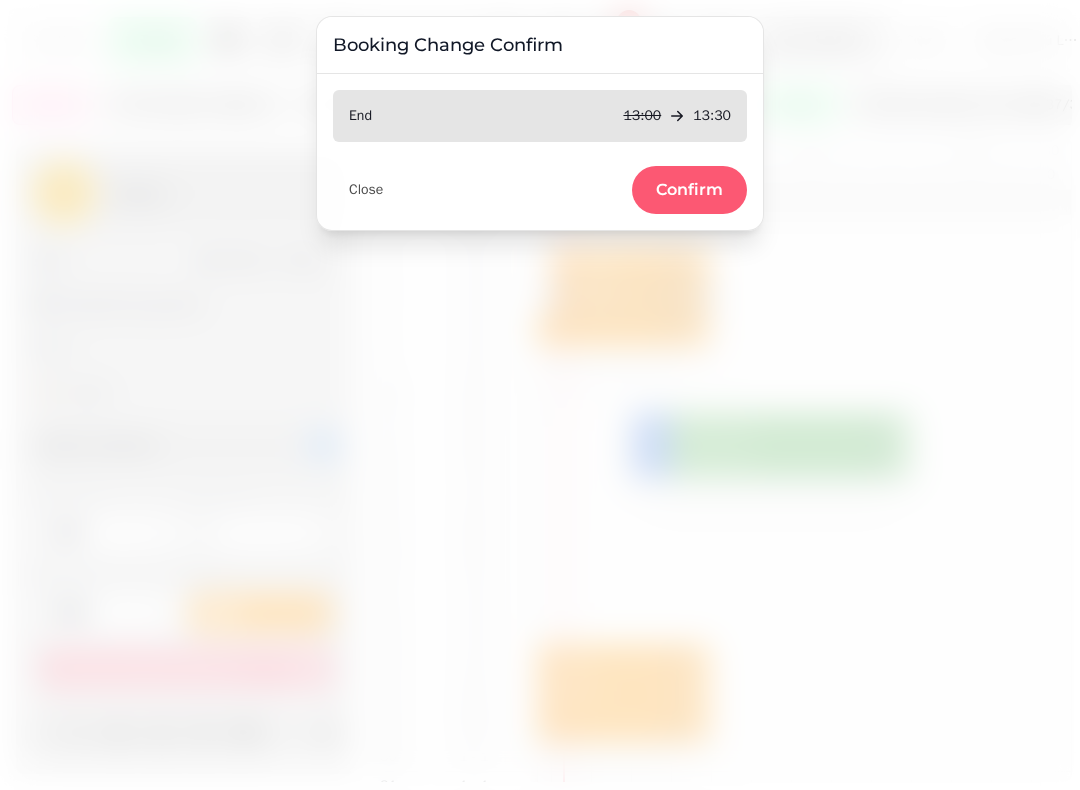 click on "Confirm" at bounding box center (689, 190) 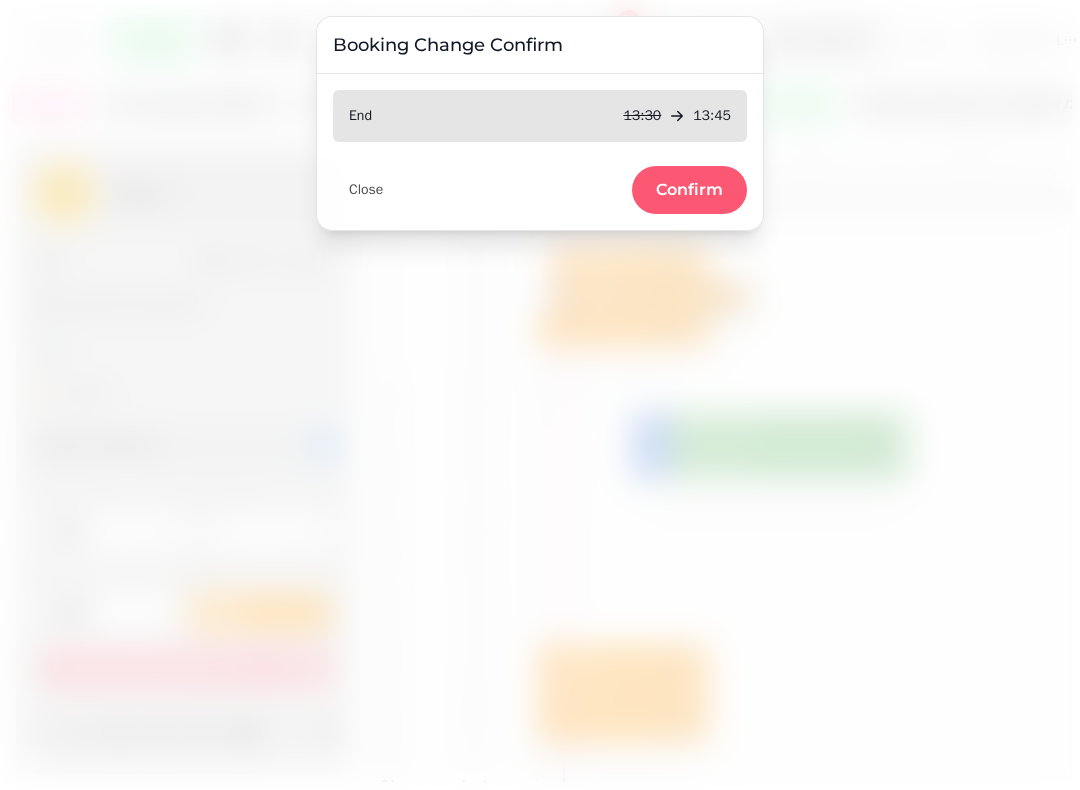 click on "Confirm" at bounding box center [689, 190] 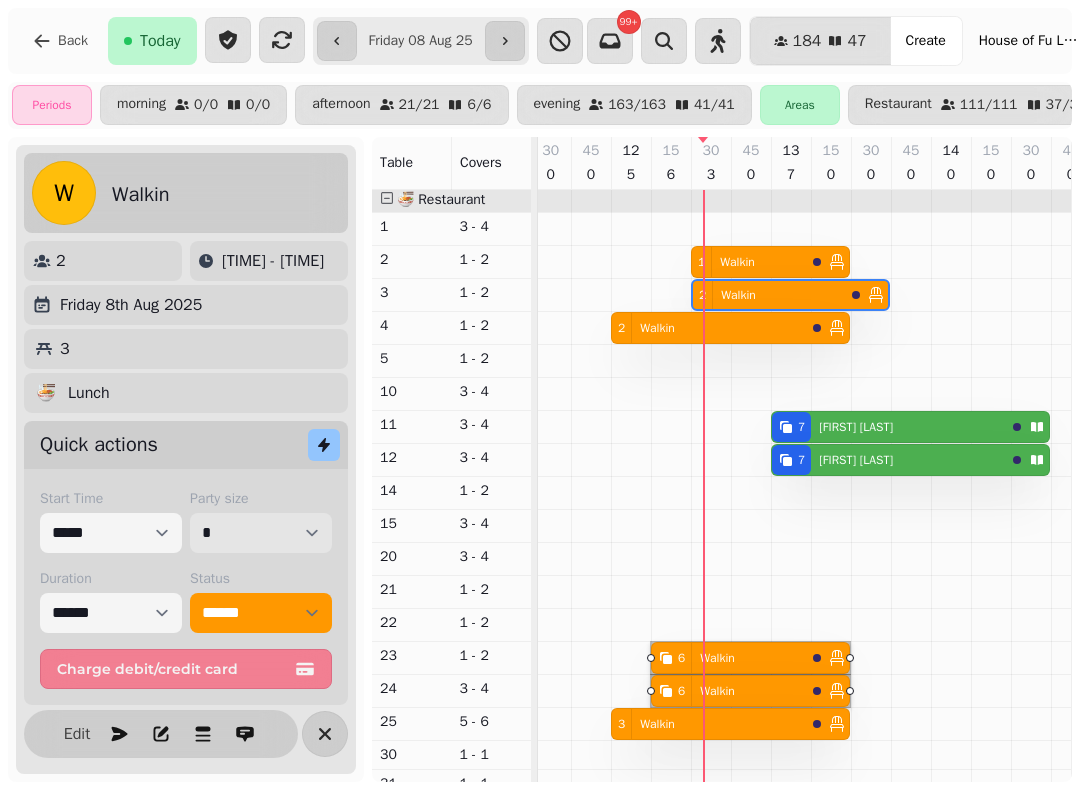 click on "* * * * * * * * * ** ** ** ** ** ** ** ** ** ** ** ** ** ** ** ** ** ** ** ** ** ** ** ** ** ** ** ** ** ** ** ** ** ** ** ** ** ** ** ** ** ** ** ** ** ** ** ** ** ** ** ** ** ** ** ** ** ** ** ** ** ** ** ** ** ** ** ** ** ** ** ** ** ** ** ** ** ** ** ** ** ** ** ** ** ** ** ** ** ** *** *** *** *** *** *** *** *** *** *** *** *** *** *** *** *** *** *** *** *** *** *** *** *** *** *** *** *** *** *** *** *** *** *** *** *** *** *** *** *** *** *** *** *** *** *** *** *** *** *** *** *** *** *** *** *** *** *** *** *** *** *** *** *** *** *** *** *** *** *** *** *** *** *** *** *** *** *** *** *** *** *** *** *** *** *** *** *** *** *** *** *** *** *** *** *** *** *** *** *** *** *** *** *** *** *** *** *** *** *** *** *** *** *** *** *** *** *** *** *** *** *** *** *** *** *** *** *** *** *** *** *** *** *** *** *** *** *** *** *** *** *** *** *** *** *** *** *** *** *** ***" at bounding box center (261, 533) 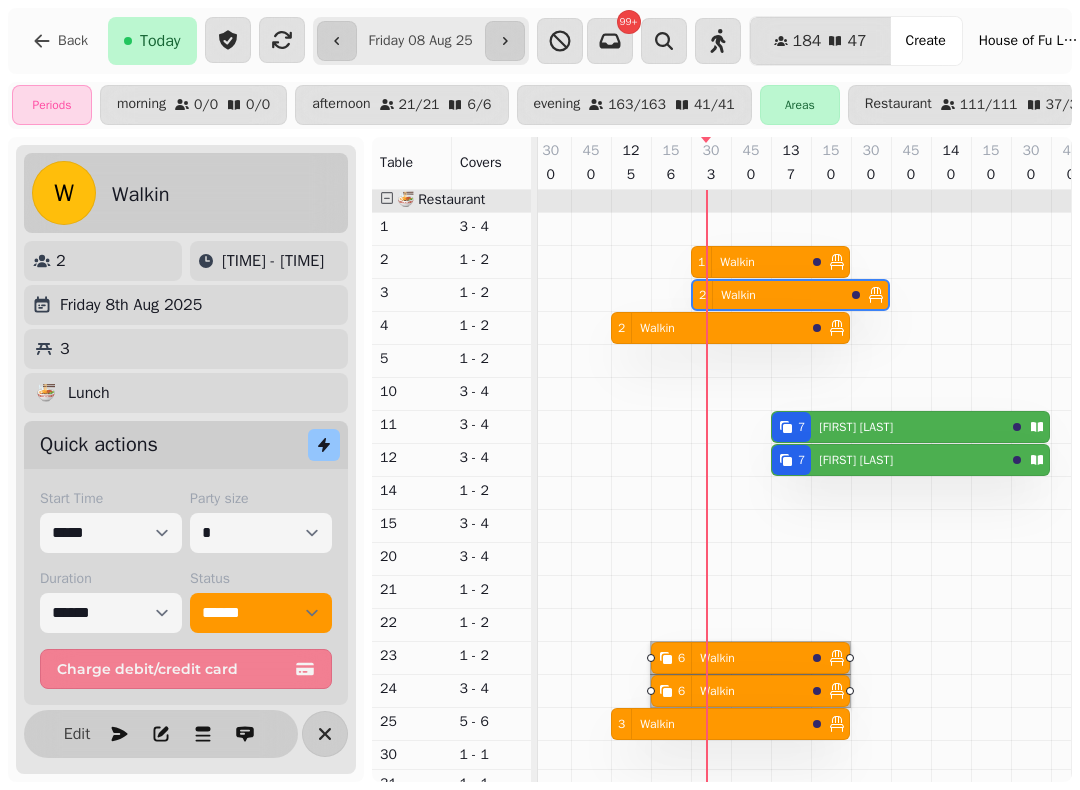 click on "[FIRST] [LAST]" at bounding box center [852, 427] 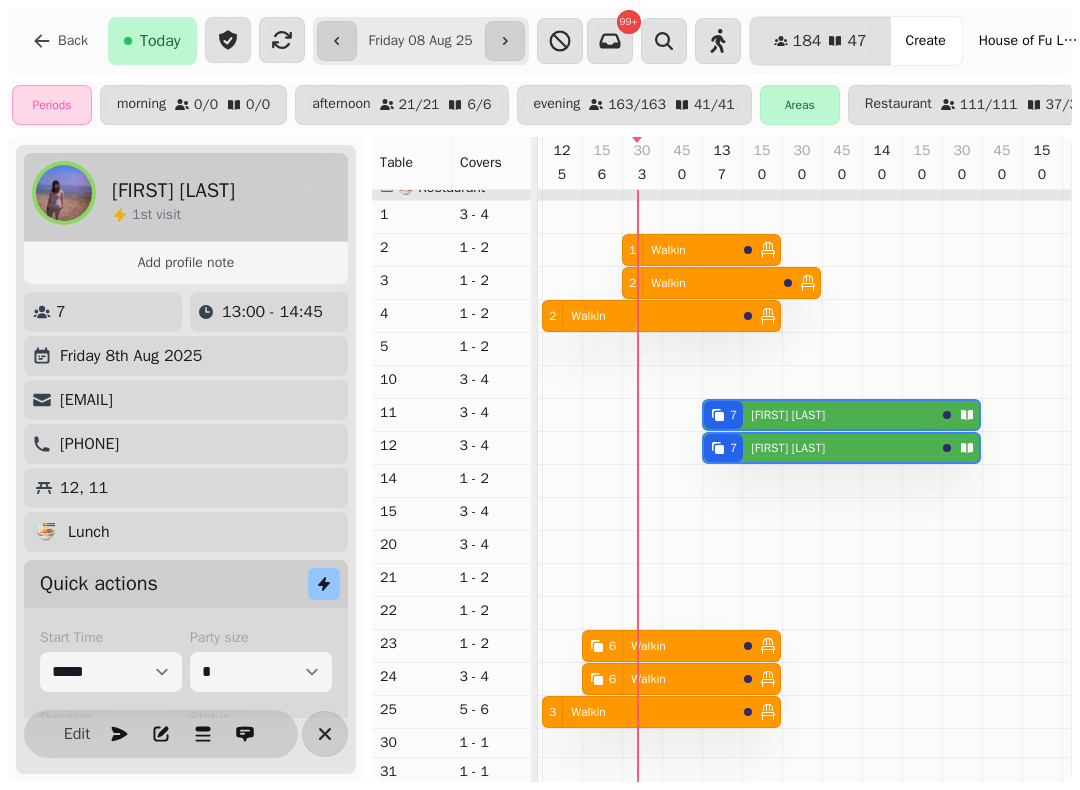 click on "Walkin" at bounding box center [648, 646] 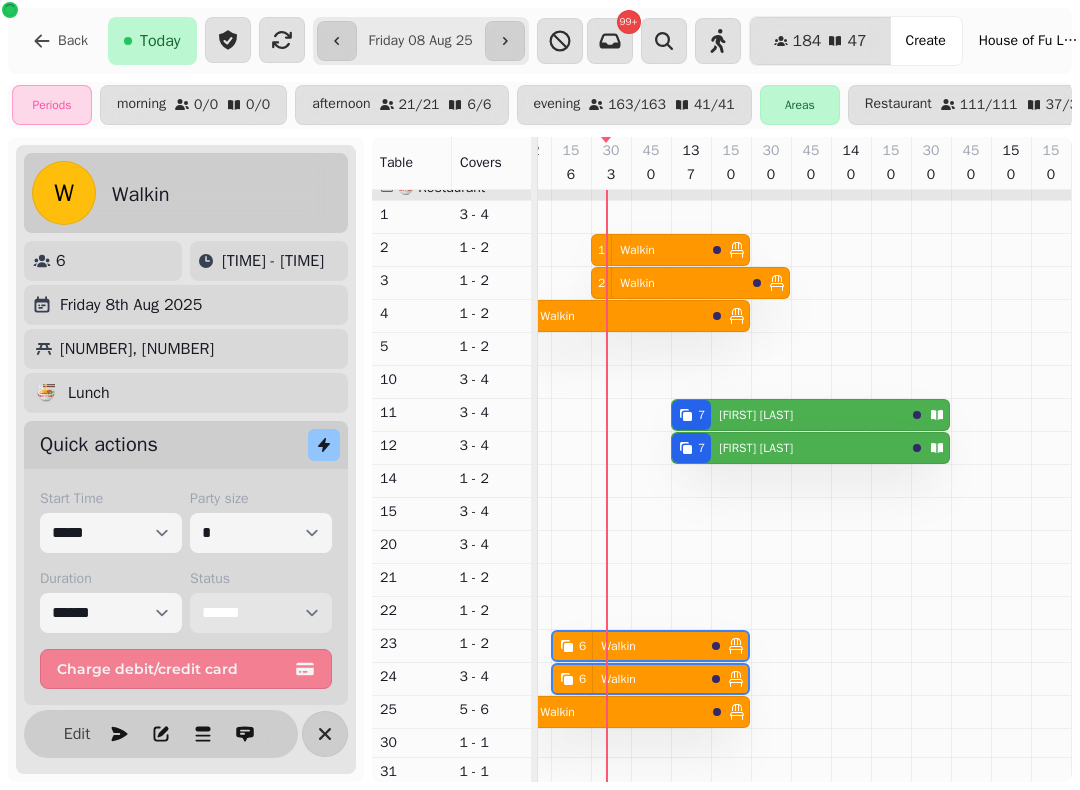click on "**********" at bounding box center [261, 613] 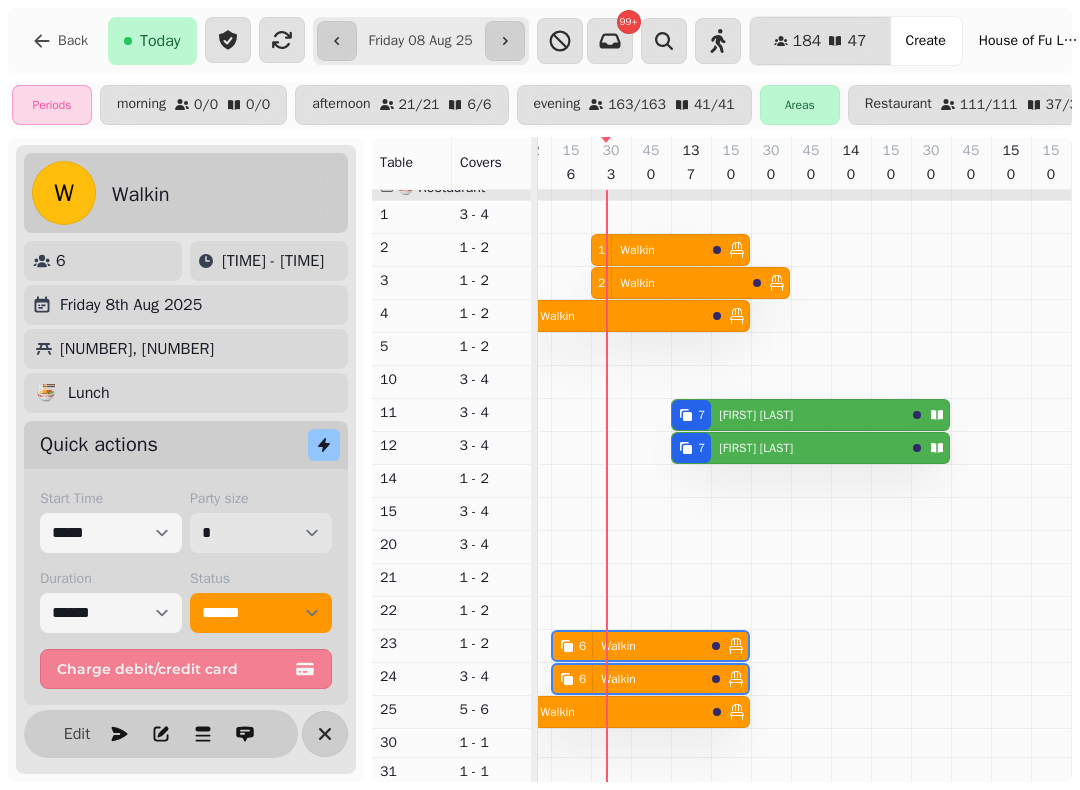 click on "* * * * * * * * * ** ** ** ** ** ** ** ** ** ** ** ** ** ** ** ** ** ** ** ** ** ** ** ** ** ** ** ** ** ** ** ** ** ** ** ** ** ** ** ** ** ** ** ** ** ** ** ** ** ** ** ** ** ** ** ** ** ** ** ** ** ** ** ** ** ** ** ** ** ** ** ** ** ** ** ** ** ** ** ** ** ** ** ** ** ** ** ** ** ** *** *** *** *** *** *** *** *** *** *** *** *** *** *** *** *** *** *** *** *** *** *** *** *** *** *** *** *** *** *** *** *** *** *** *** *** *** *** *** *** *** *** *** *** *** *** *** *** *** *** *** *** *** *** *** *** *** *** *** *** *** *** *** *** *** *** *** *** *** *** *** *** *** *** *** *** *** *** *** *** *** *** *** *** *** *** *** *** *** *** *** *** *** *** *** *** *** *** *** *** *** *** *** *** *** *** *** *** *** *** *** *** *** *** *** *** *** *** *** *** *** *** *** *** *** *** *** *** *** *** *** *** *** *** *** *** *** *** *** *** *** *** *** *** *** *** *** *** *** *** ***" at bounding box center [261, 533] 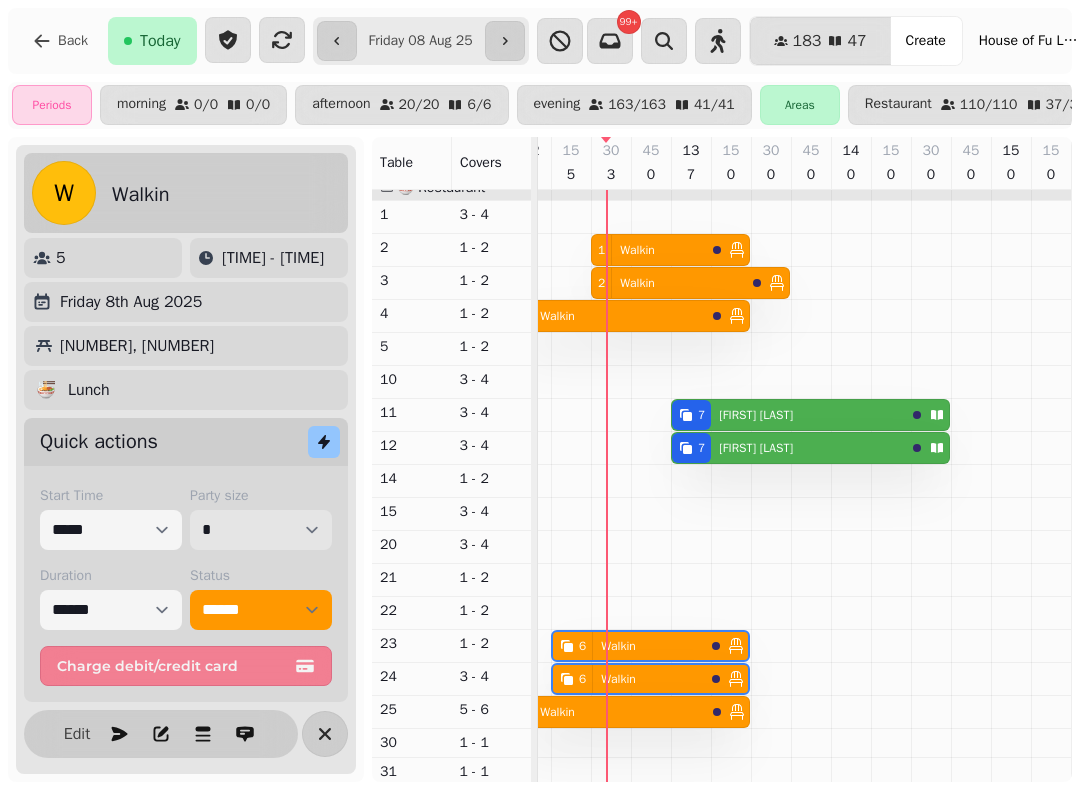 scroll, scrollTop: 3, scrollLeft: 0, axis: vertical 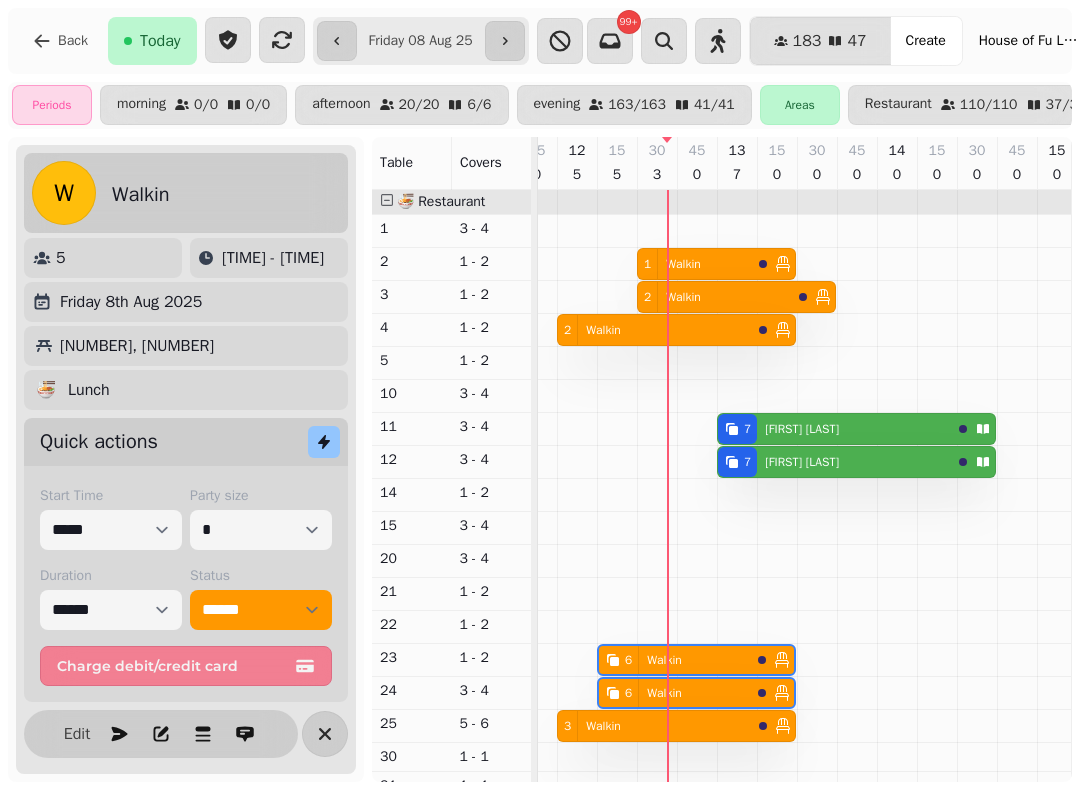 select on "*" 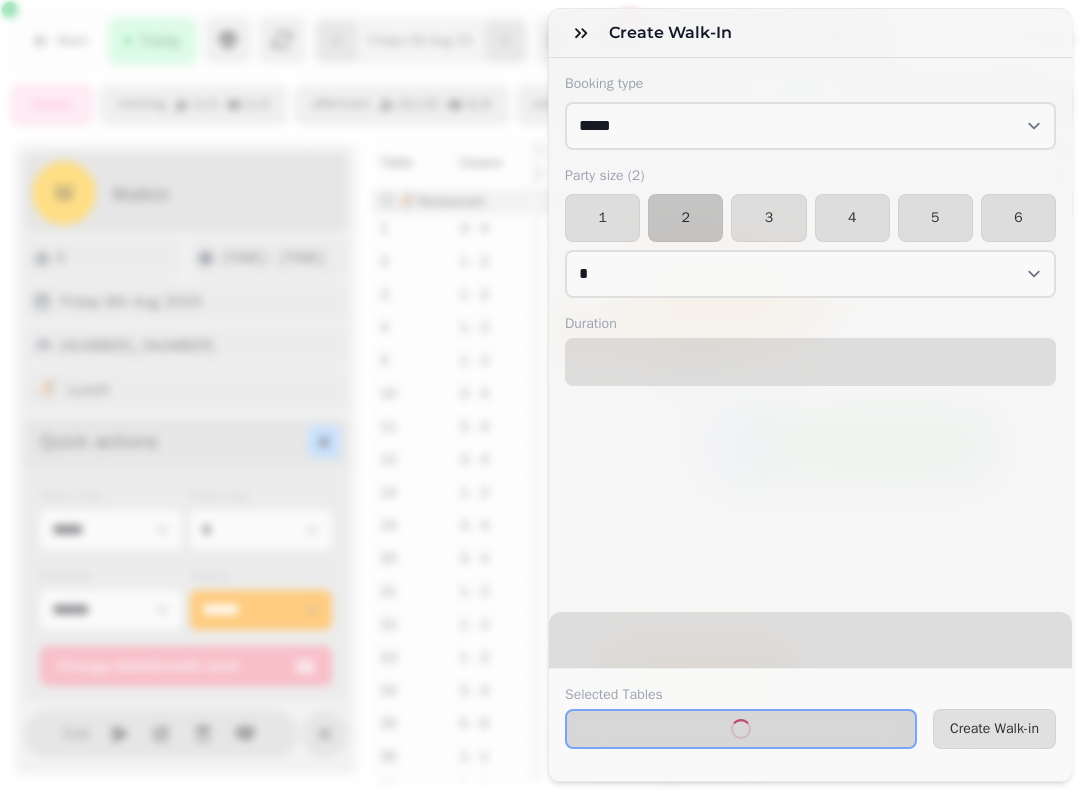 select on "****" 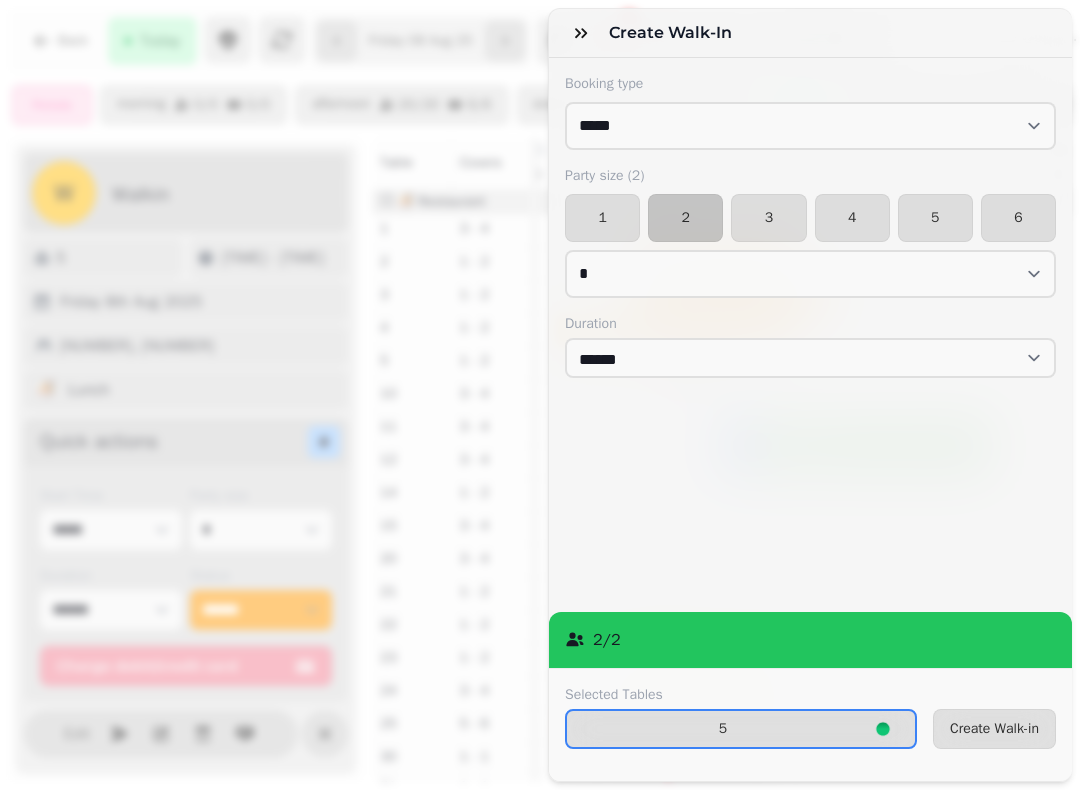 click on "Create Walk-in" at bounding box center [994, 729] 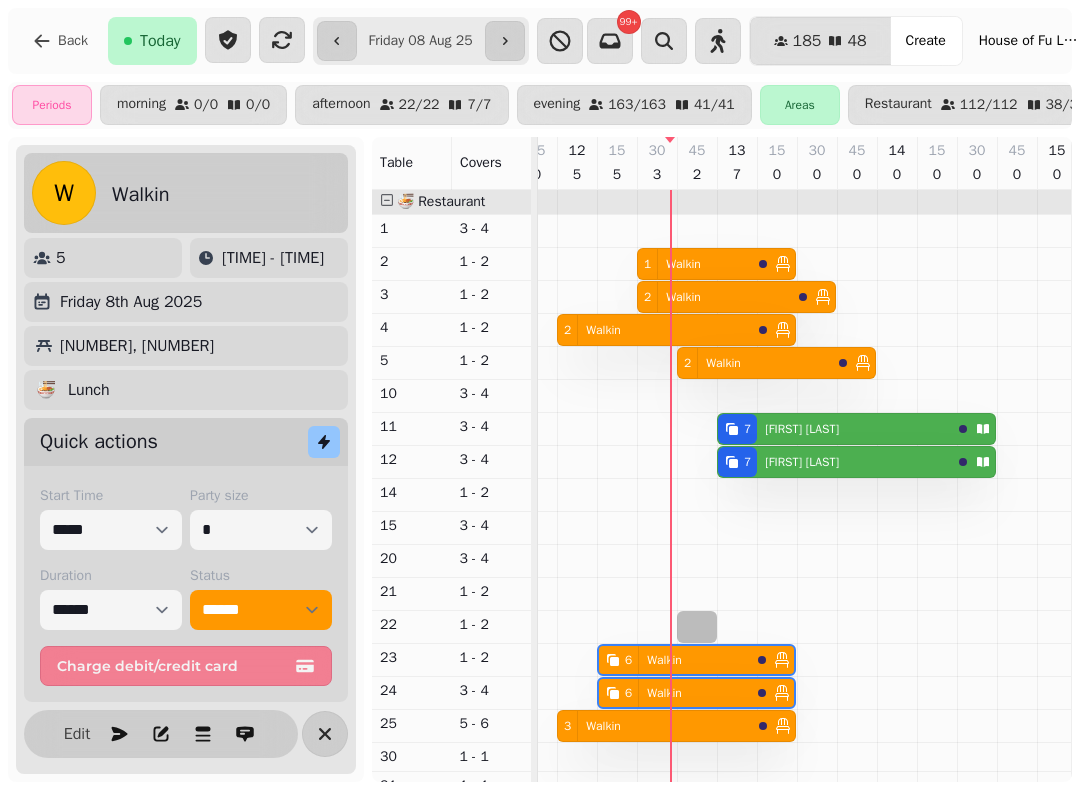 select on "*" 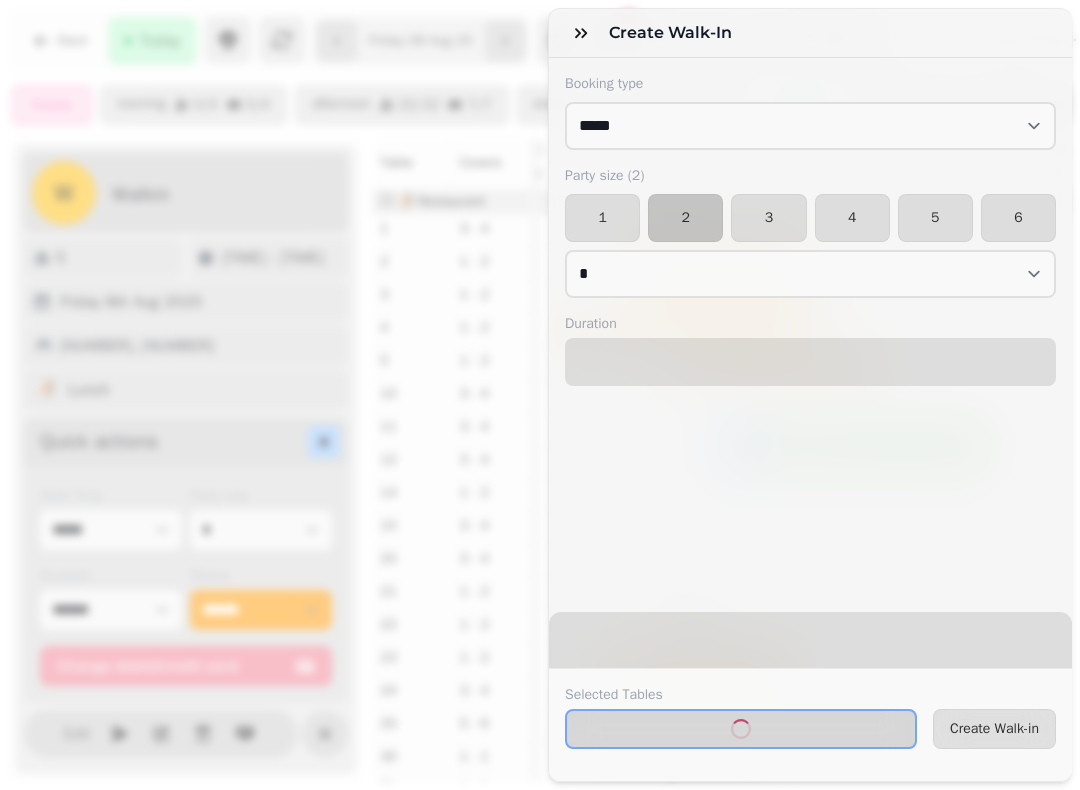 select on "****" 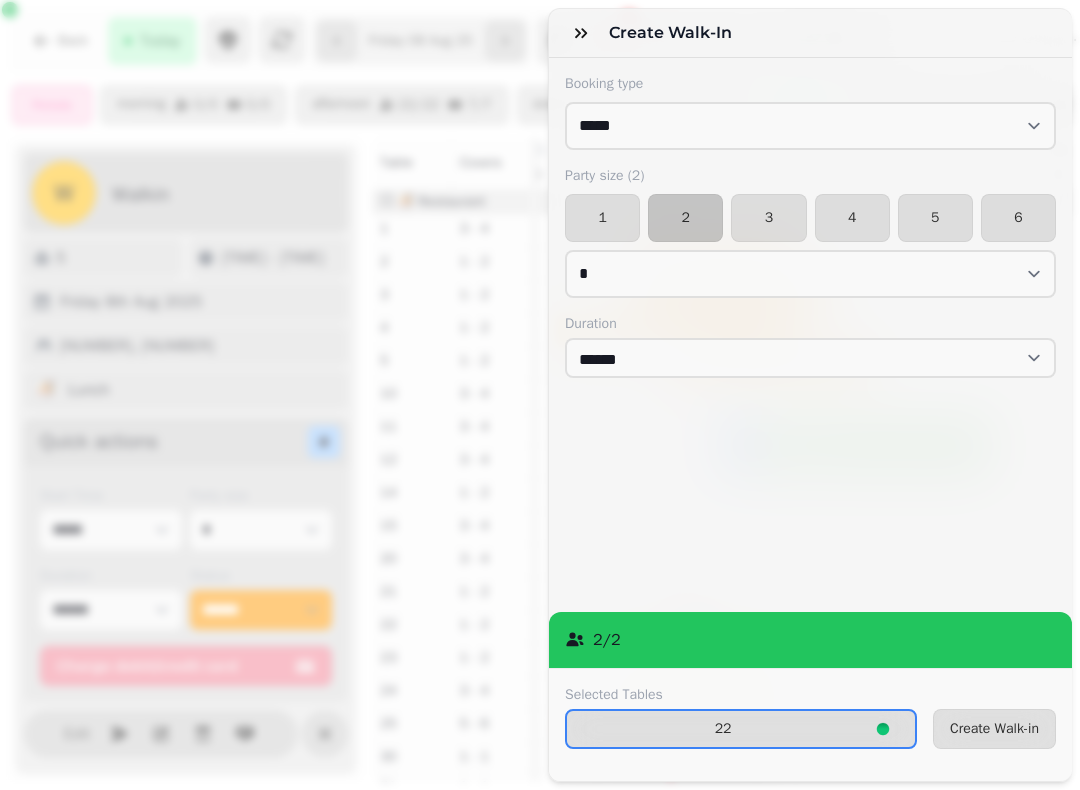 click on "Create Walk-in" at bounding box center [994, 729] 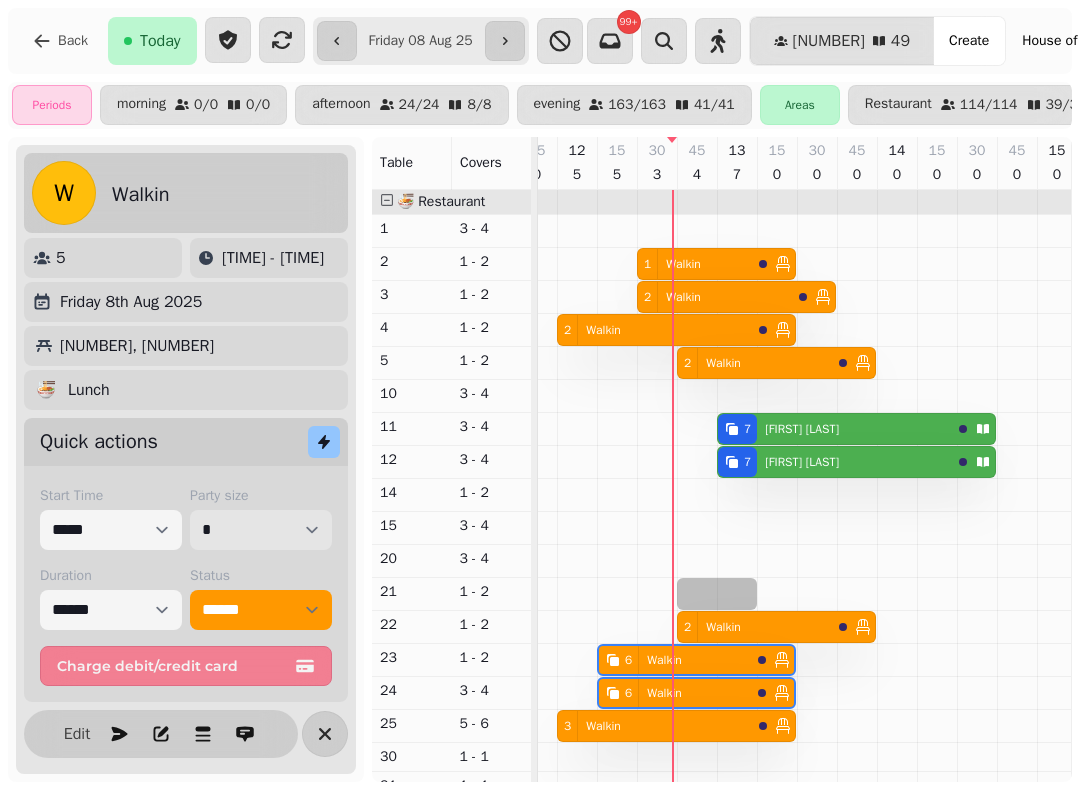 scroll, scrollTop: 0, scrollLeft: 0, axis: both 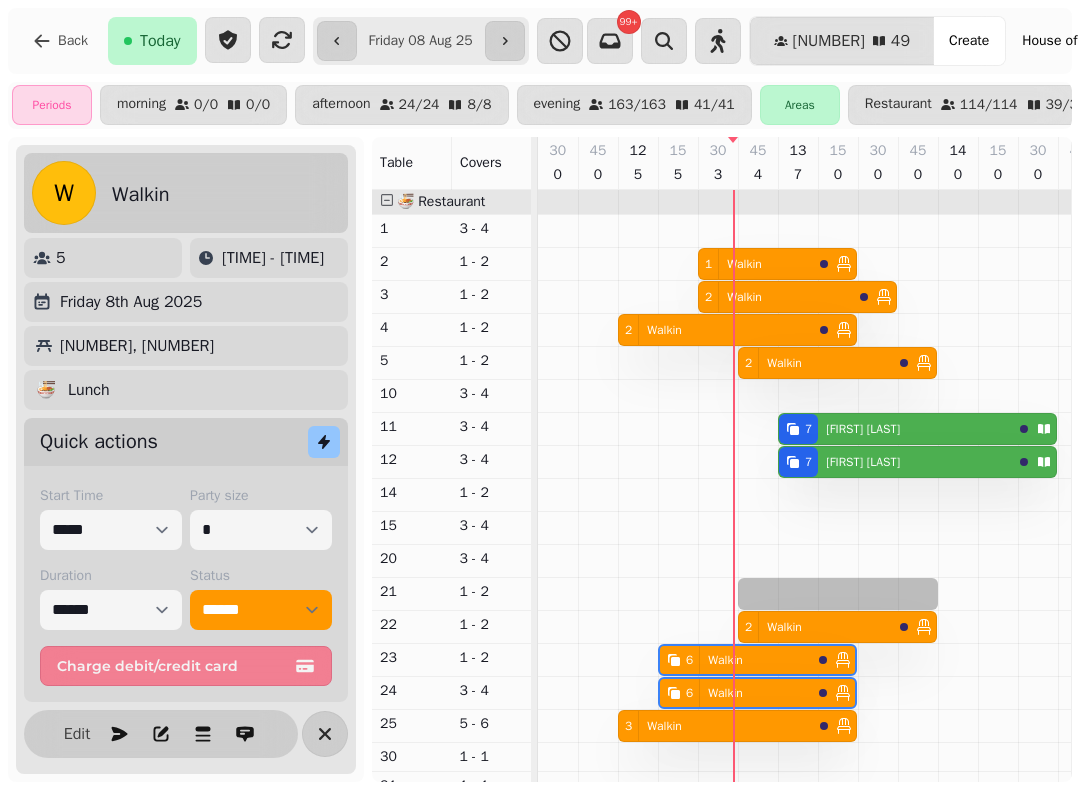 select on "*" 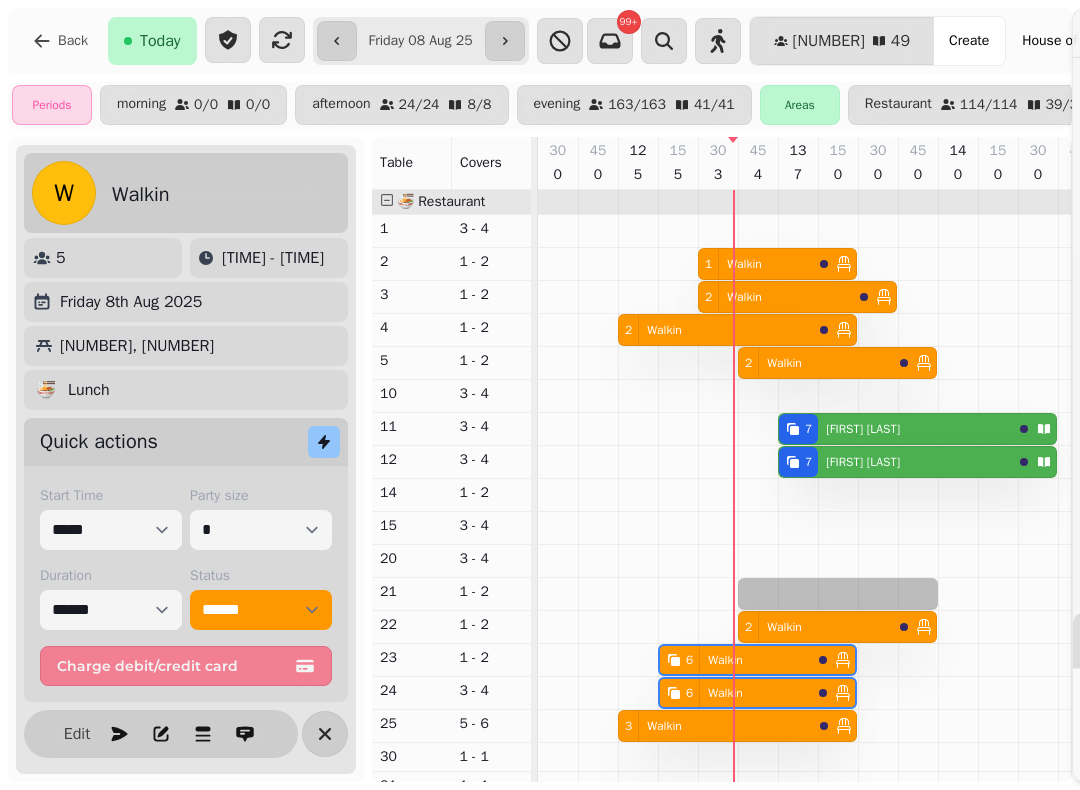 select on "****" 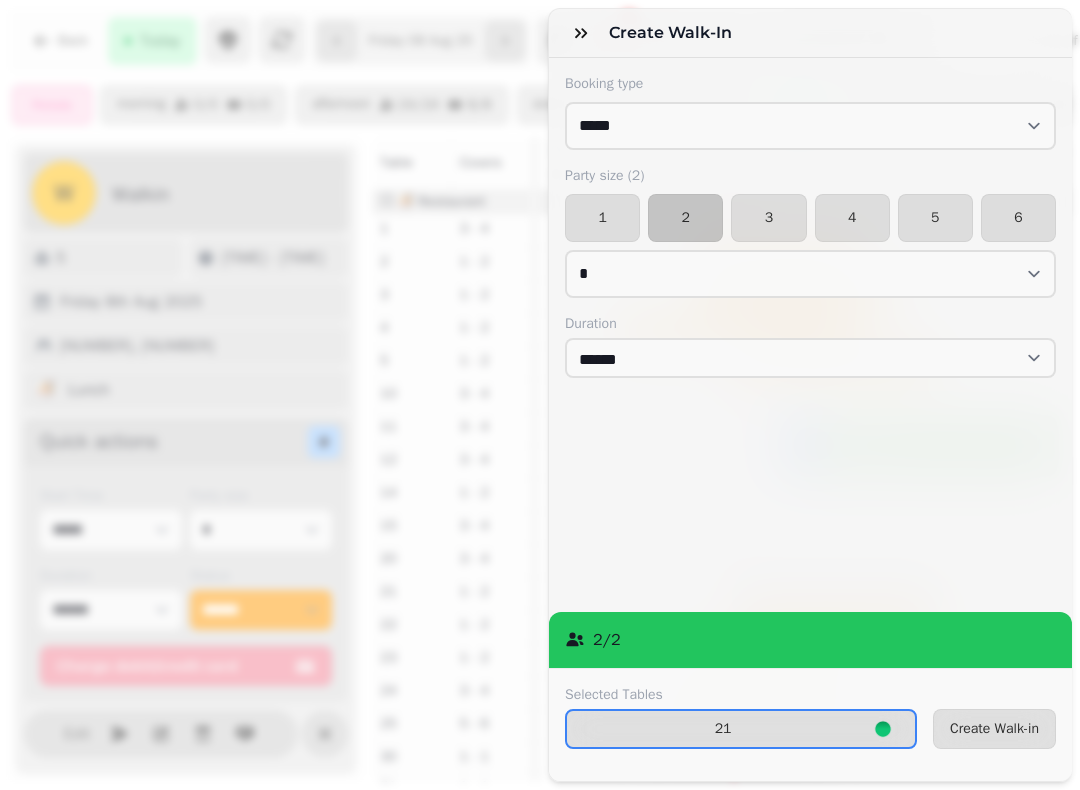click on "Create Walk-in" at bounding box center [994, 729] 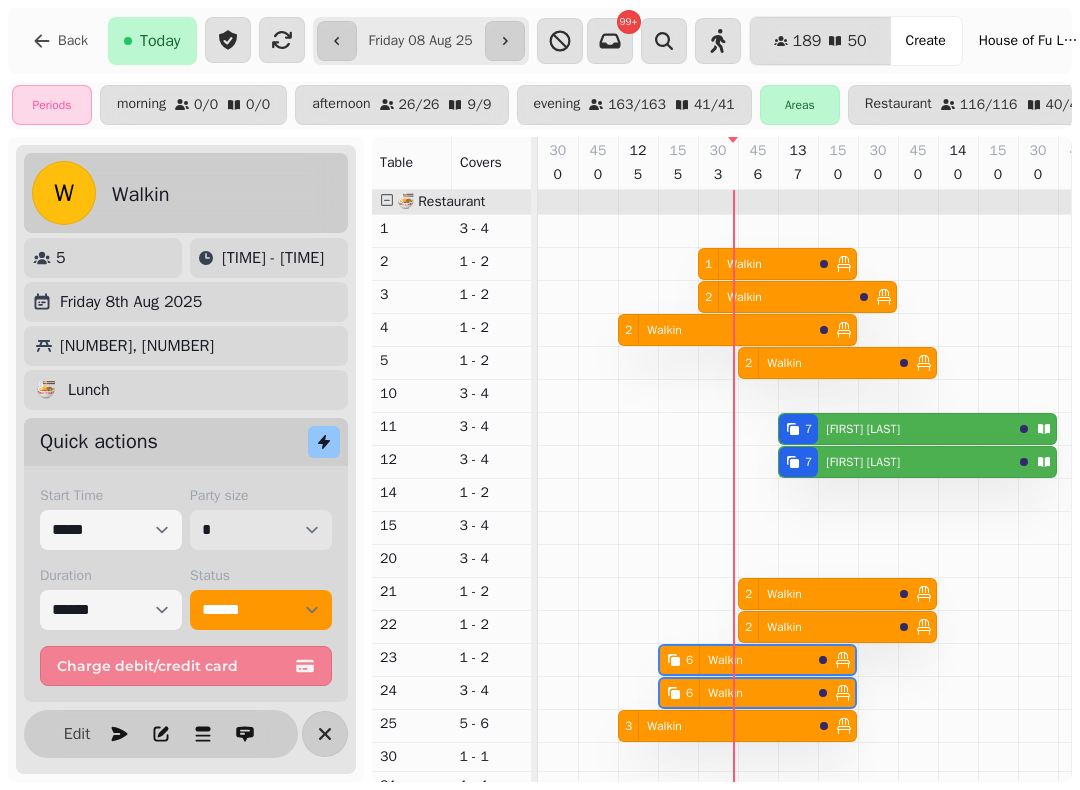 scroll, scrollTop: 97, scrollLeft: 2, axis: both 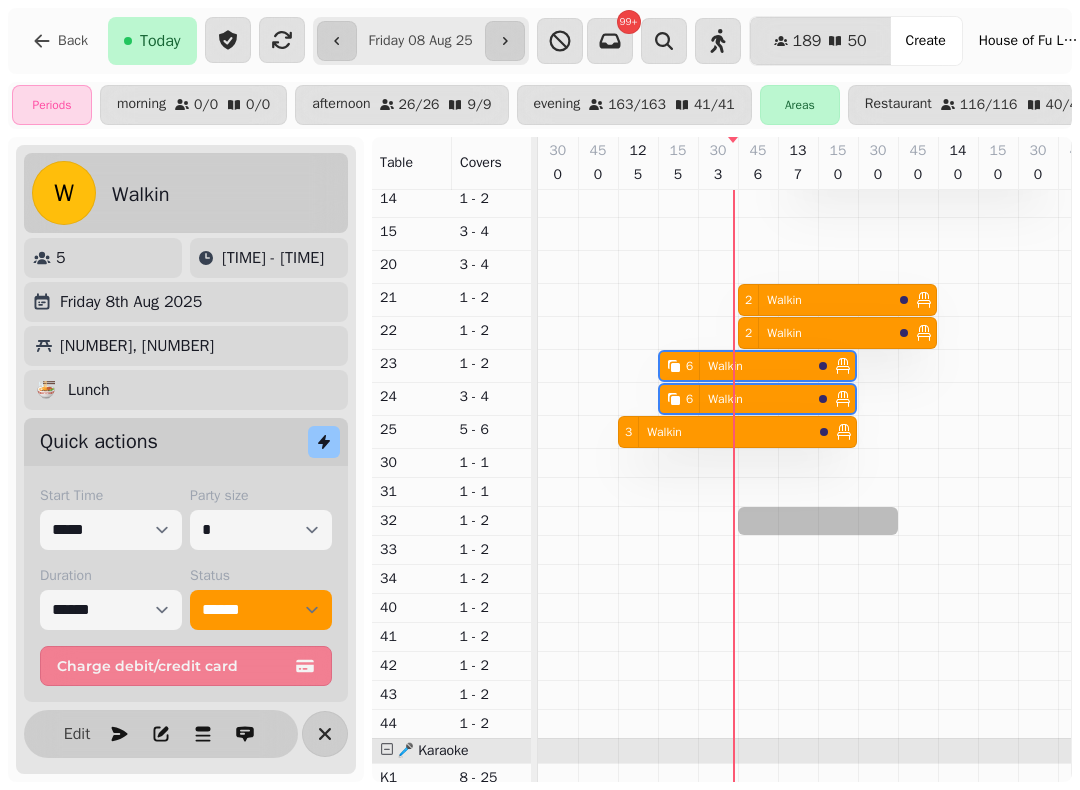 select on "*" 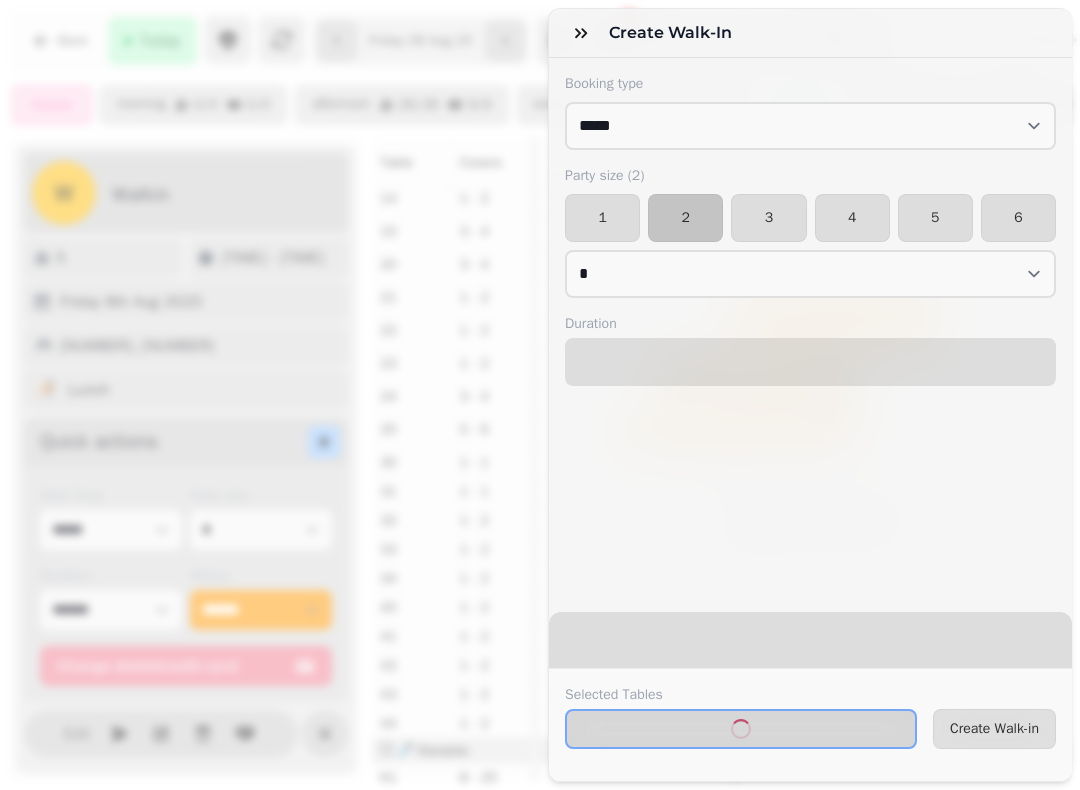 select on "****" 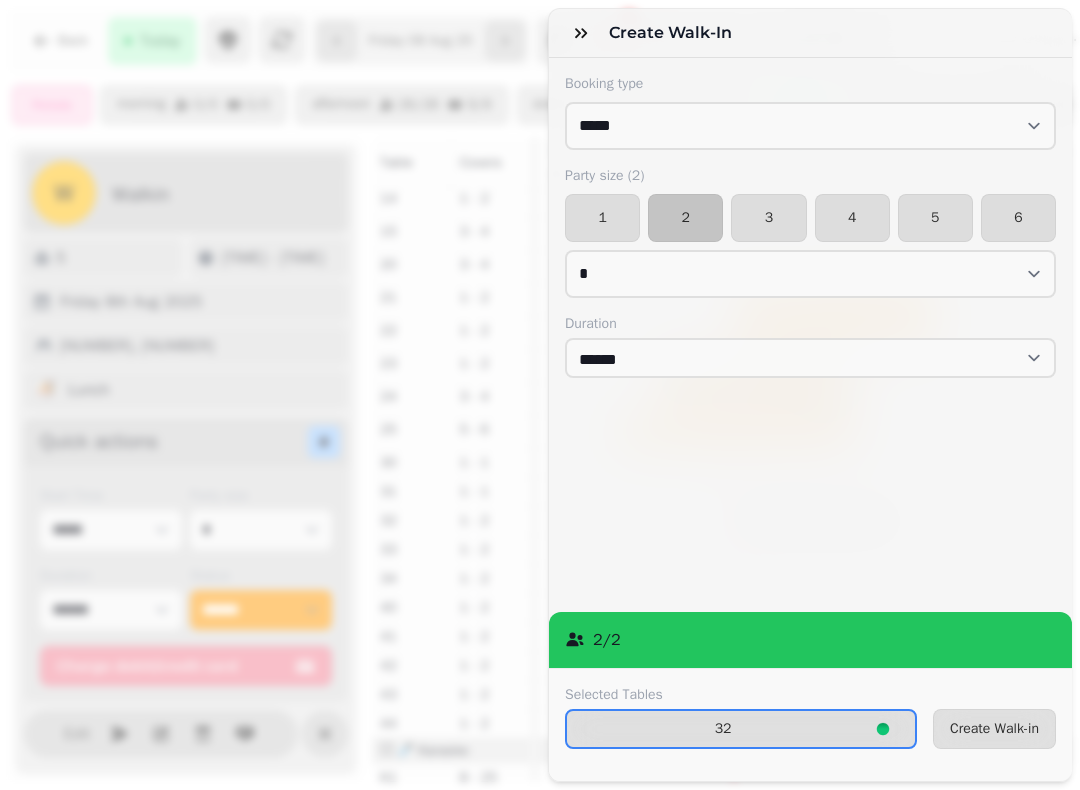 click on "1" at bounding box center (602, 218) 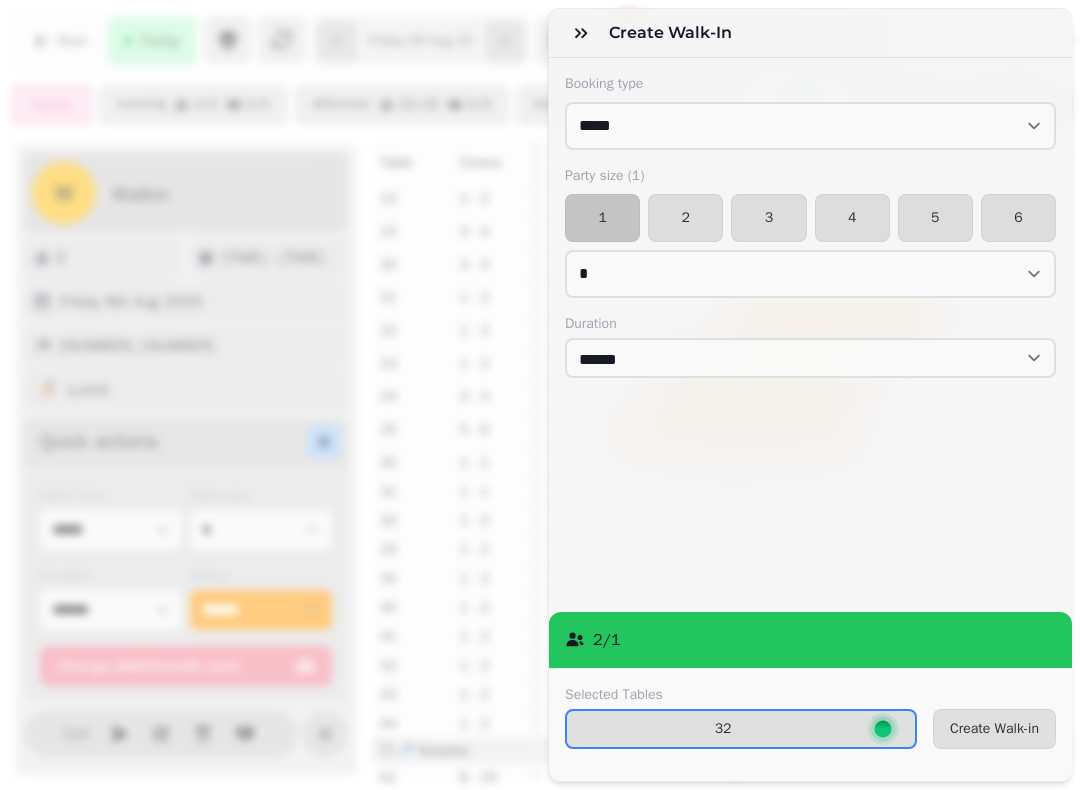click on "Create Walk-in" at bounding box center [994, 729] 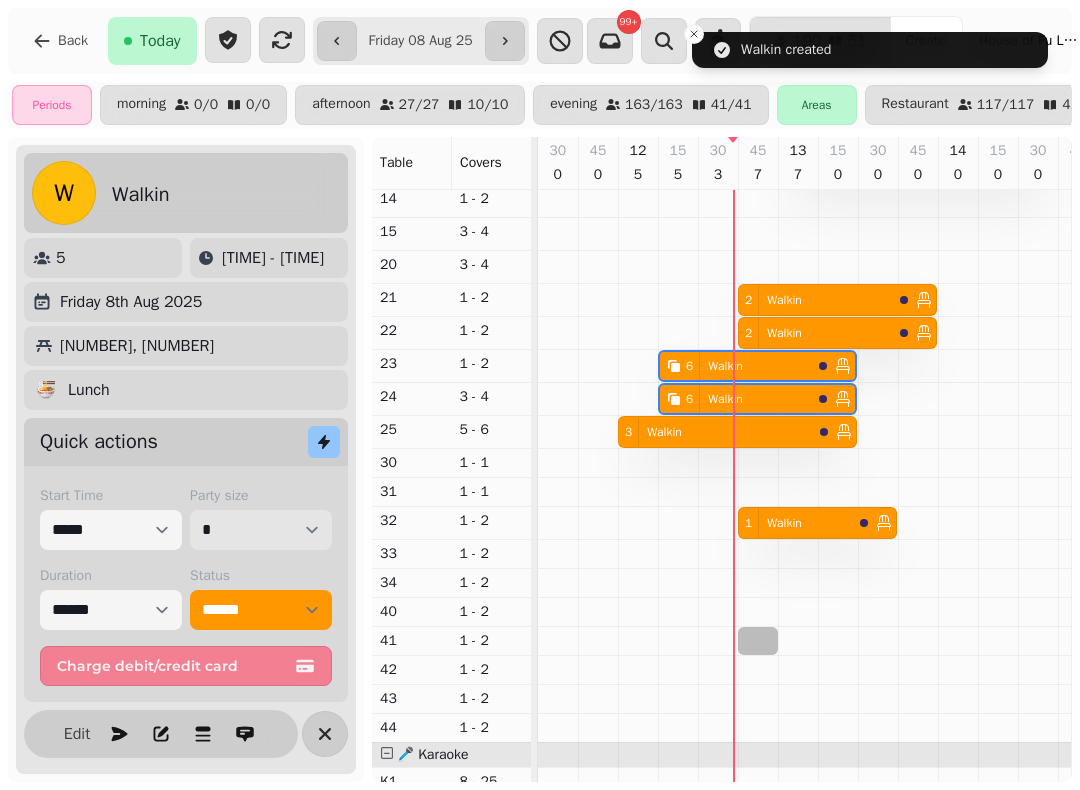 scroll, scrollTop: 290, scrollLeft: 0, axis: vertical 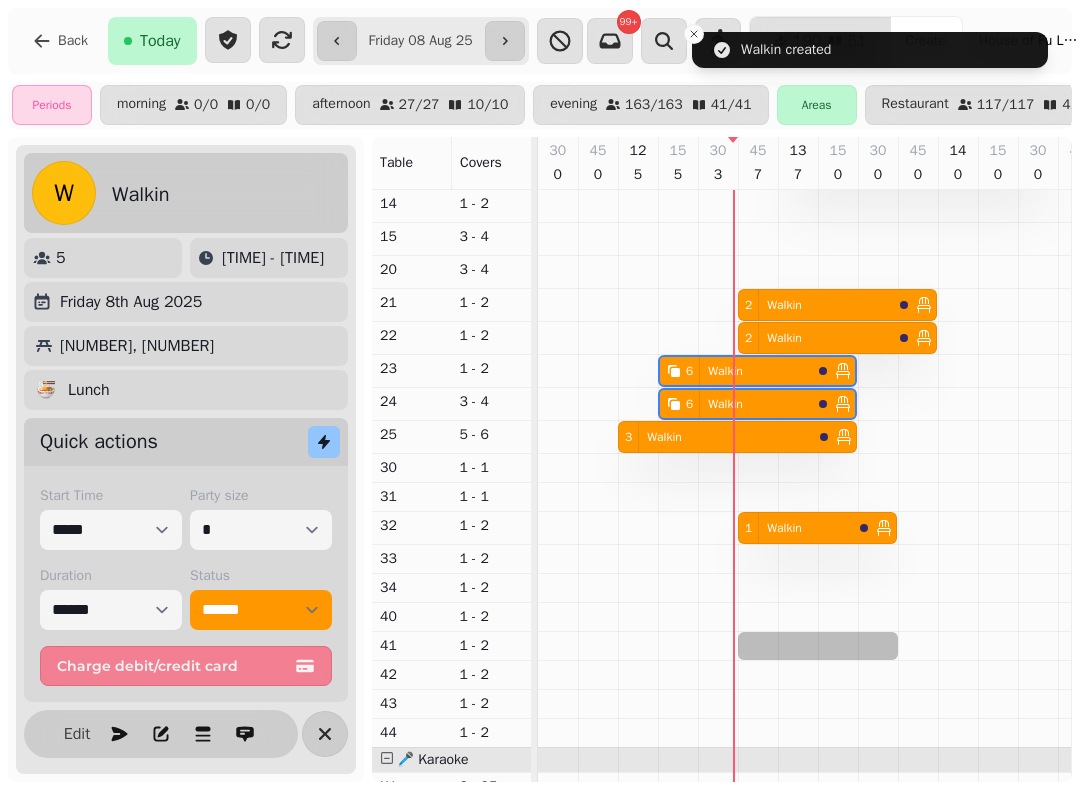 select on "*" 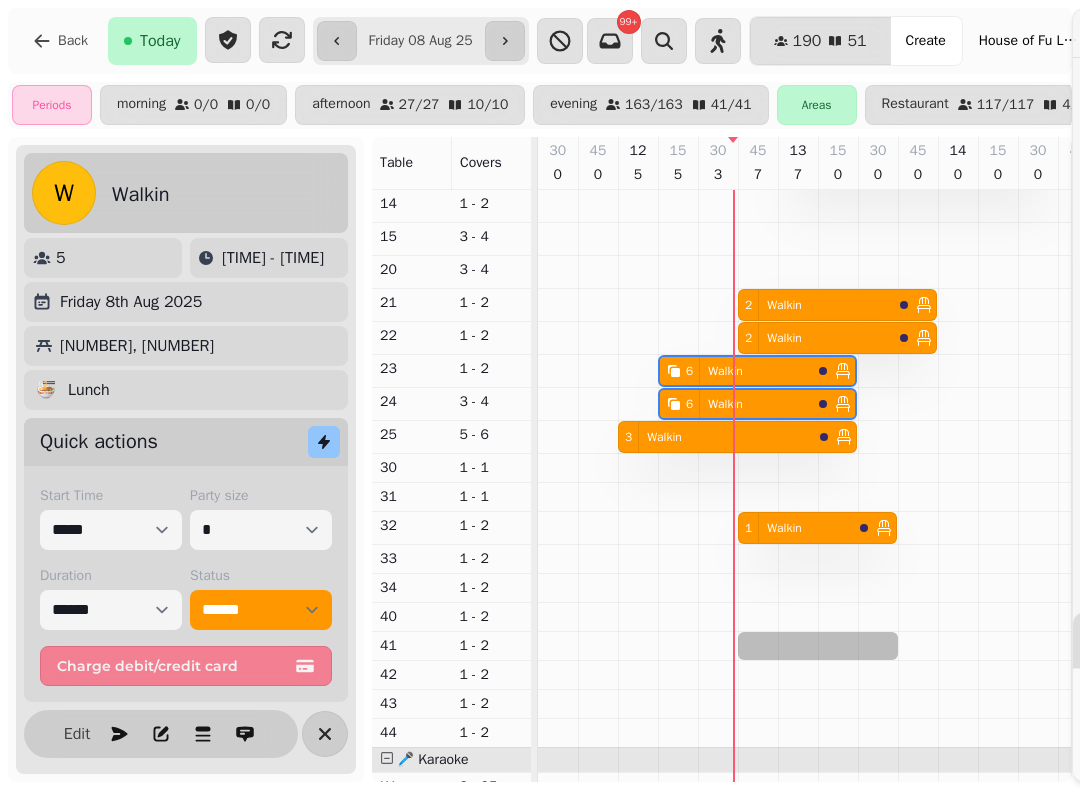 select on "****" 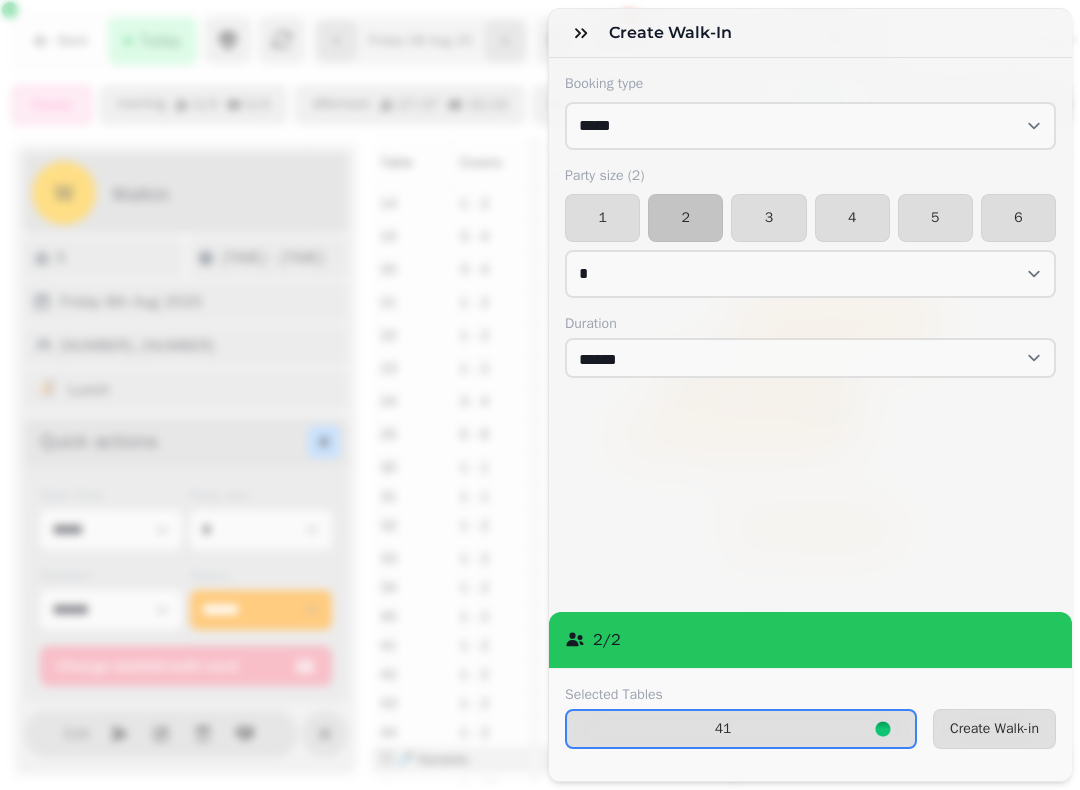 click on "1" at bounding box center [602, 218] 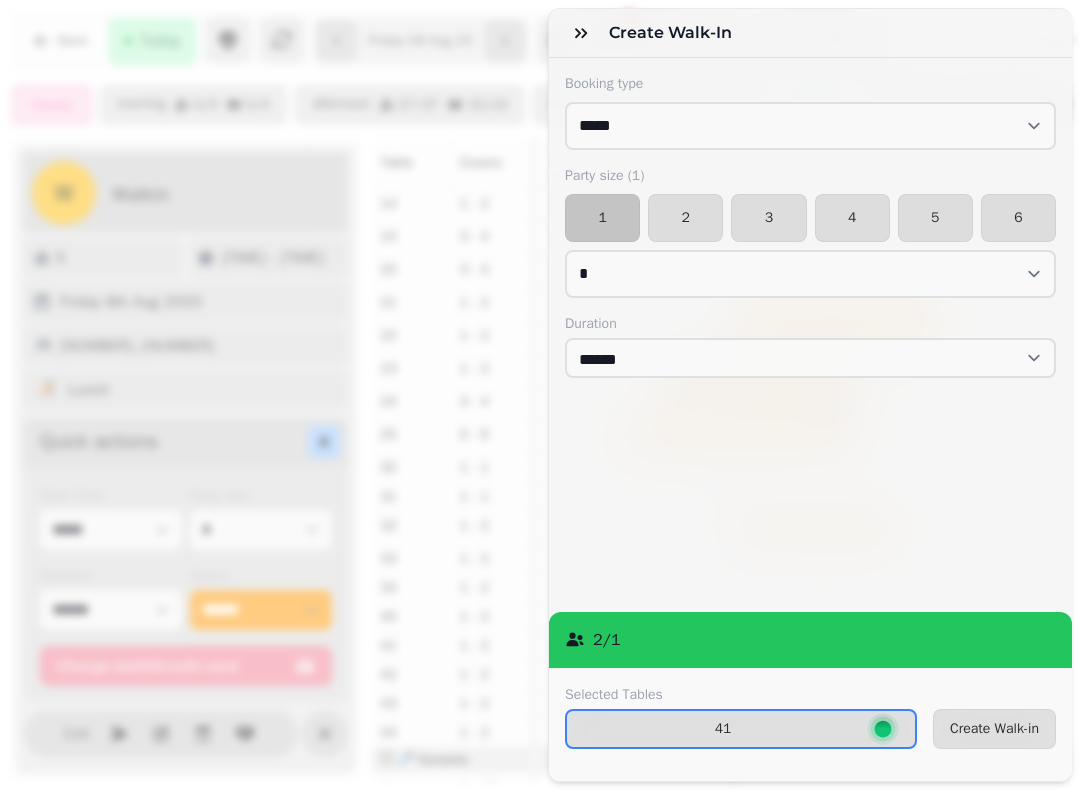 click on "Create Walk-in" at bounding box center (994, 729) 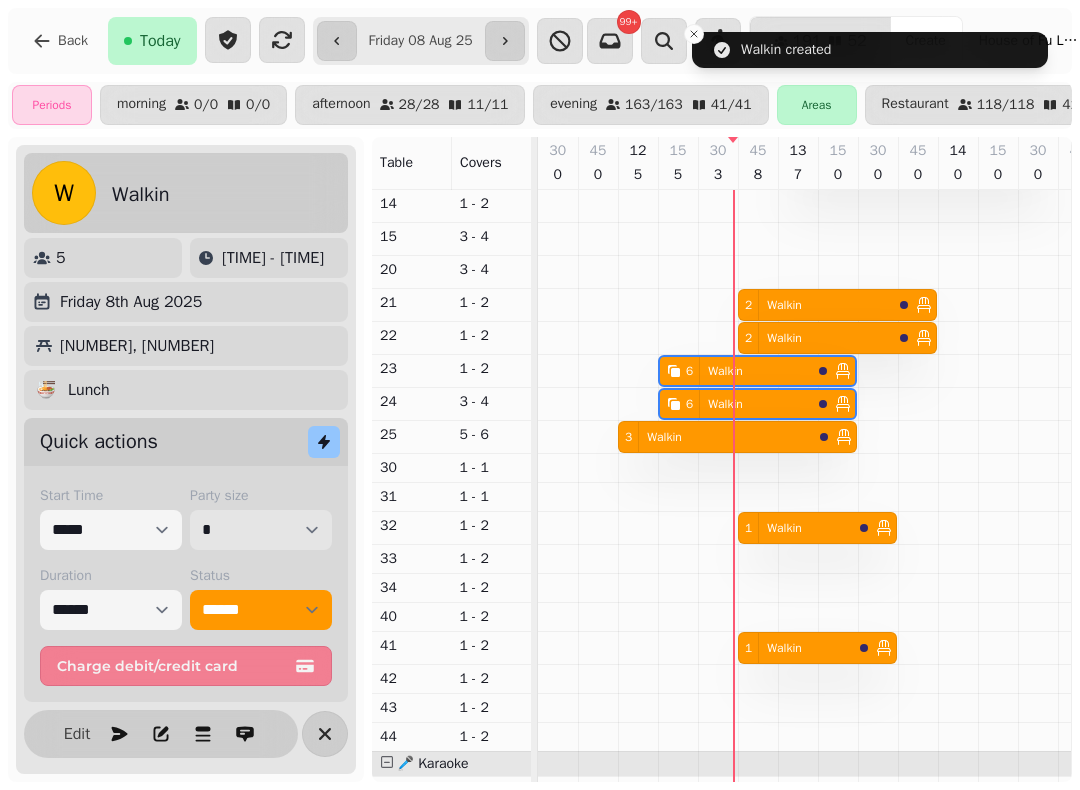 scroll, scrollTop: 204, scrollLeft: 41, axis: both 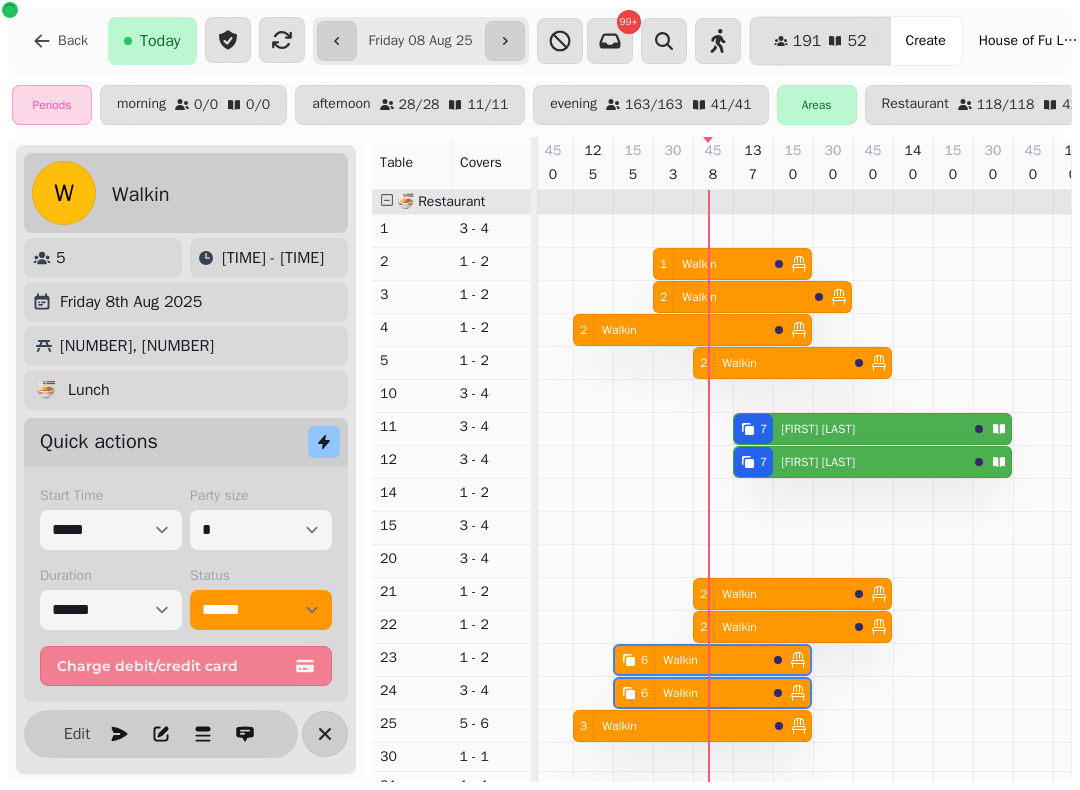 click on "2 Walkin" at bounding box center (670, 330) 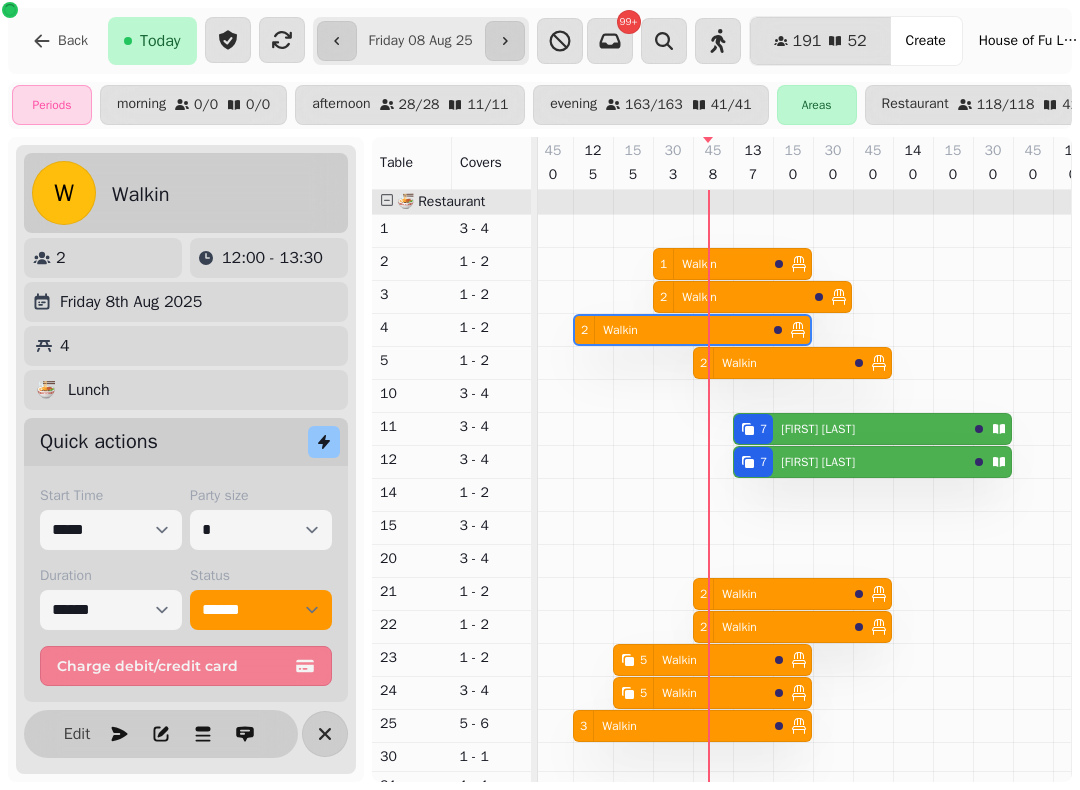 scroll, scrollTop: 0, scrollLeft: 67, axis: horizontal 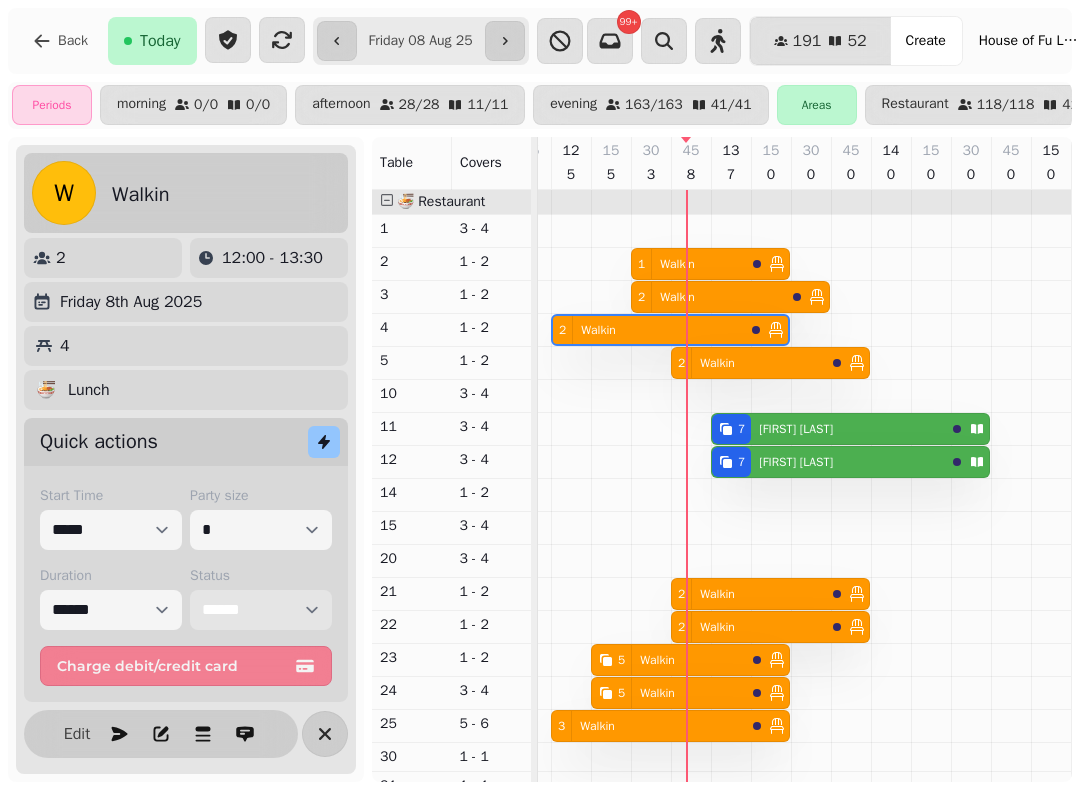 click on "**********" at bounding box center [261, 610] 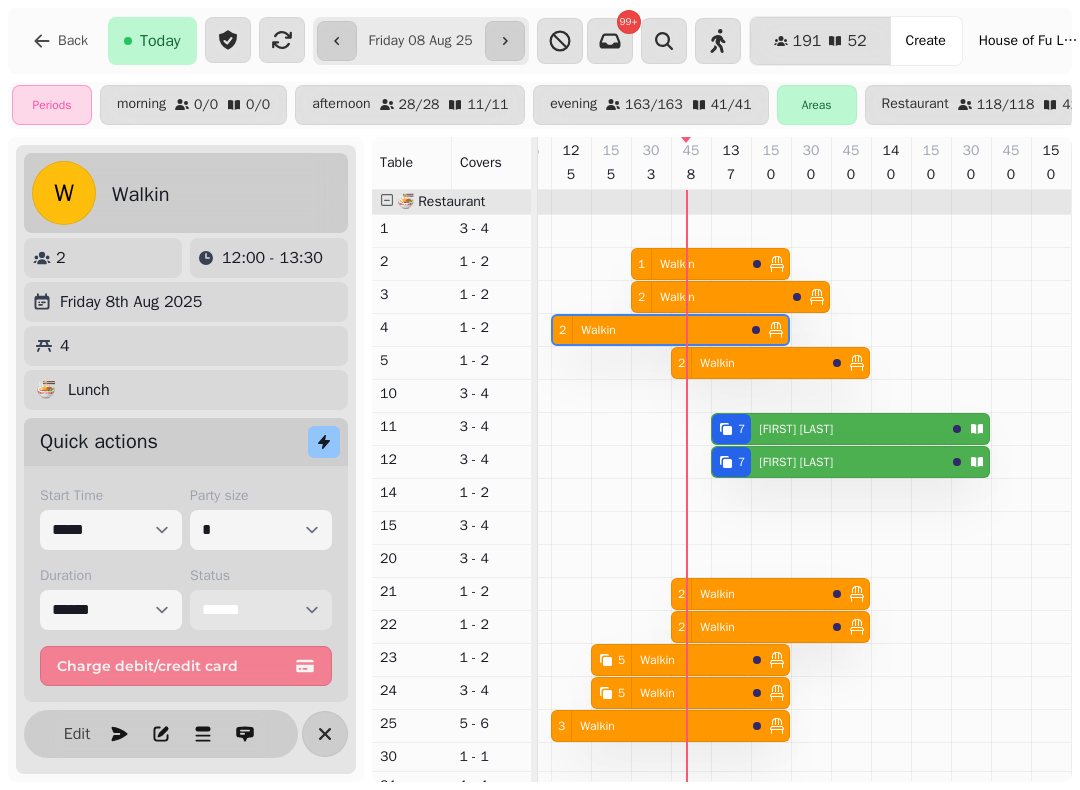 select on "********" 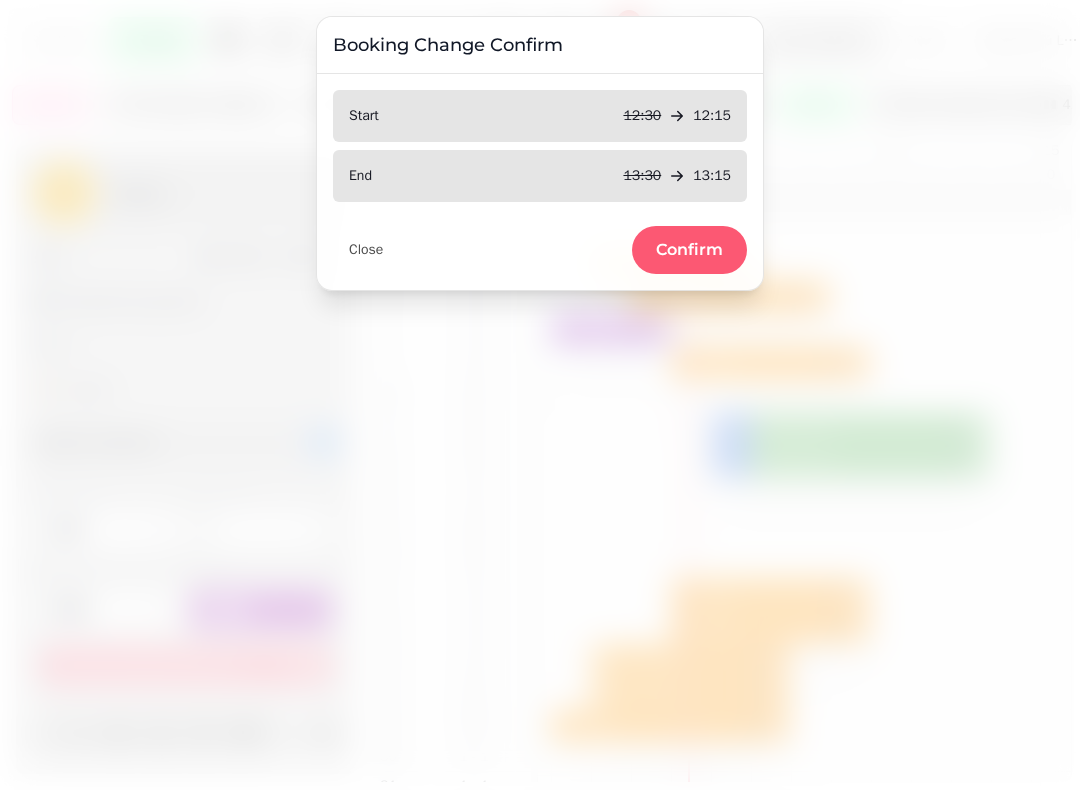 click on "Confirm" at bounding box center (689, 250) 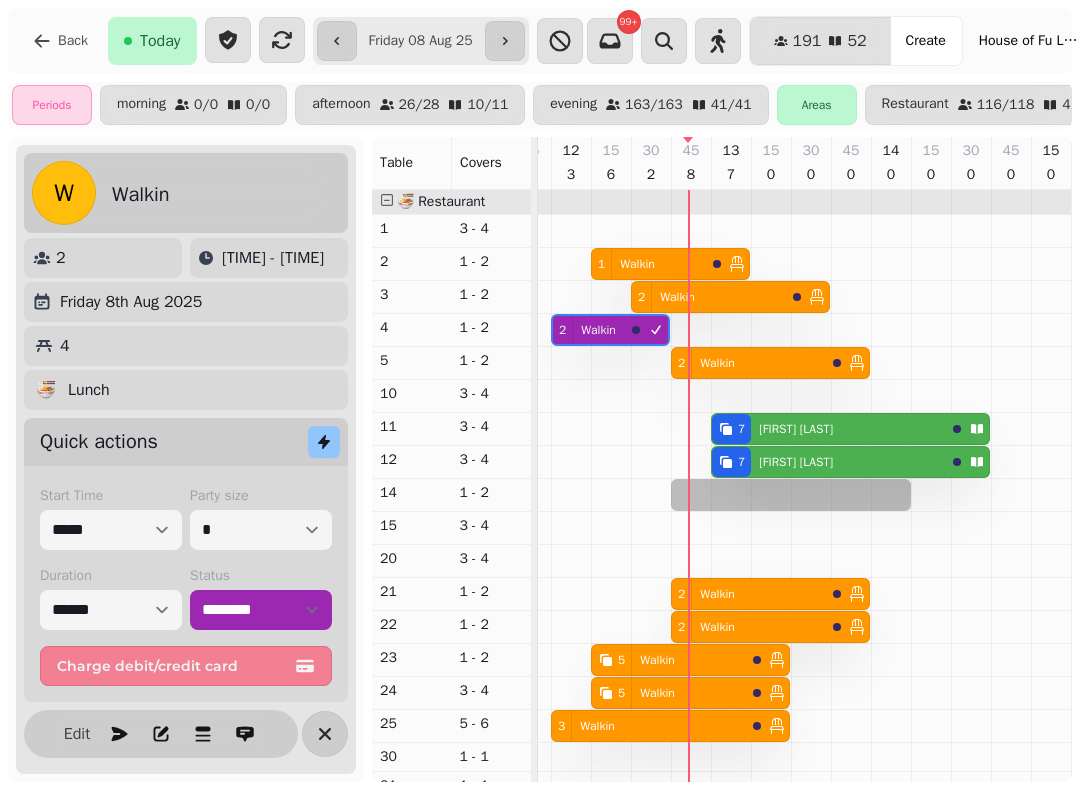 select on "*" 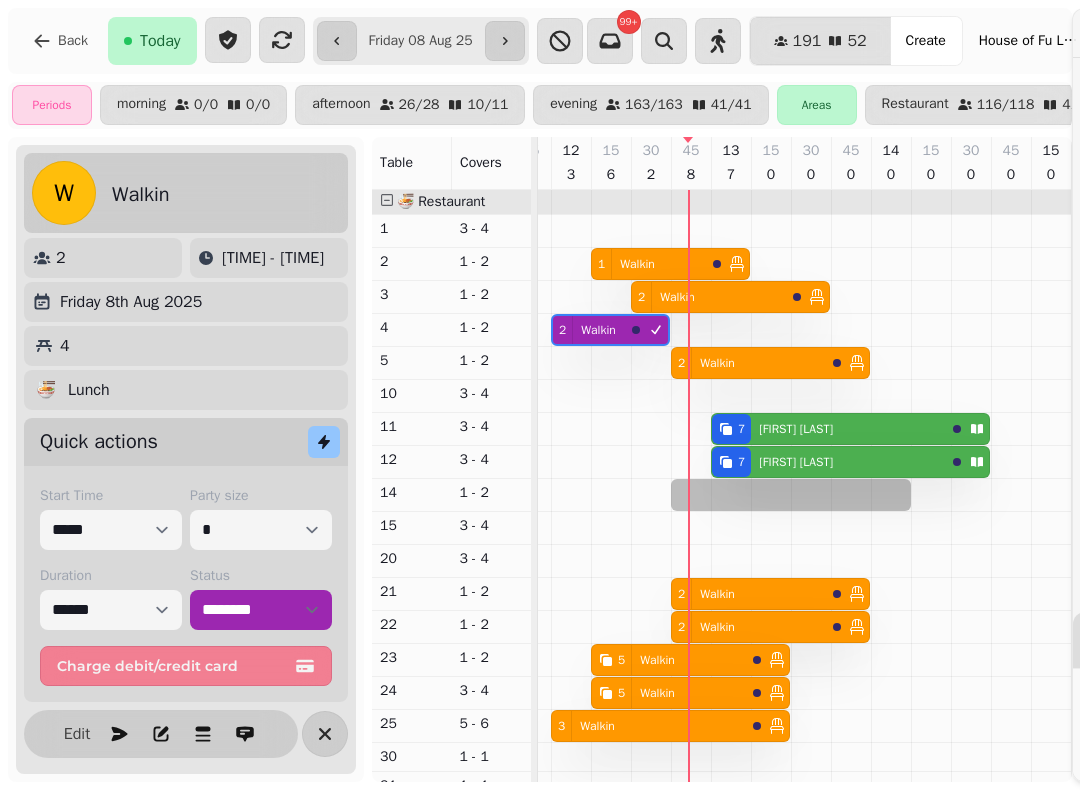 select on "****" 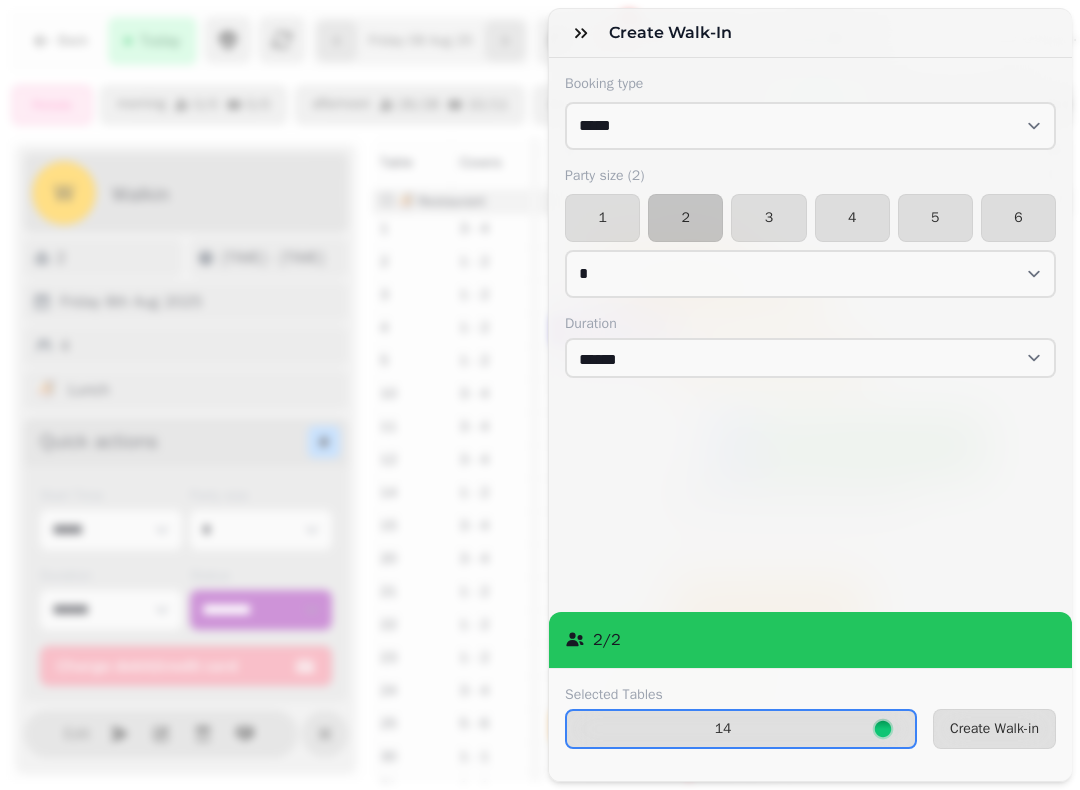 click on "Create Walk-in" at bounding box center [994, 729] 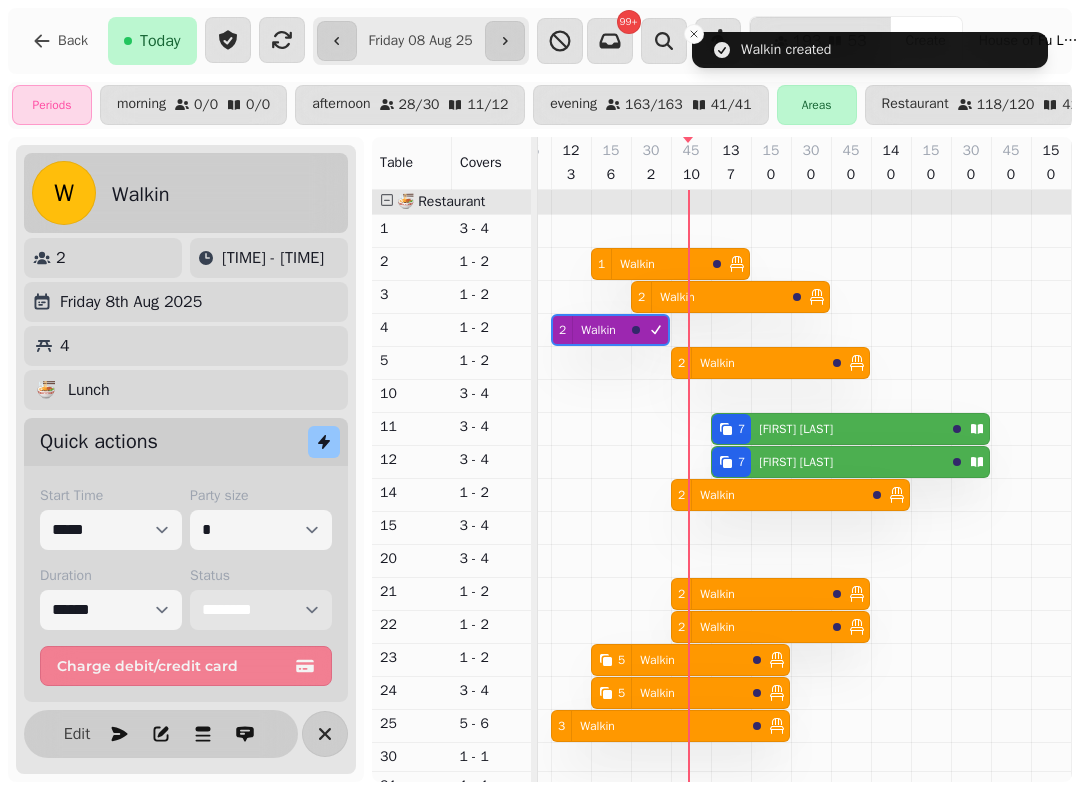 scroll, scrollTop: 0, scrollLeft: 63, axis: horizontal 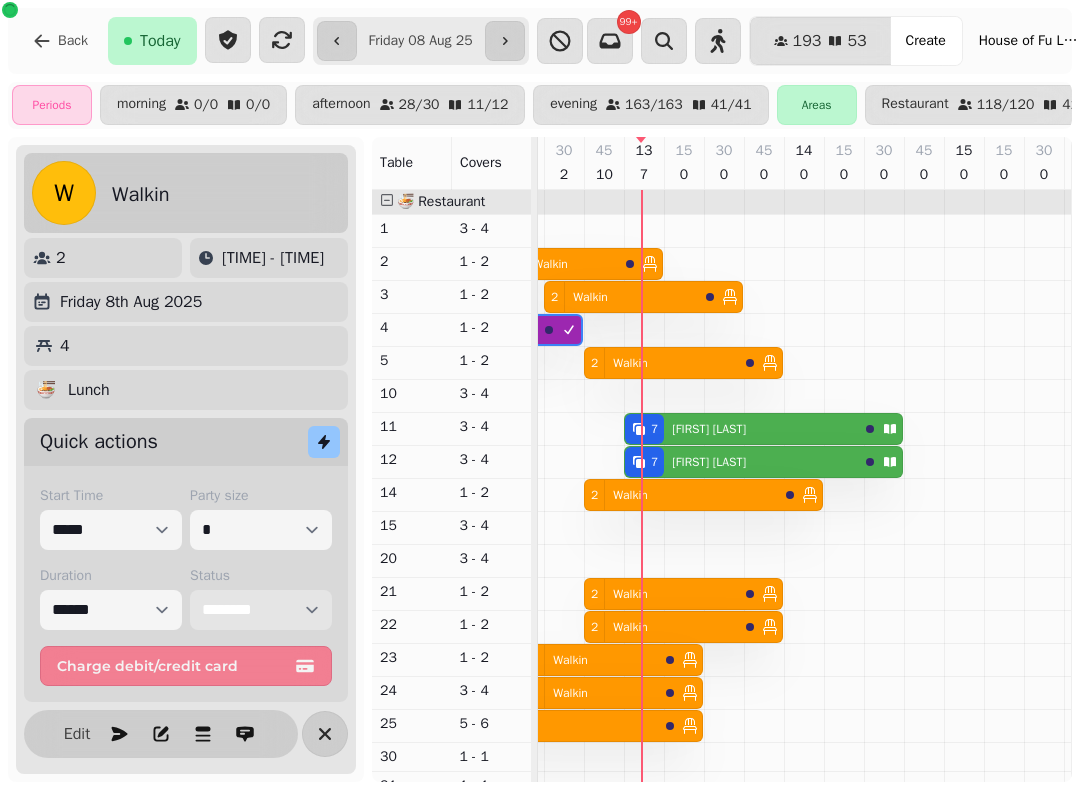 click on "[FIRST] [LAST]" at bounding box center [705, 429] 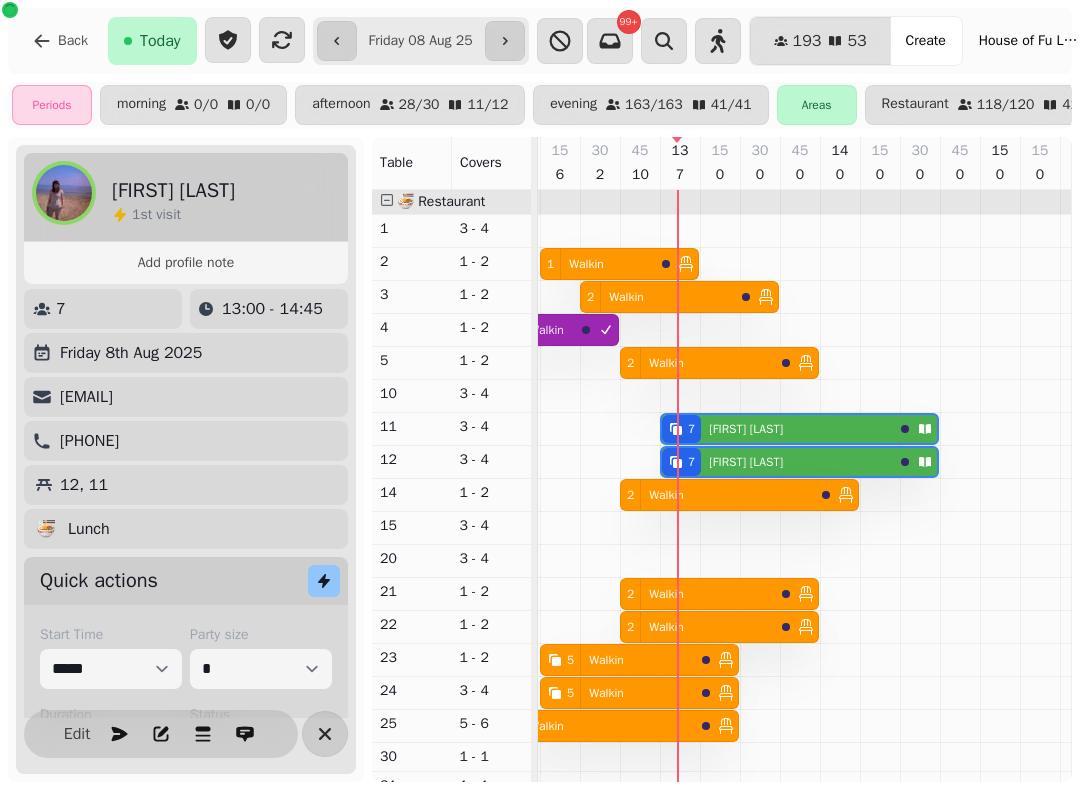 scroll, scrollTop: 0, scrollLeft: 227, axis: horizontal 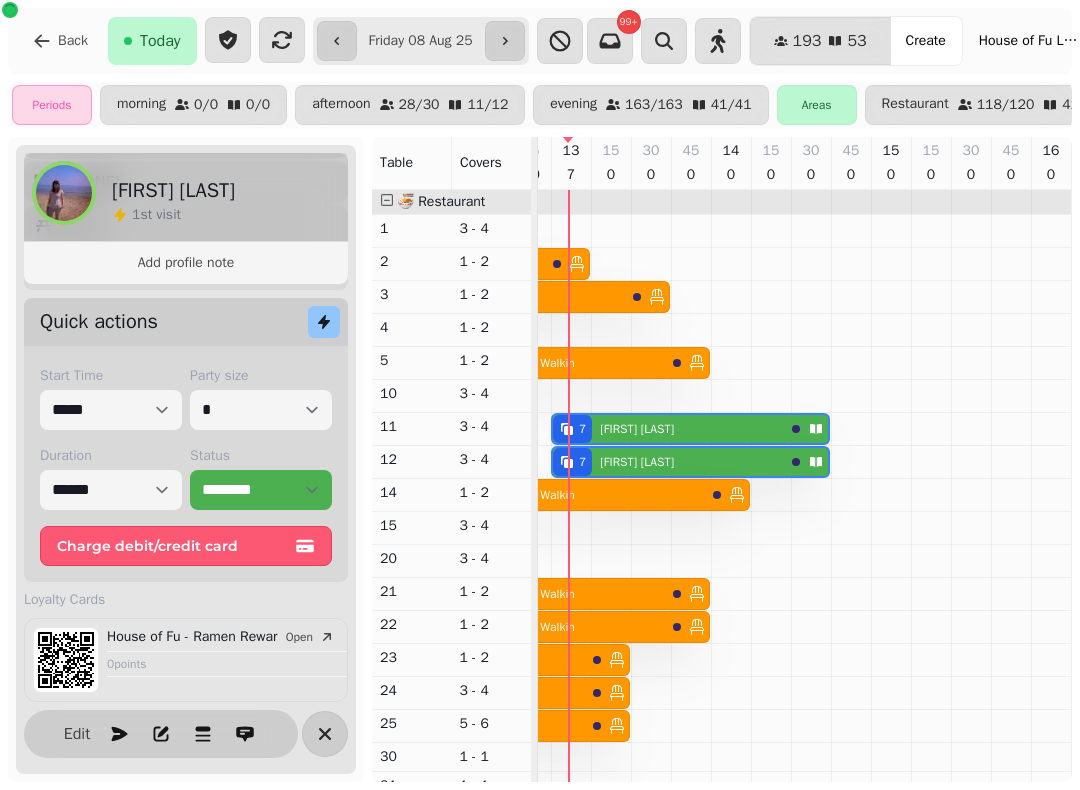click on "[NUMBER] [FIRST] [LAST]" at bounding box center (668, 429) 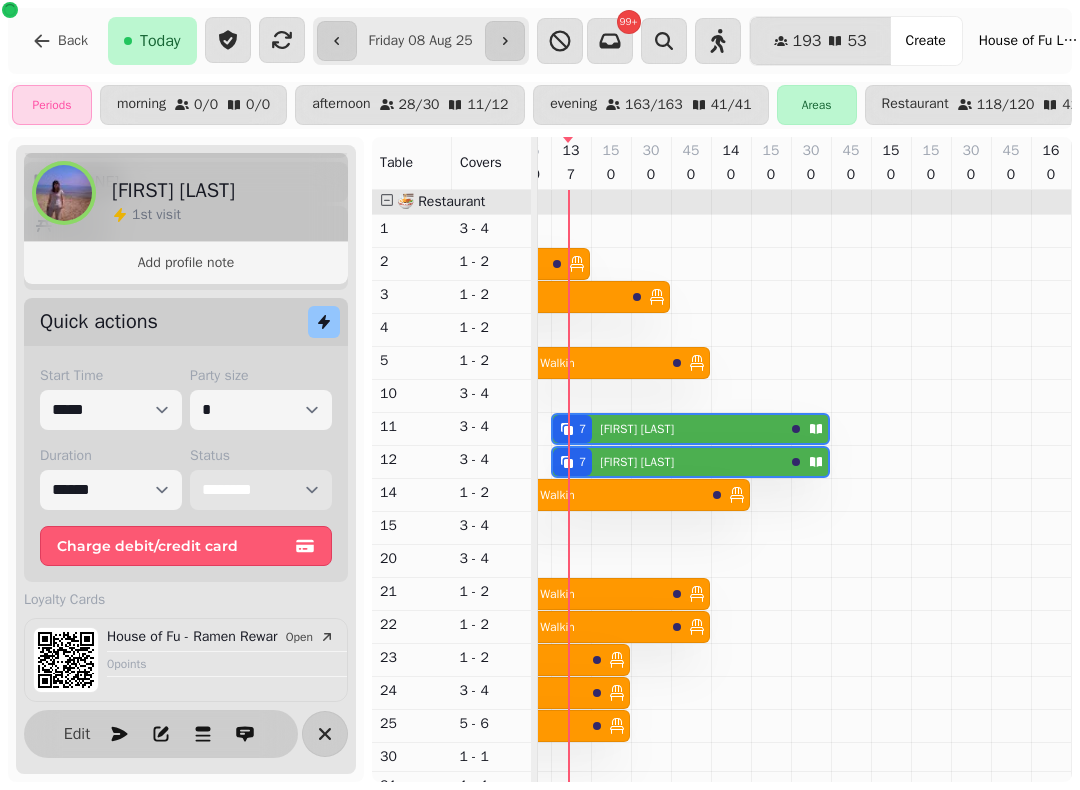click on "**********" at bounding box center [261, 490] 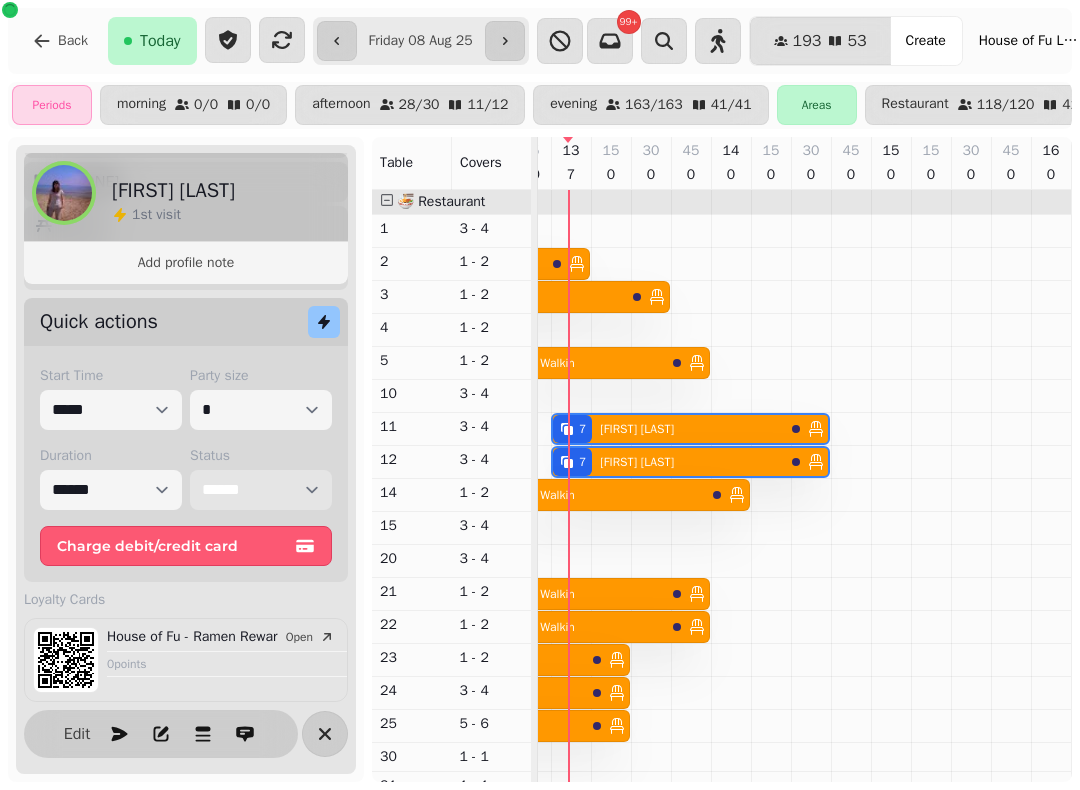 scroll, scrollTop: 0, scrollLeft: 135, axis: horizontal 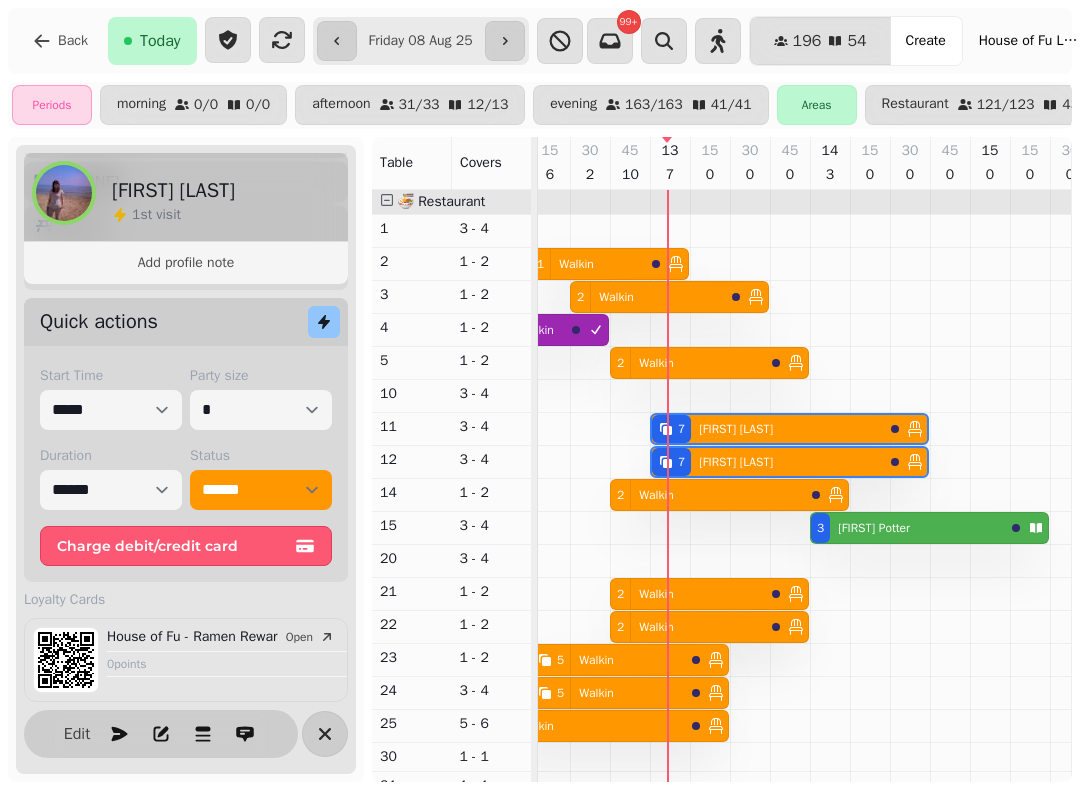 click on "1 Walkin" at bounding box center (587, 264) 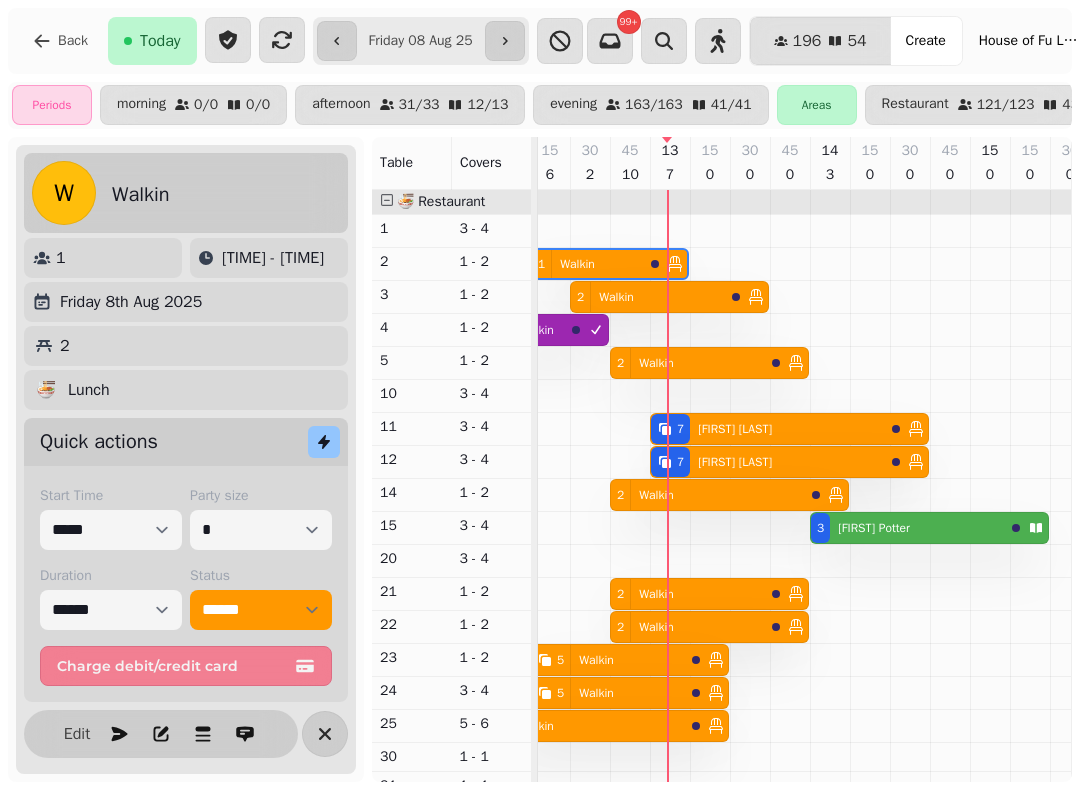 scroll, scrollTop: 3, scrollLeft: 0, axis: vertical 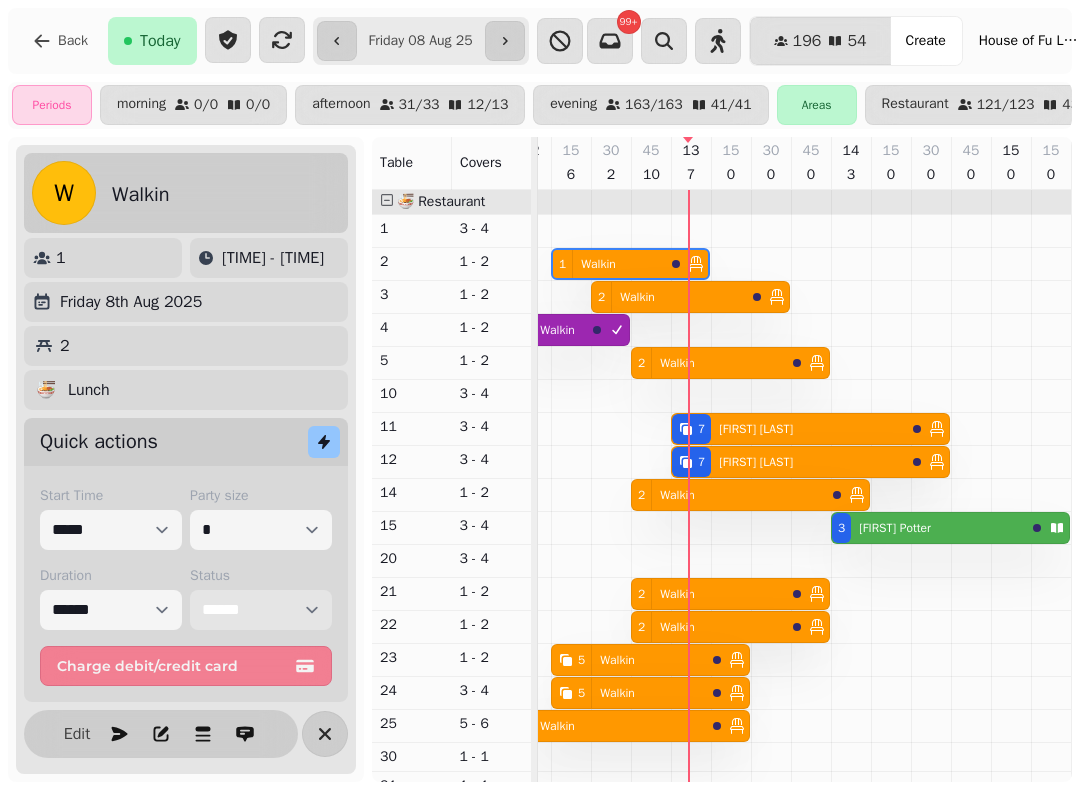click on "**********" at bounding box center [261, 610] 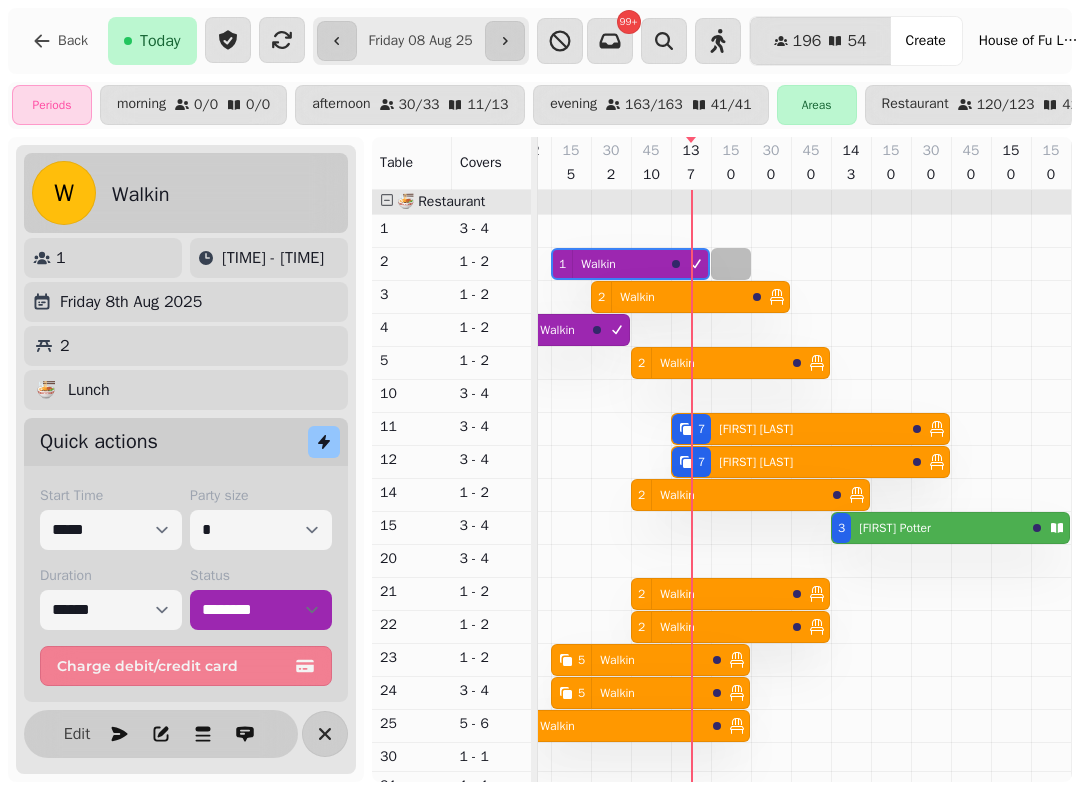 select on "*" 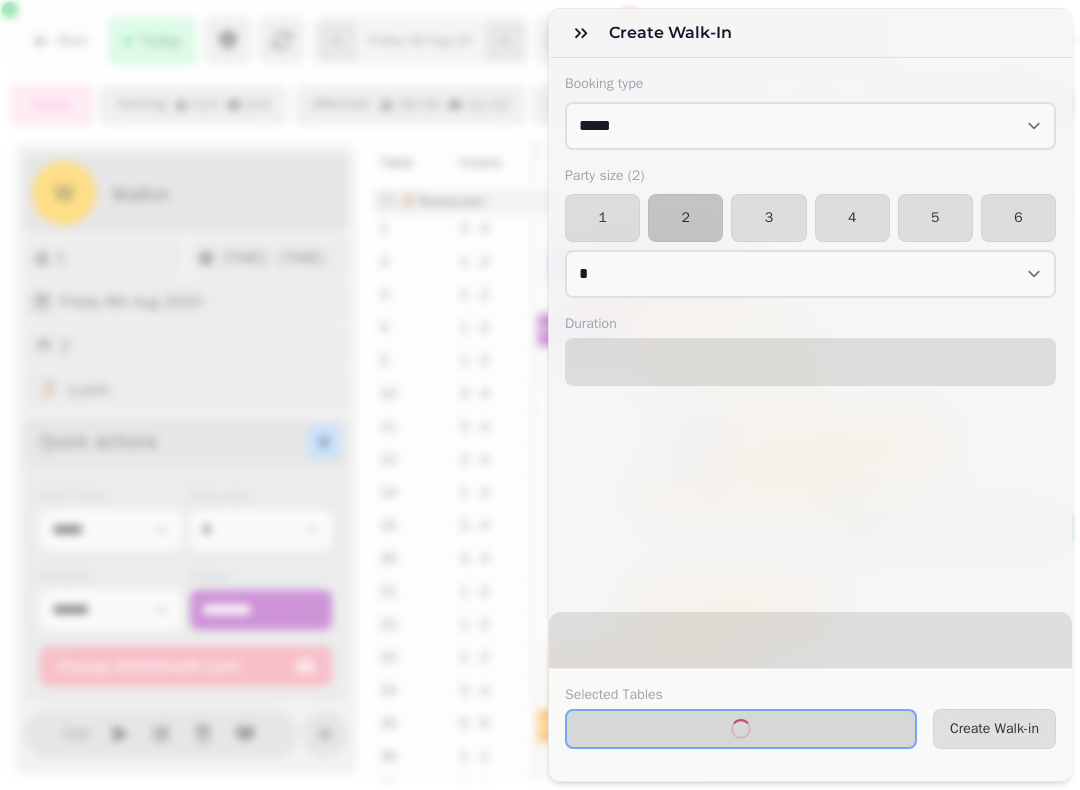 click on "Create Walk-in" at bounding box center [994, 729] 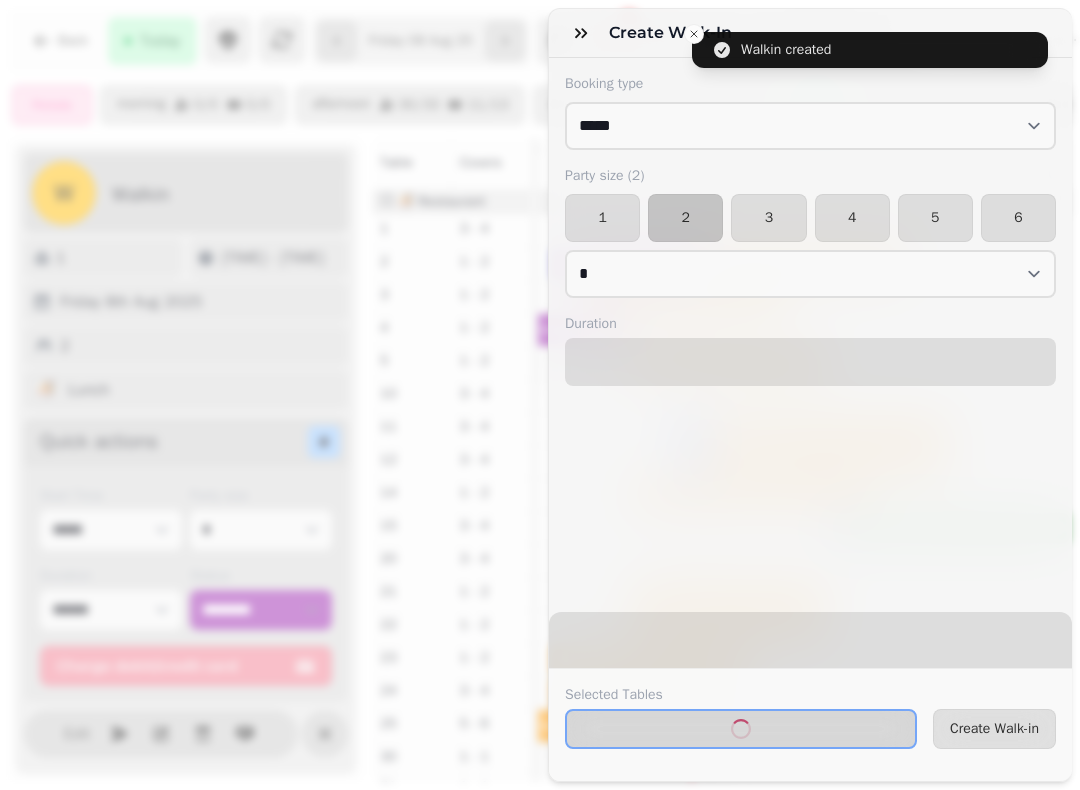 select on "****" 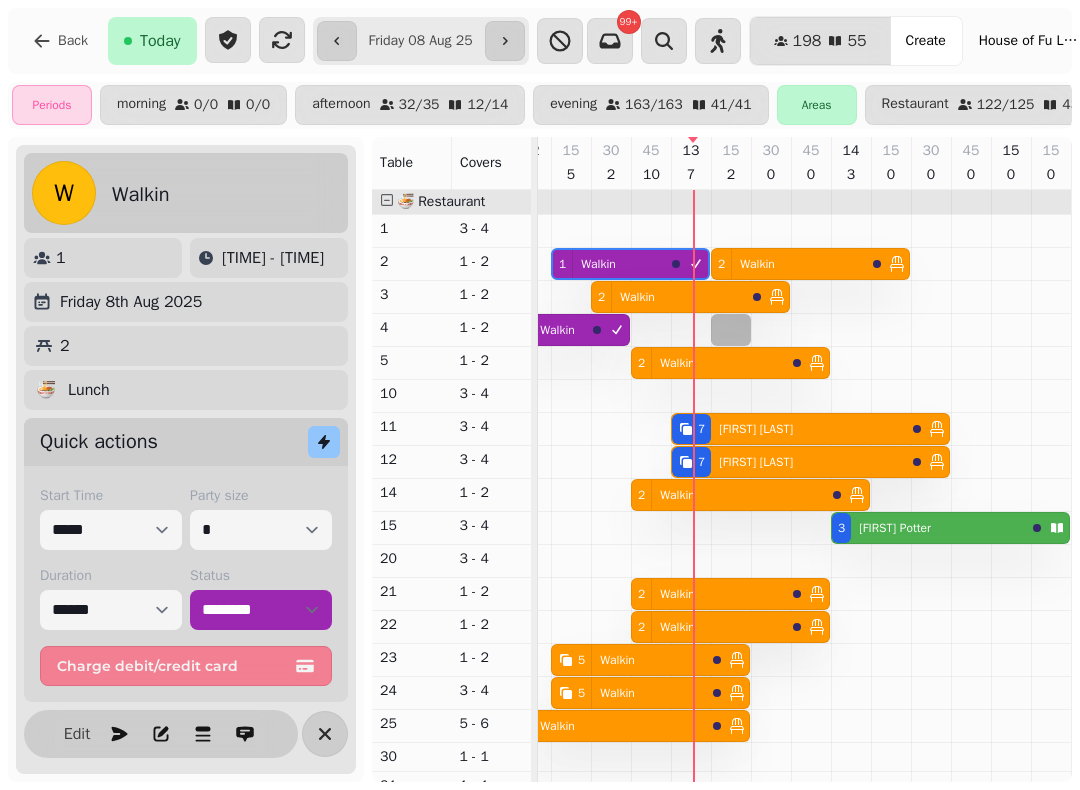 select on "*" 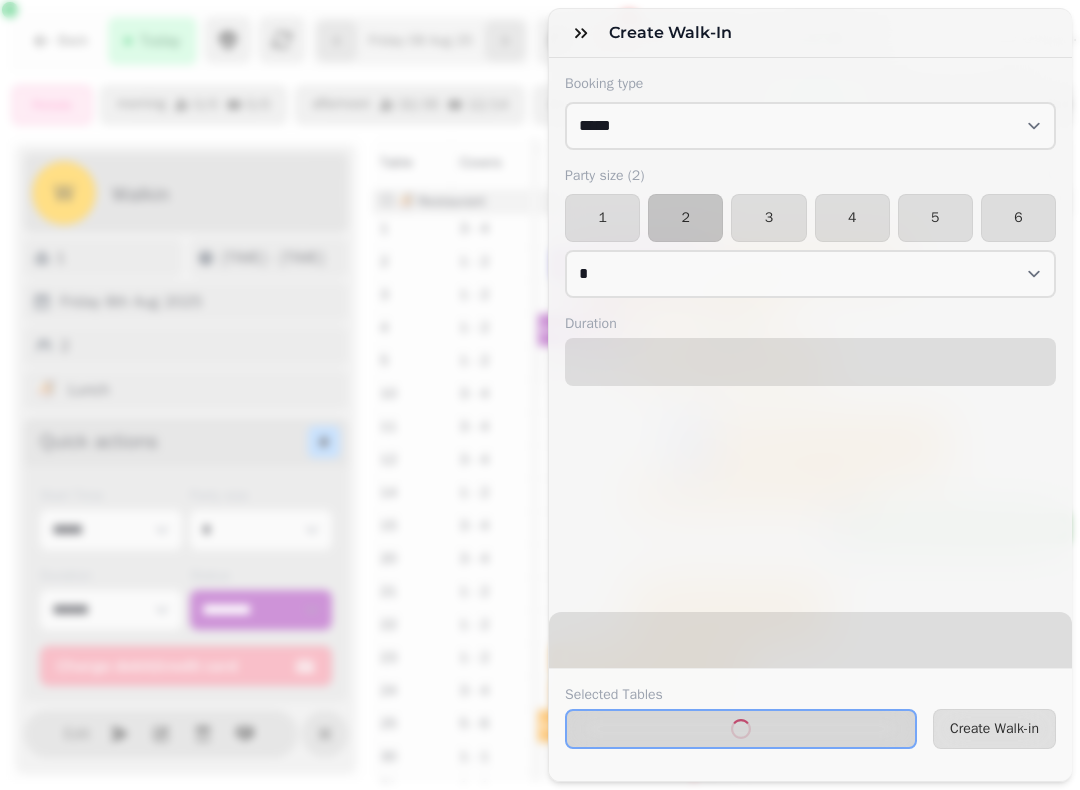 click on "1" at bounding box center [602, 218] 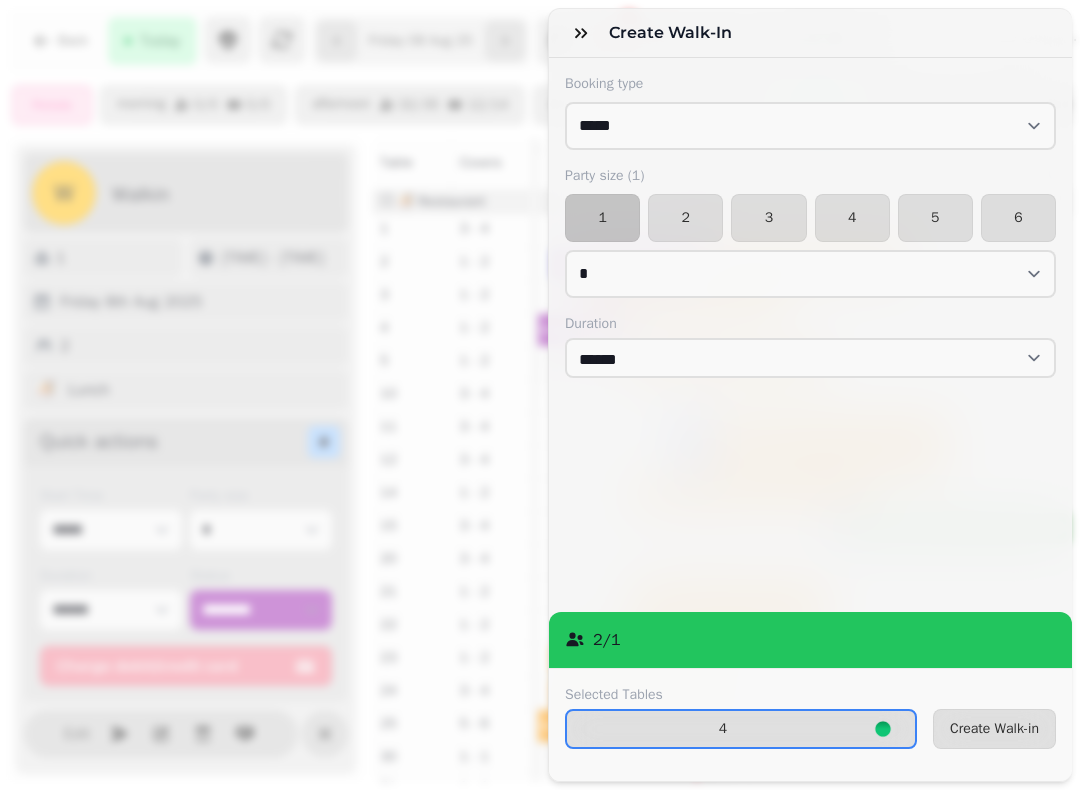 click on "Create Walk-in" at bounding box center (994, 729) 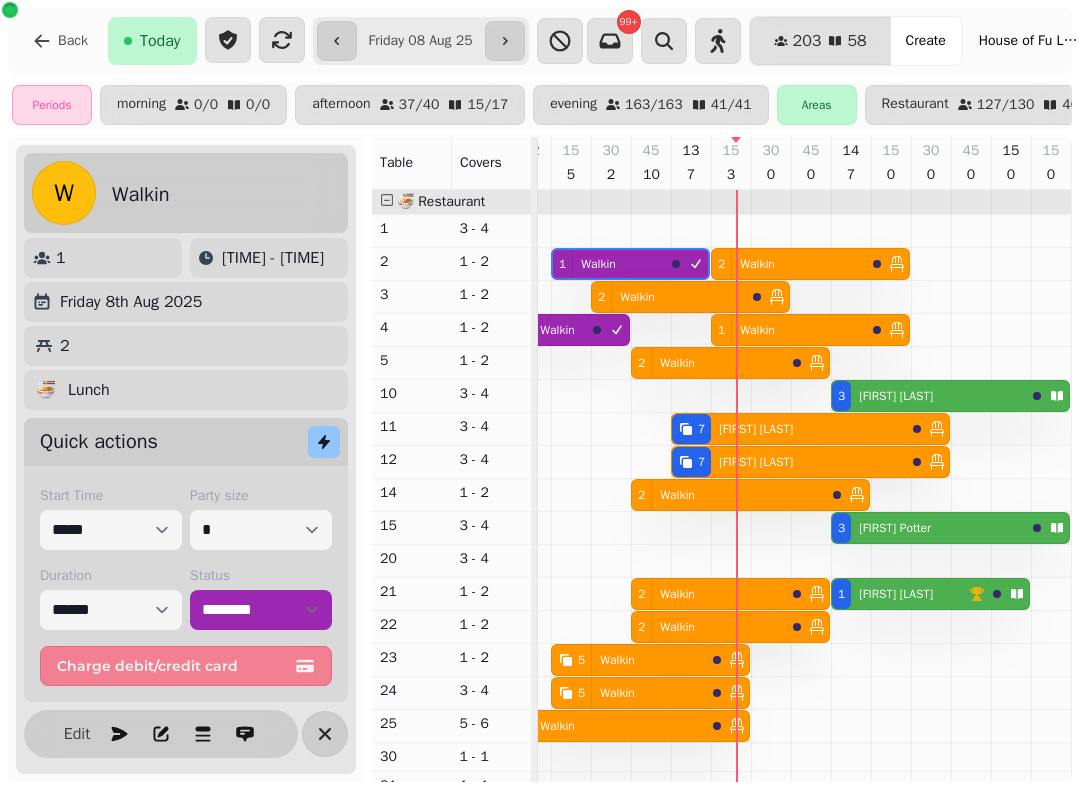 click 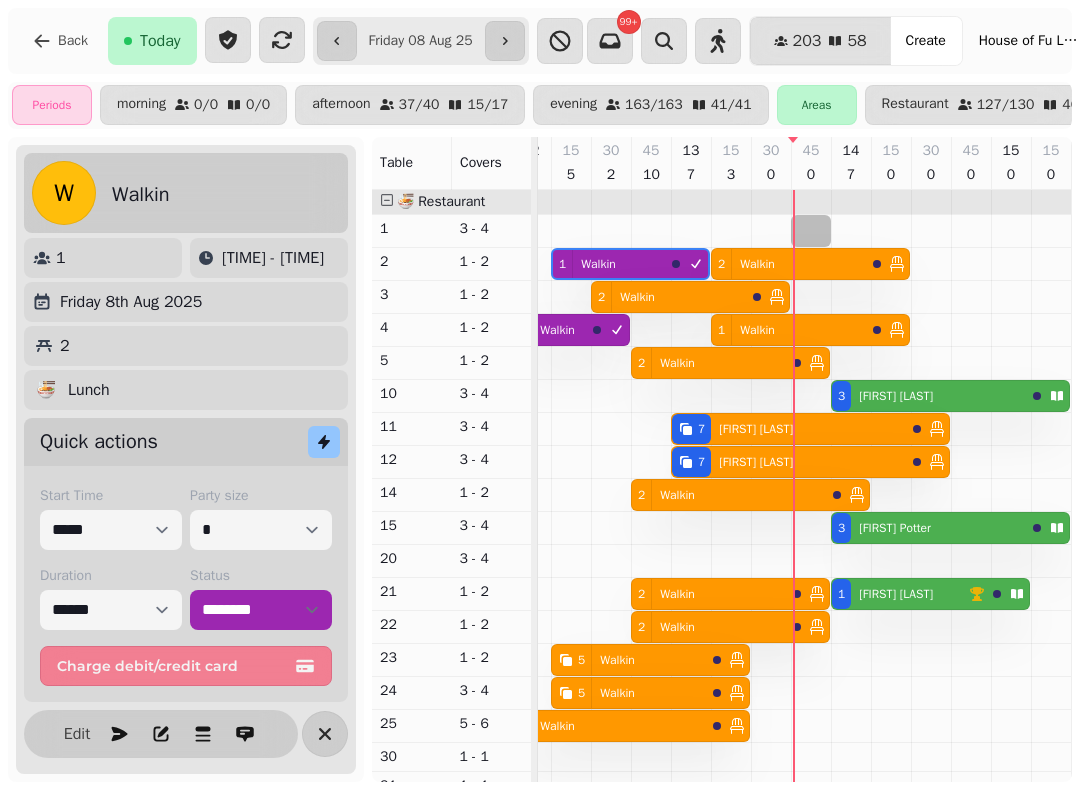 select on "*" 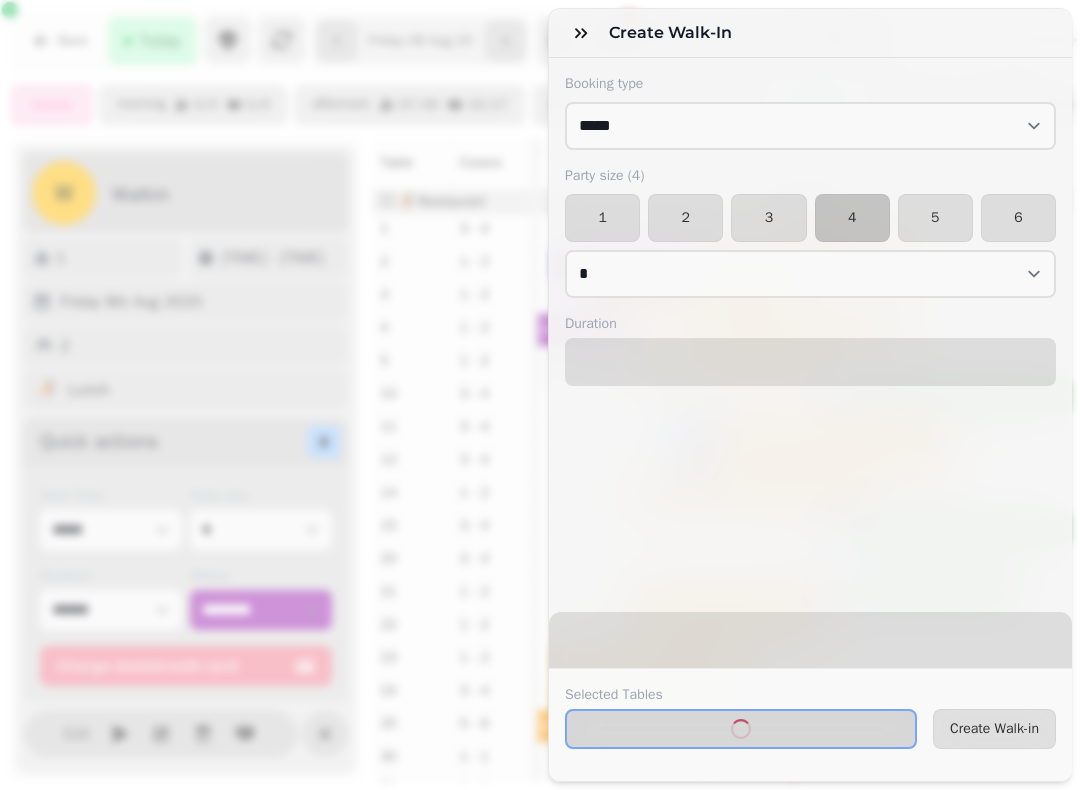 click on "3" at bounding box center [768, 218] 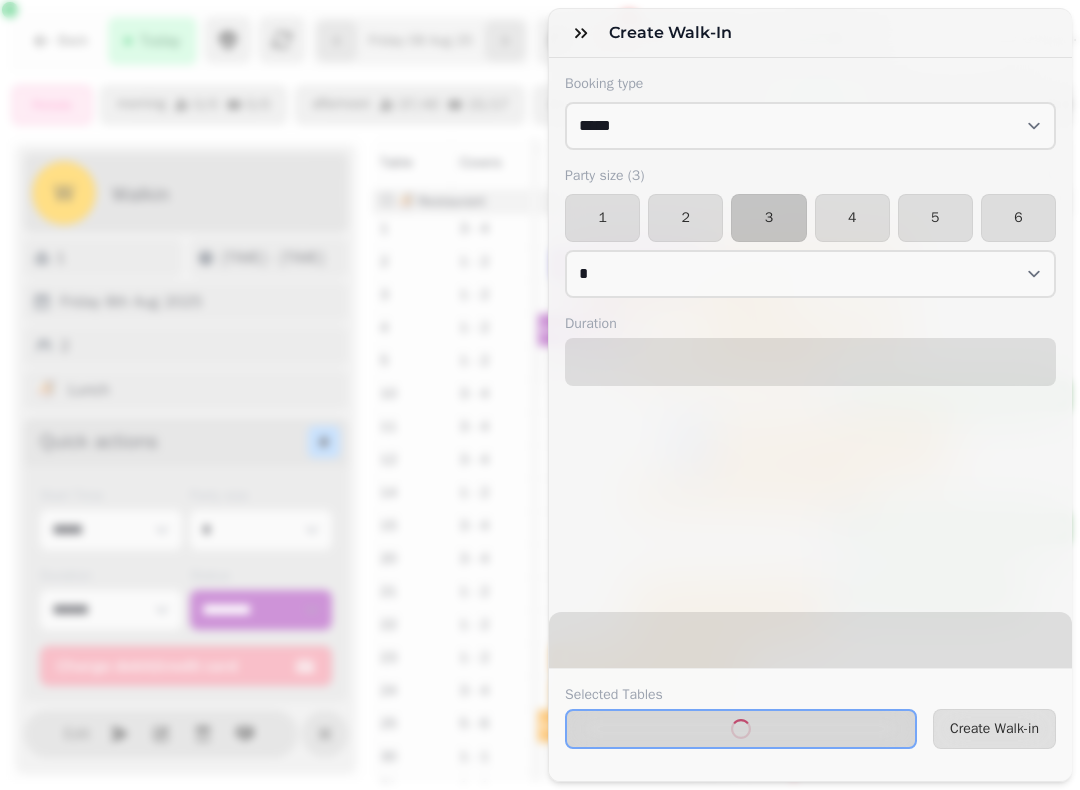 click on "Create Walk-in" at bounding box center (994, 729) 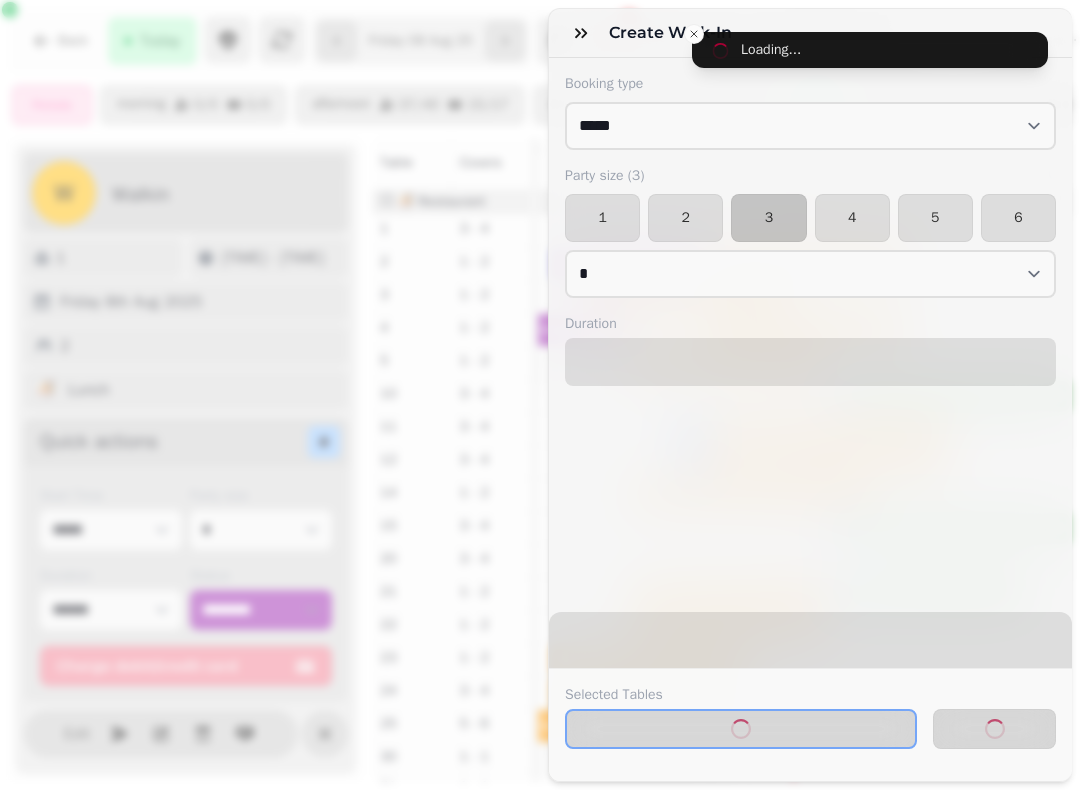 select on "****" 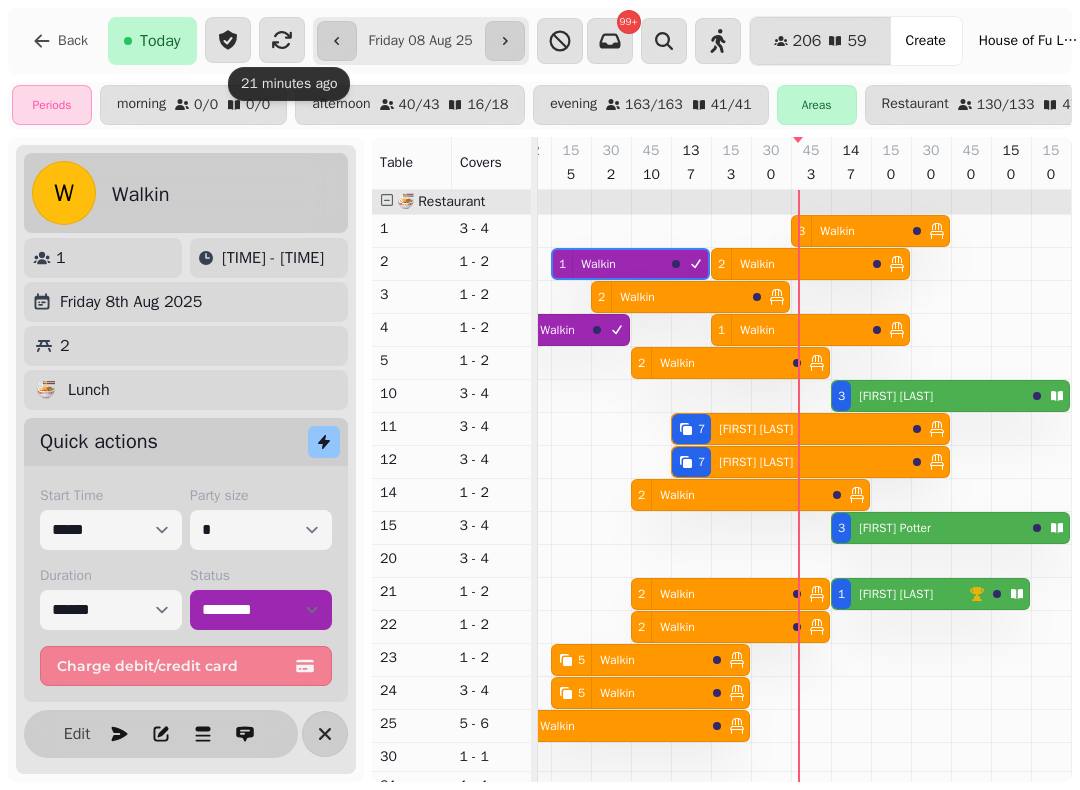 scroll, scrollTop: 20, scrollLeft: 325, axis: both 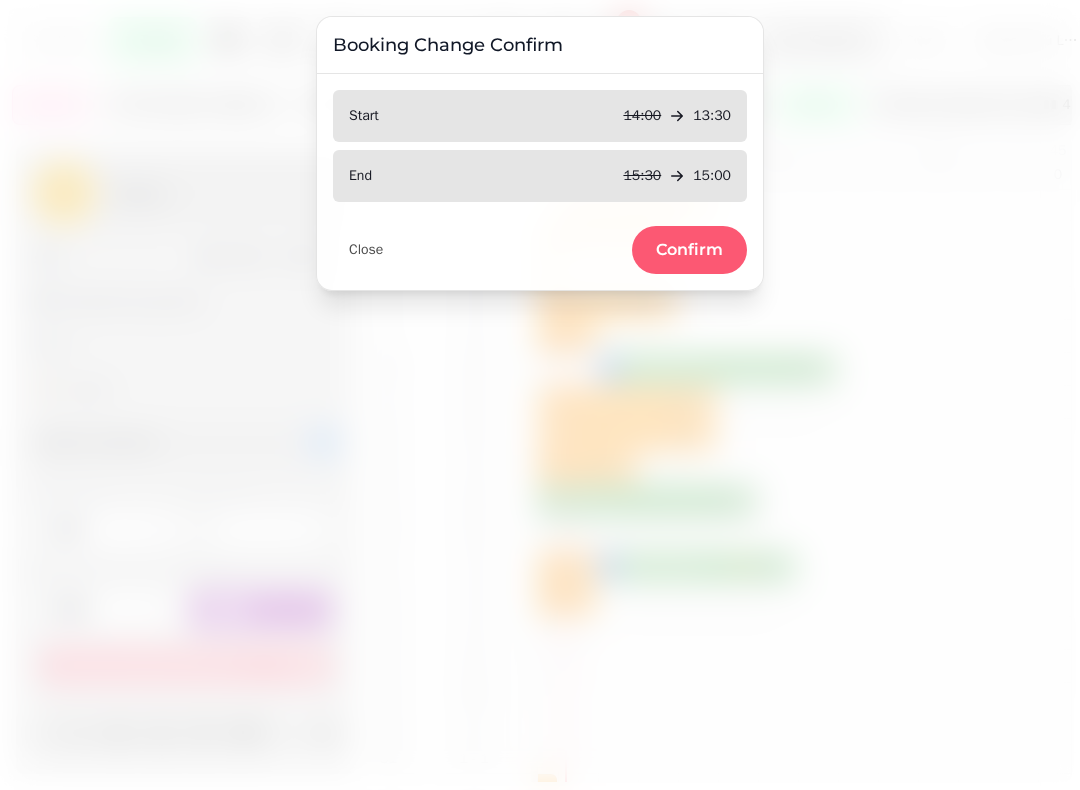 click on "Close" at bounding box center (366, 250) 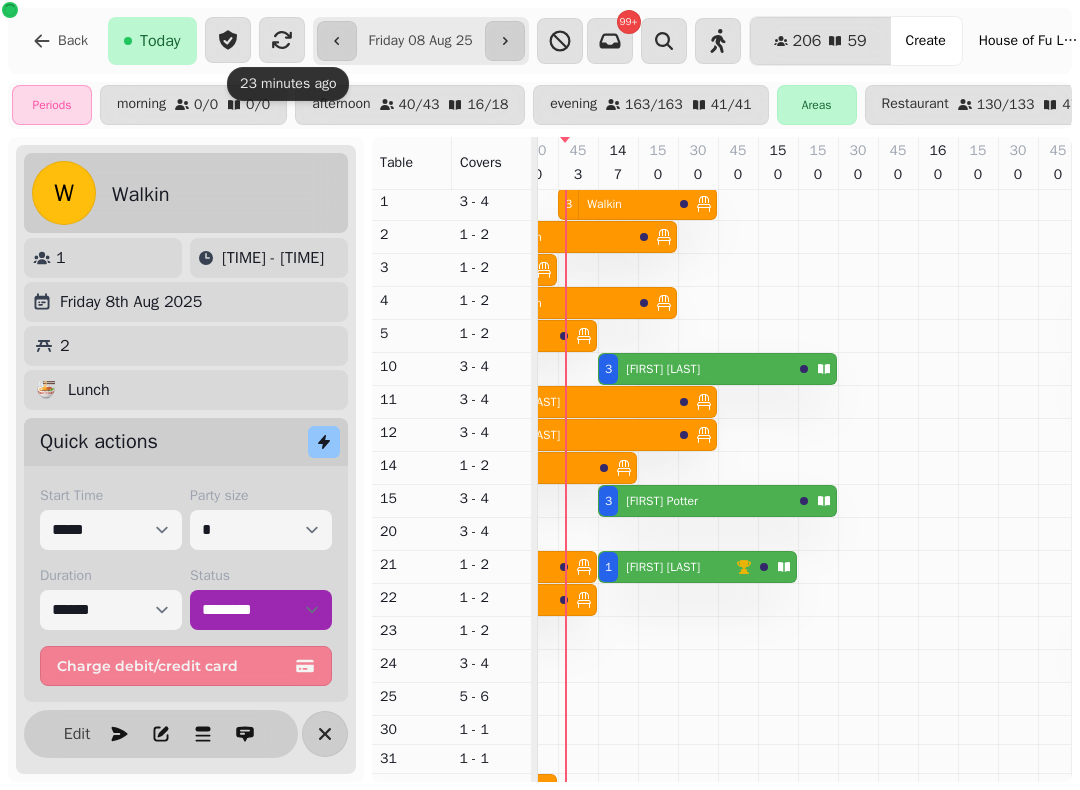 scroll, scrollTop: 15, scrollLeft: 261, axis: both 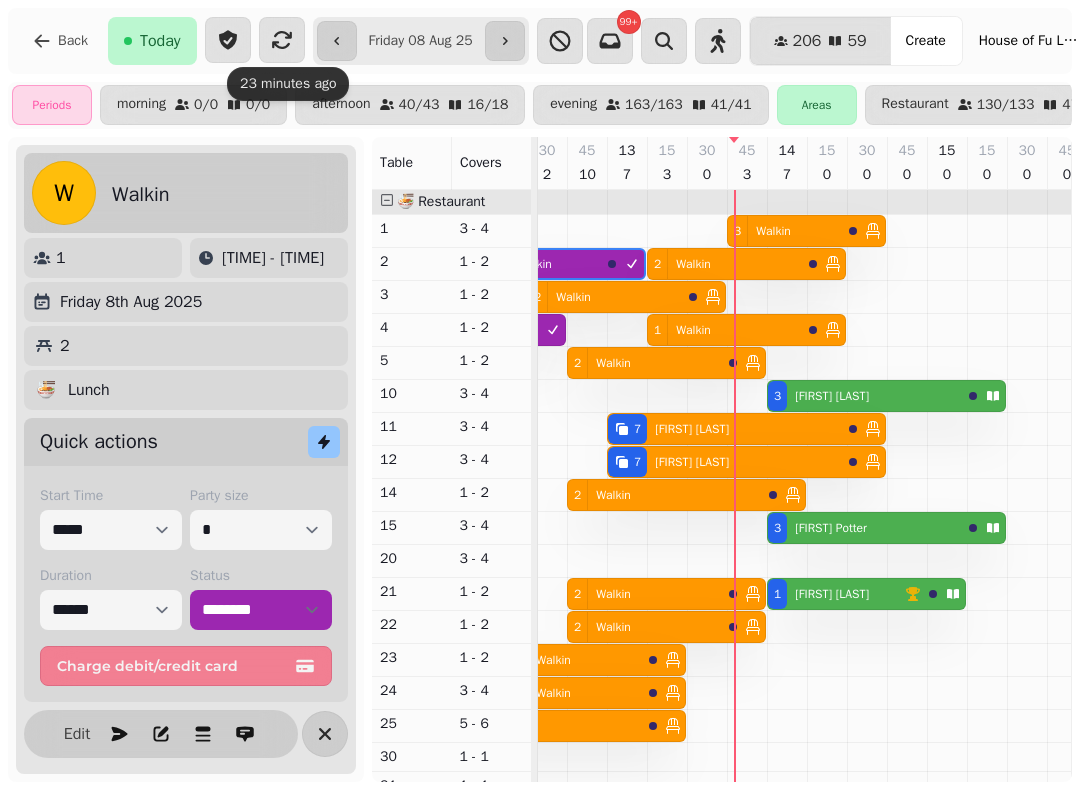 click on "[FIRST] [LAST]" at bounding box center [832, 594] 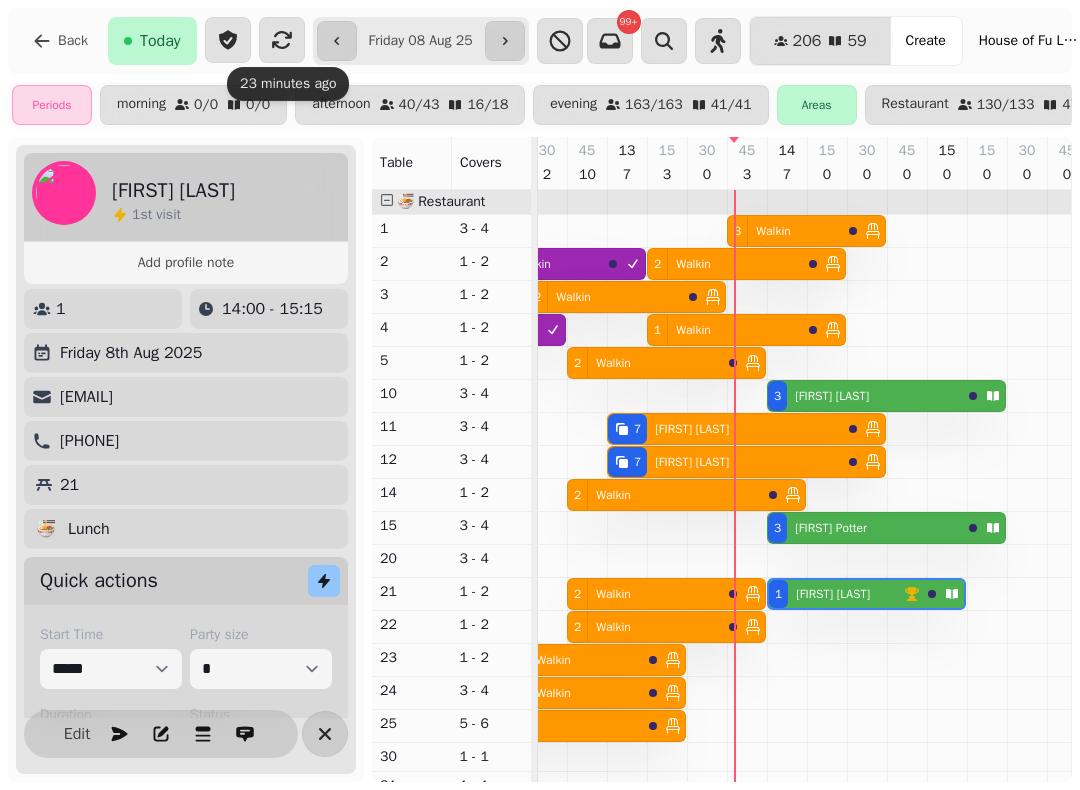 scroll, scrollTop: 0, scrollLeft: 387, axis: horizontal 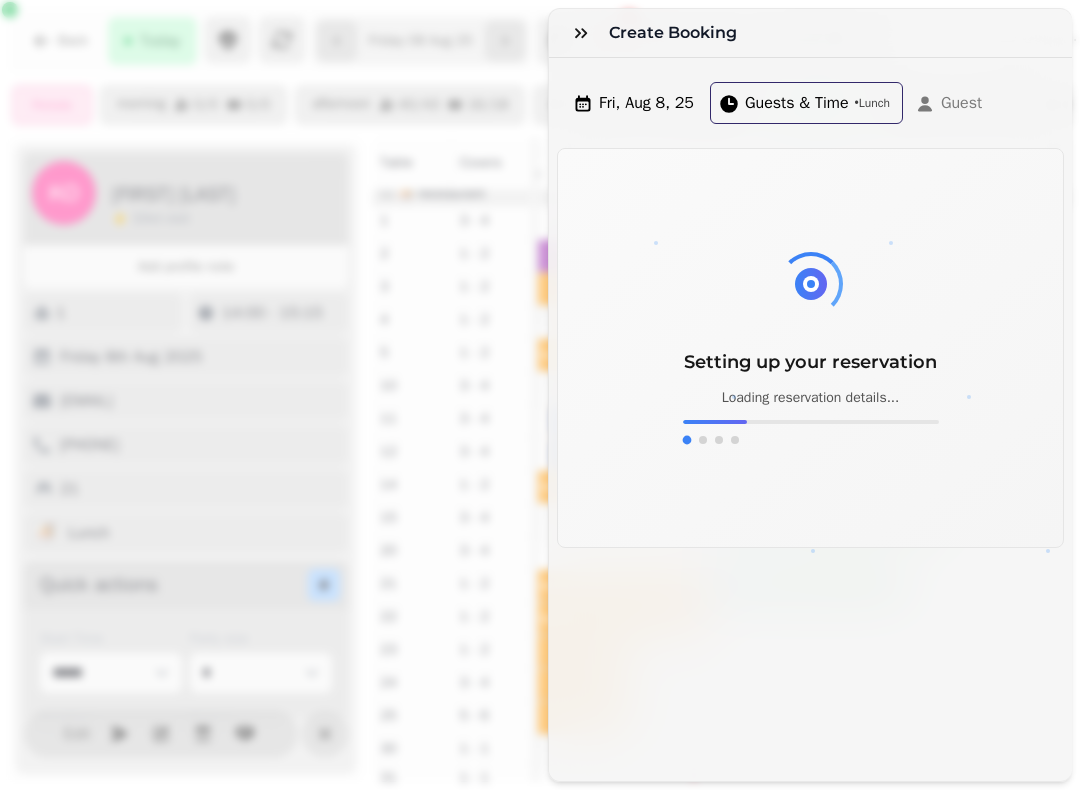 click on "Create Booking [DAY], [MONTH] [NUMBER] [YEAR] Guests & Time • Lunch Guest Setting up your reservation Loading reservation details..." at bounding box center (540, 403) 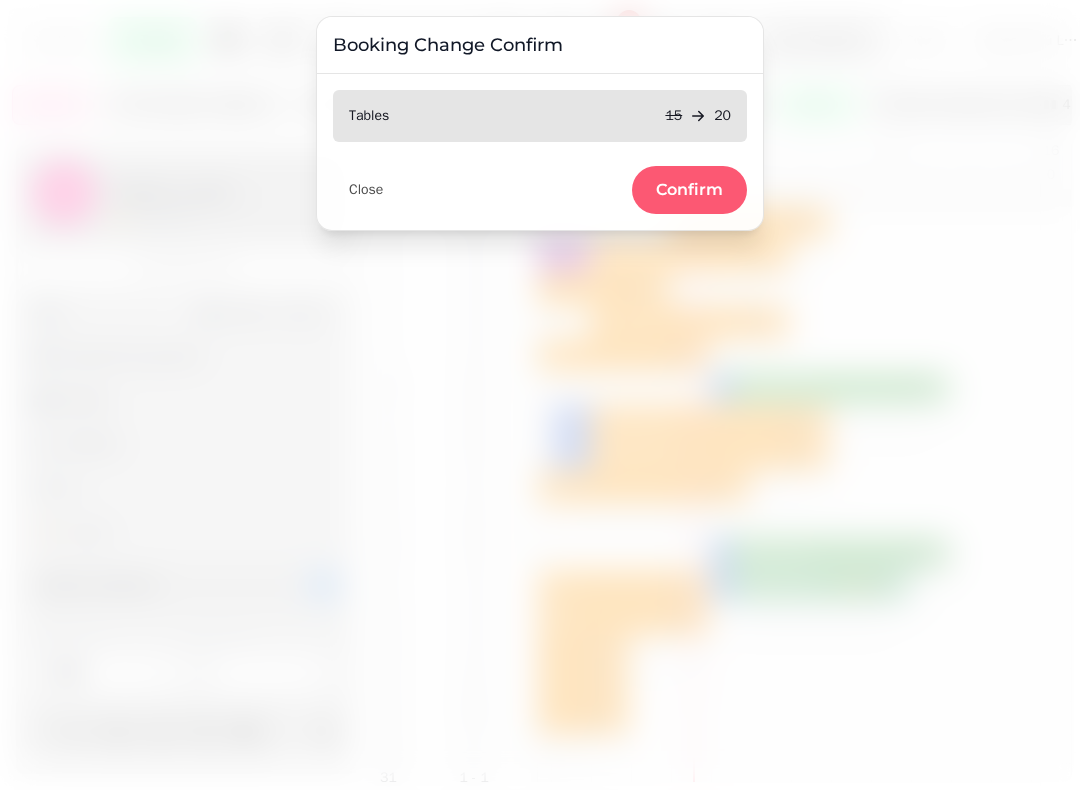 click on "Confirm" at bounding box center (689, 190) 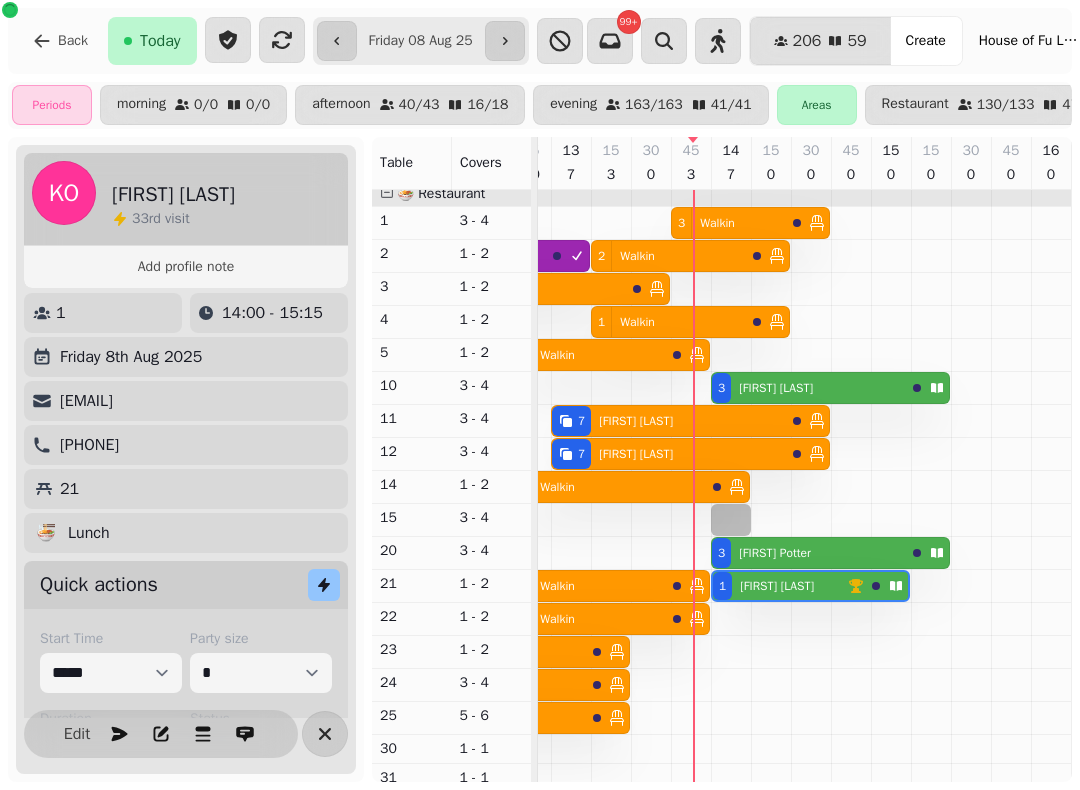 select on "*" 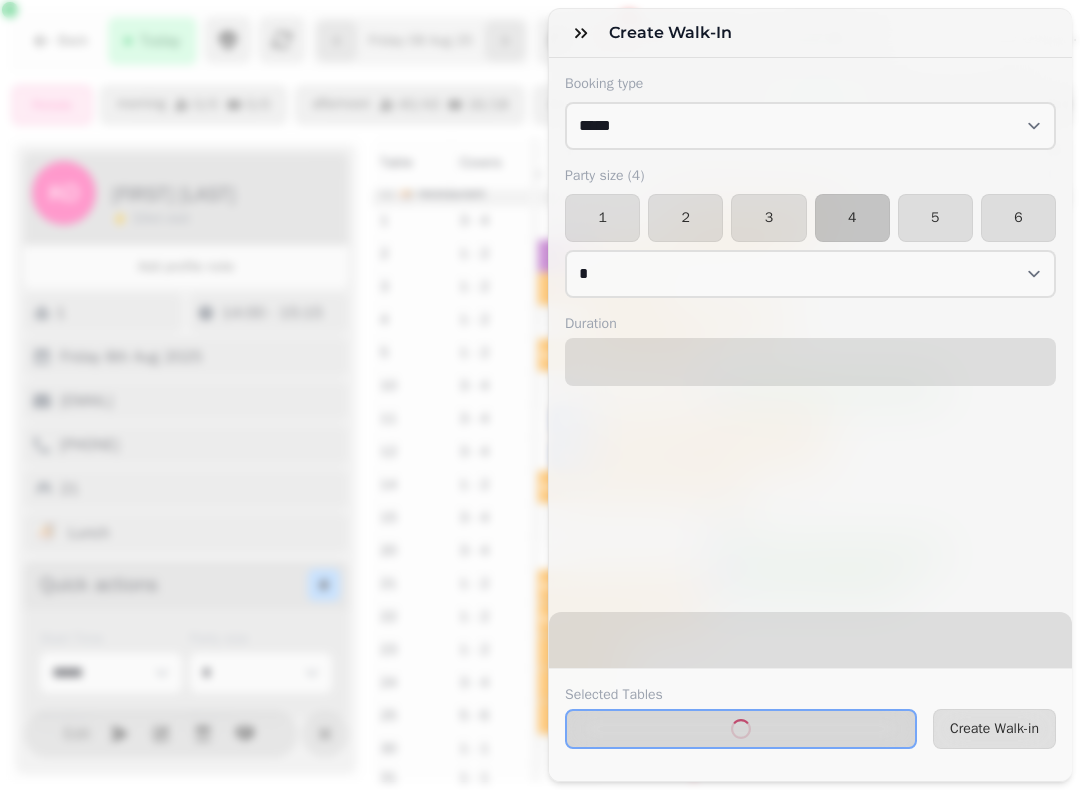 click on "4" at bounding box center (852, 218) 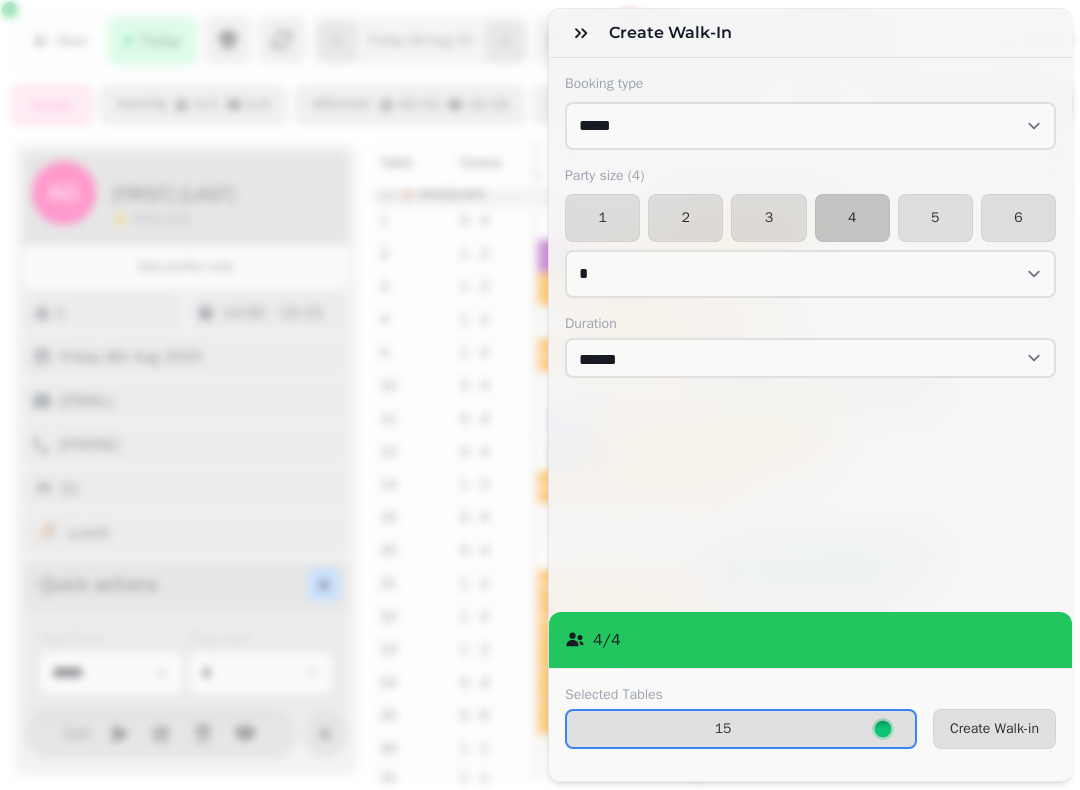 click on "Selected Tables 15   Create Walk-in" at bounding box center [810, 724] 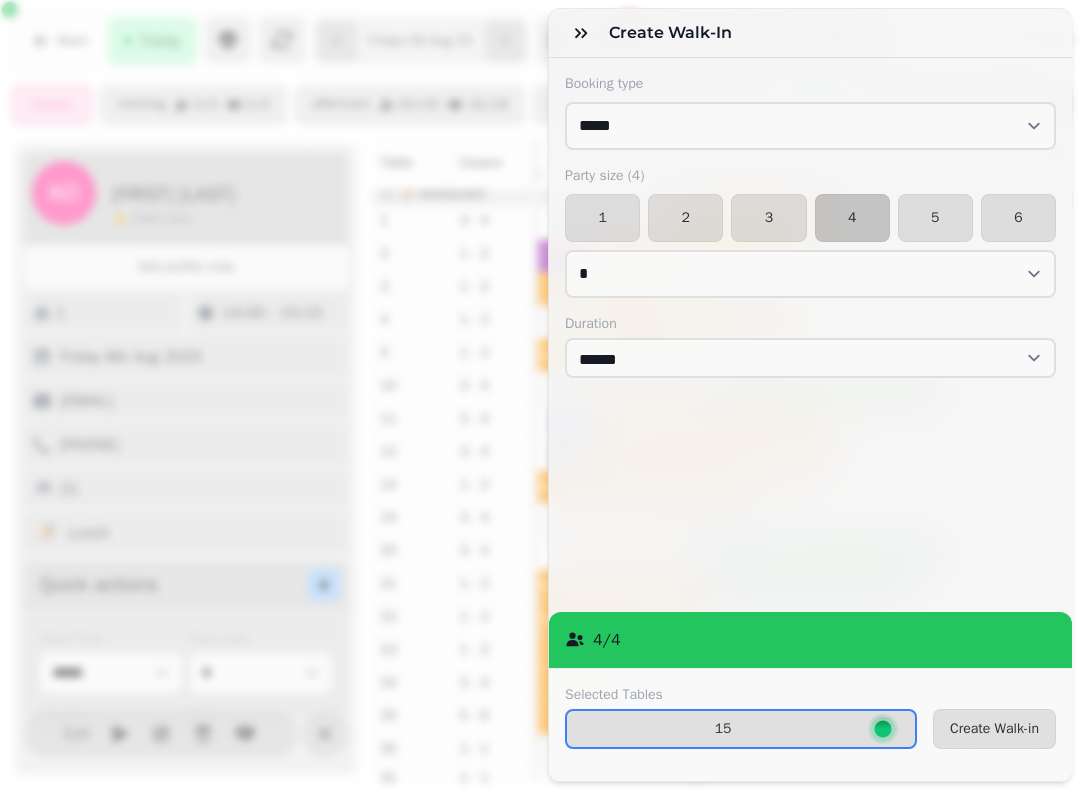 click on "Create Walk-in" at bounding box center [994, 729] 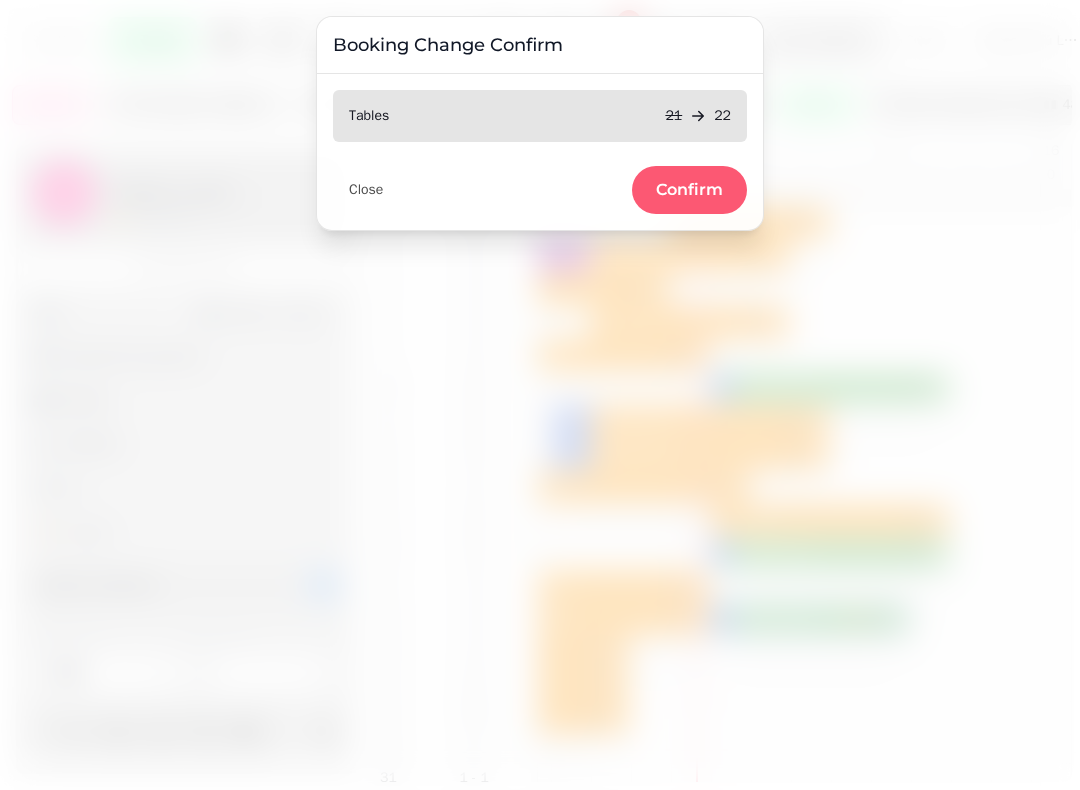 click on "Confirm" at bounding box center [689, 190] 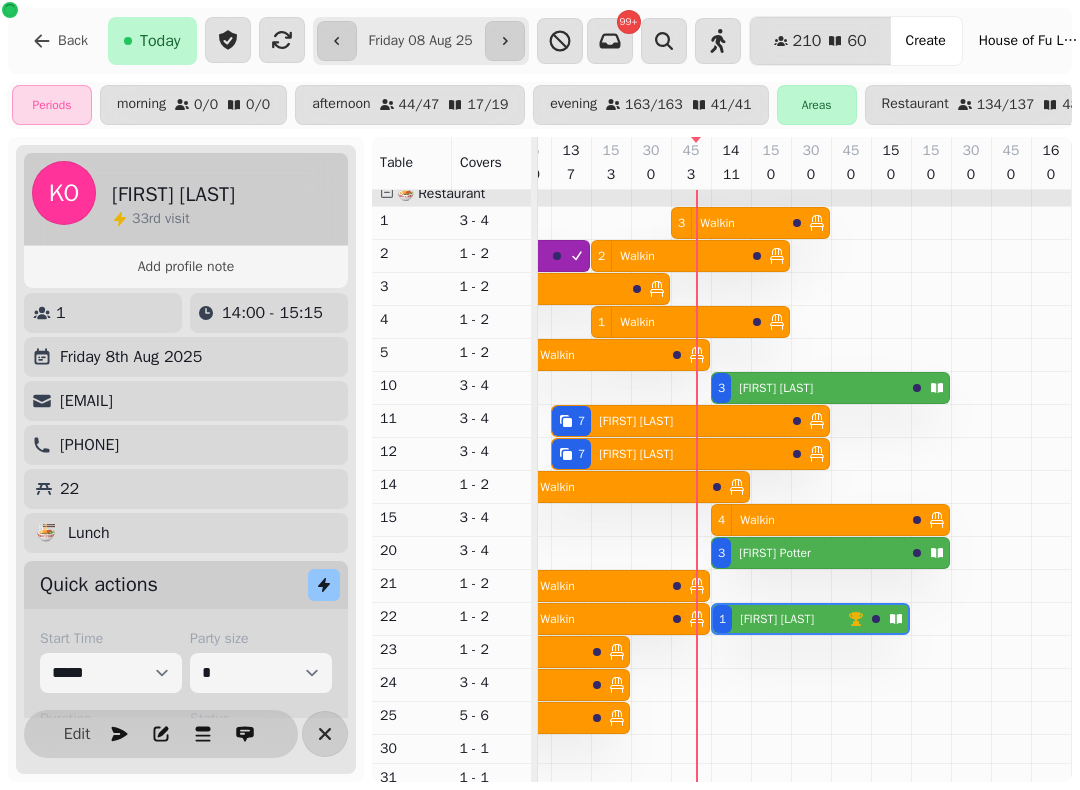 click on "[FIRST] [LAST]" at bounding box center [773, 619] 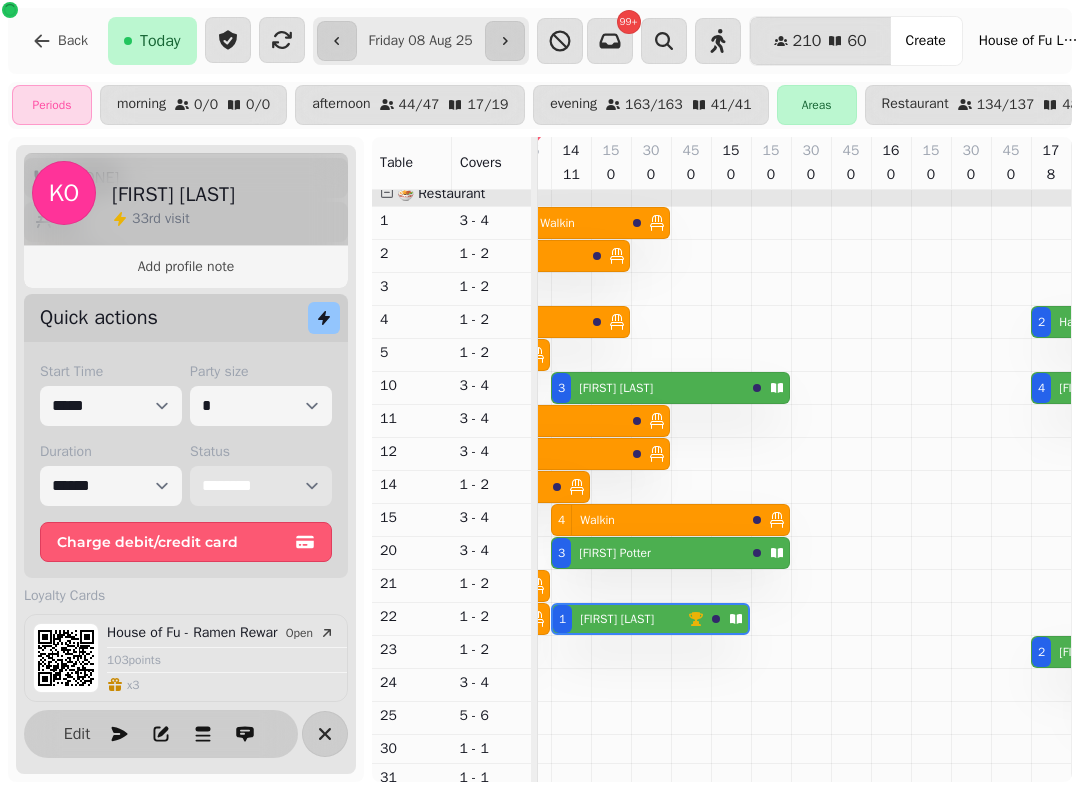 click on "**********" at bounding box center (261, 486) 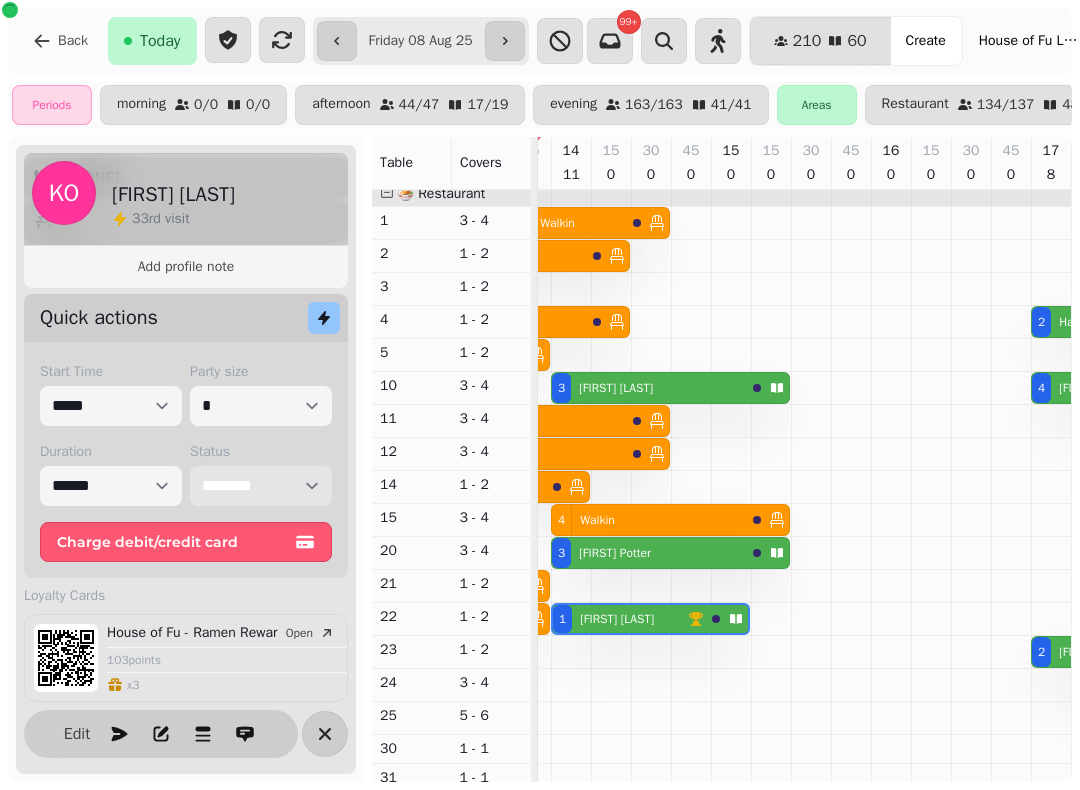 scroll, scrollTop: 269, scrollLeft: 0, axis: vertical 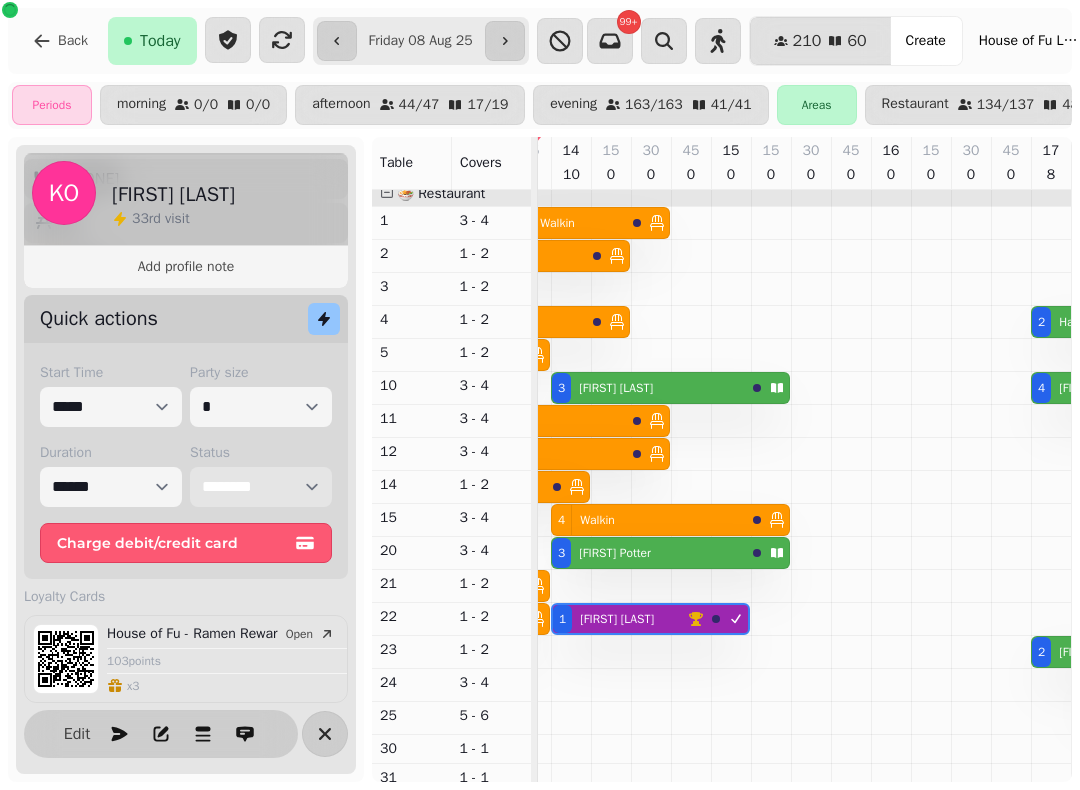 click on "**********" at bounding box center [261, 487] 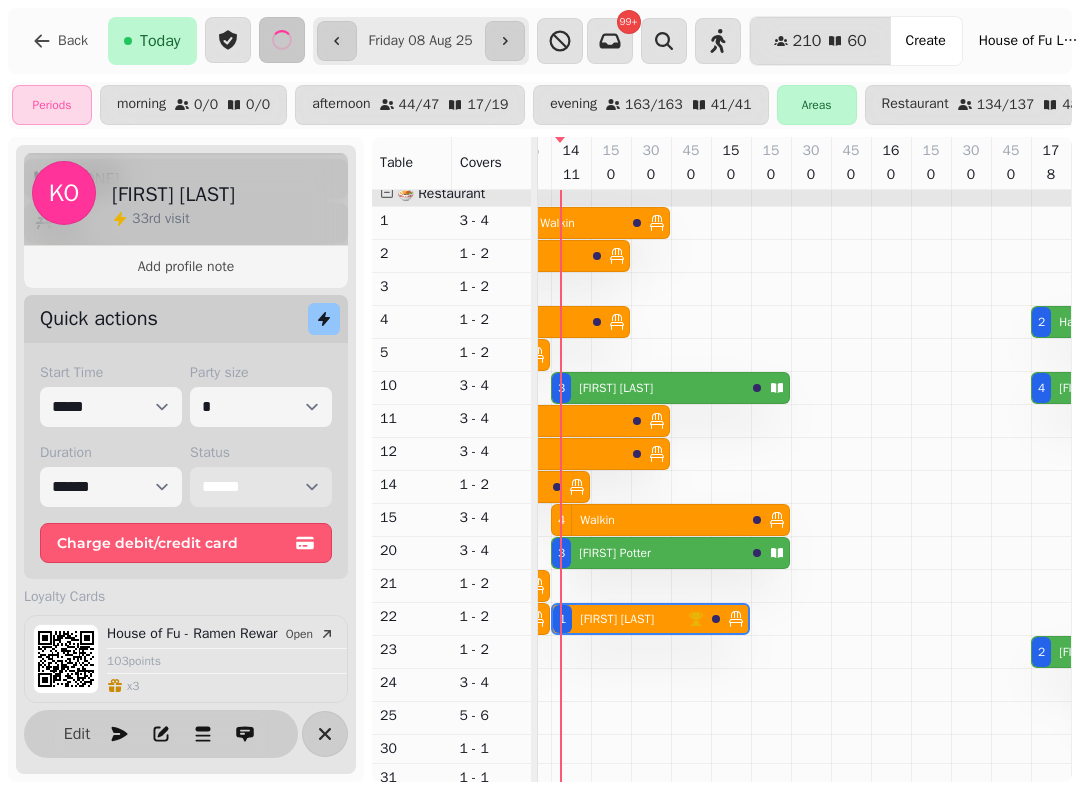 scroll, scrollTop: 0, scrollLeft: 257, axis: horizontal 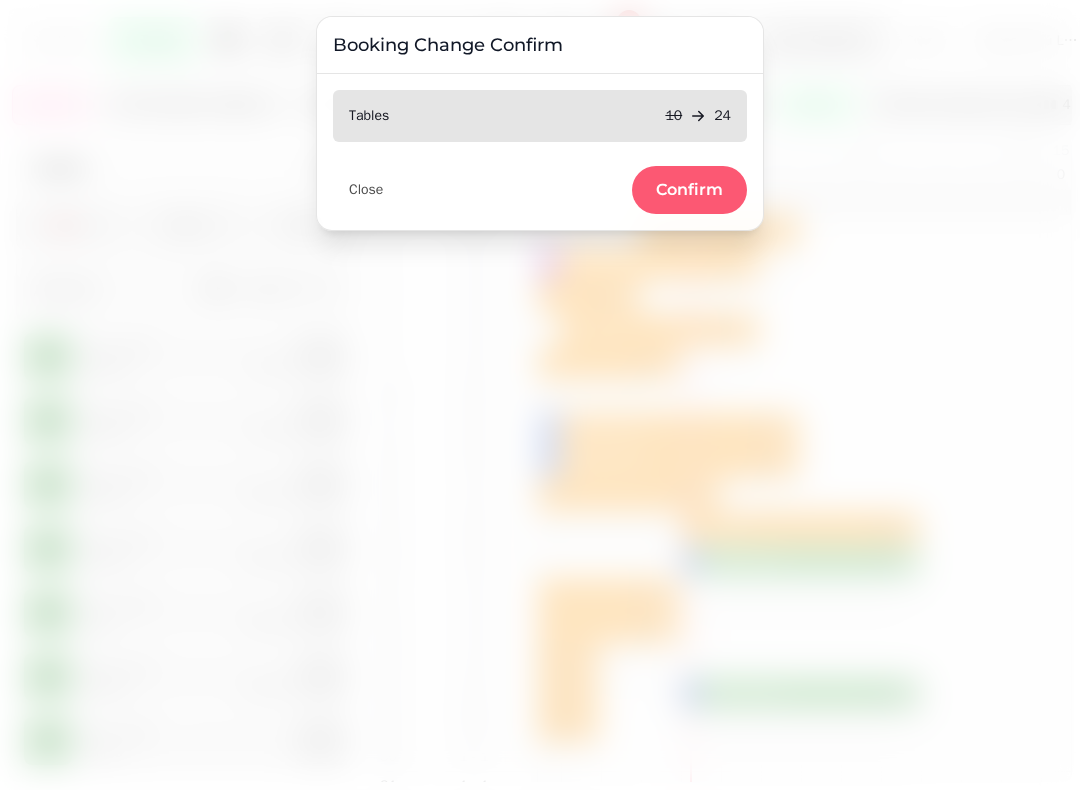 click on "Confirm" at bounding box center (689, 190) 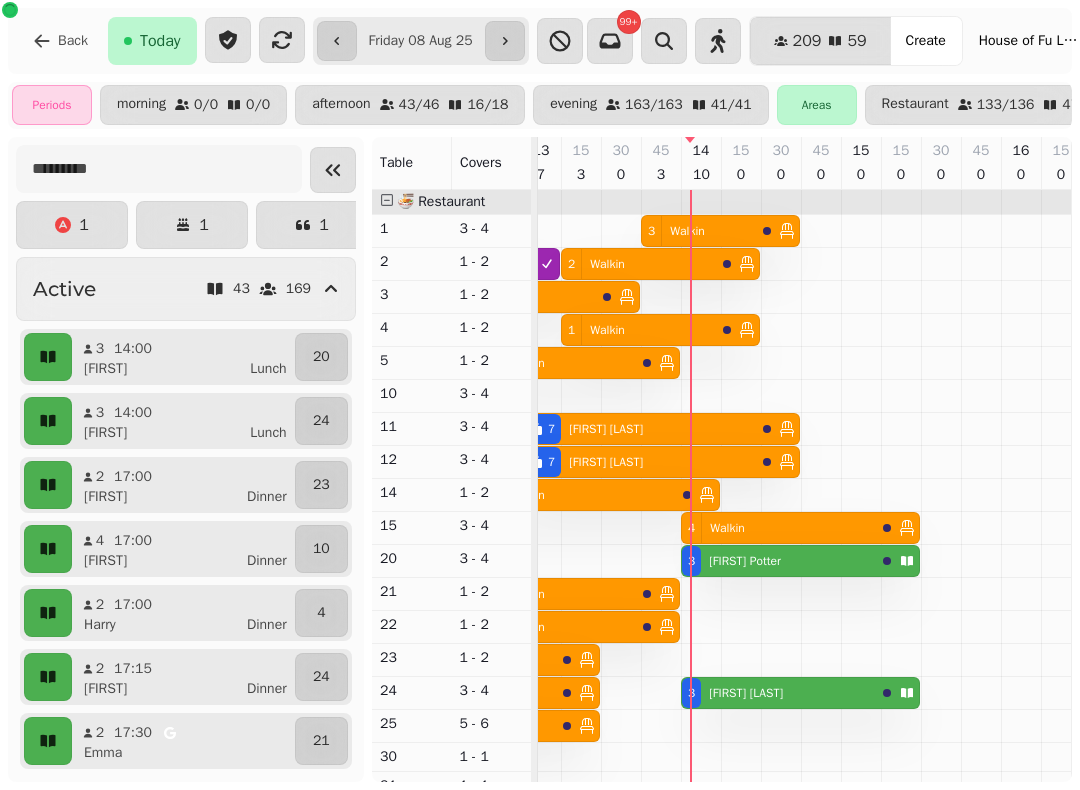 click on "[FIRST] [LAST]" at bounding box center (742, 693) 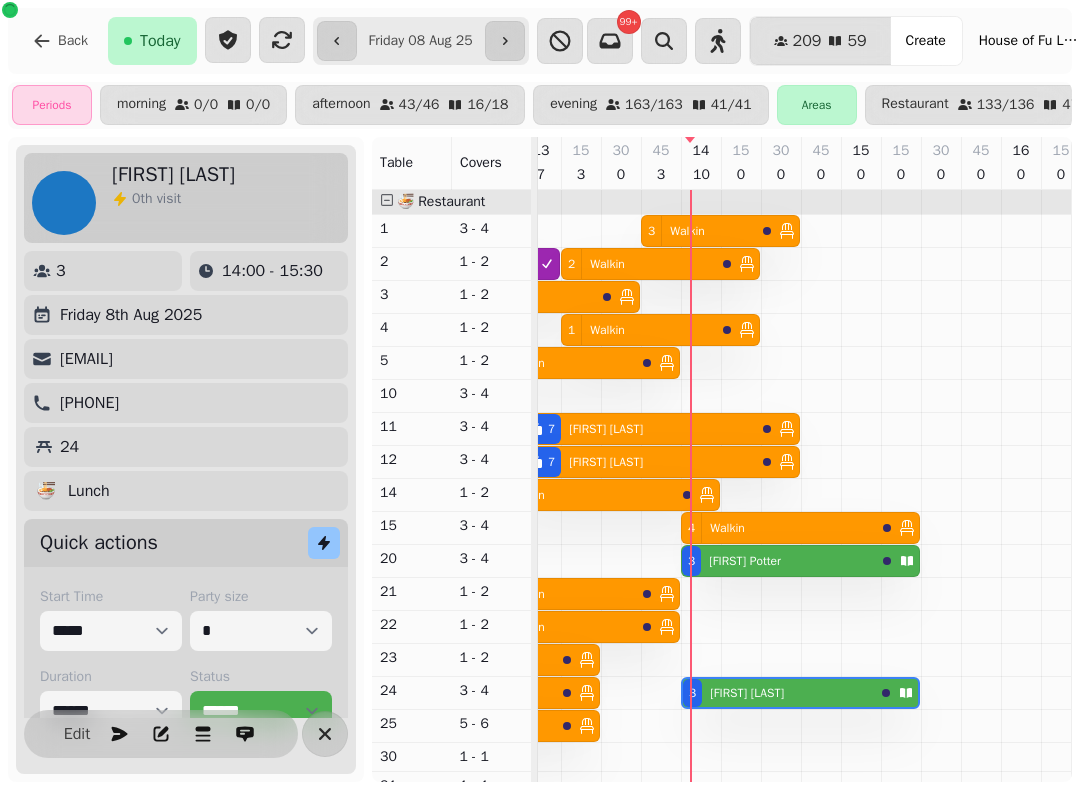 scroll, scrollTop: 0, scrollLeft: 387, axis: horizontal 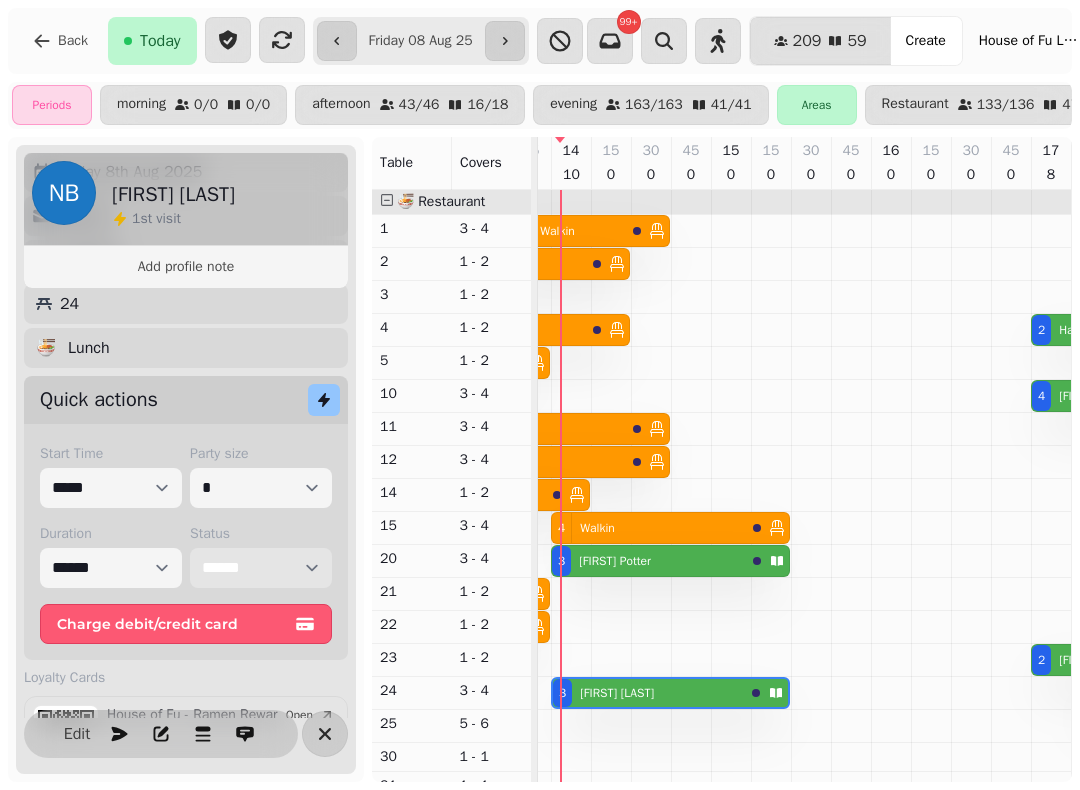 click on "**********" at bounding box center [261, 568] 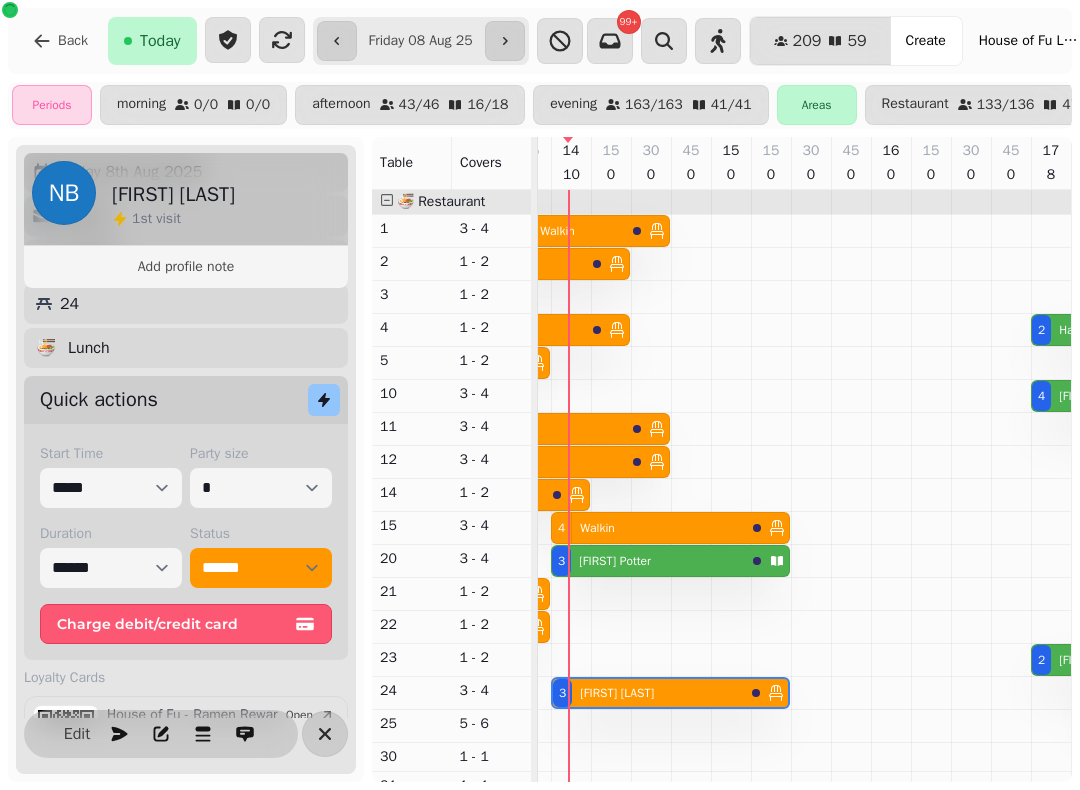 click on "[NUMBER] [FIRST] [LAST]" at bounding box center (648, 561) 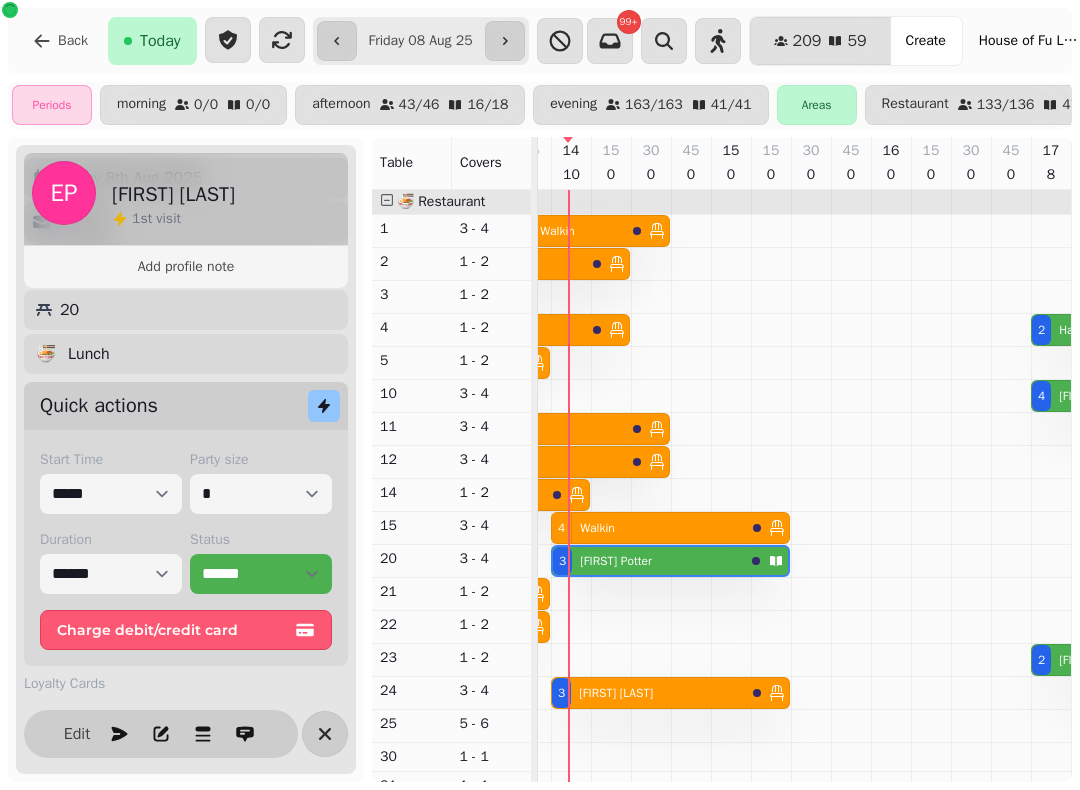scroll, scrollTop: 181, scrollLeft: 0, axis: vertical 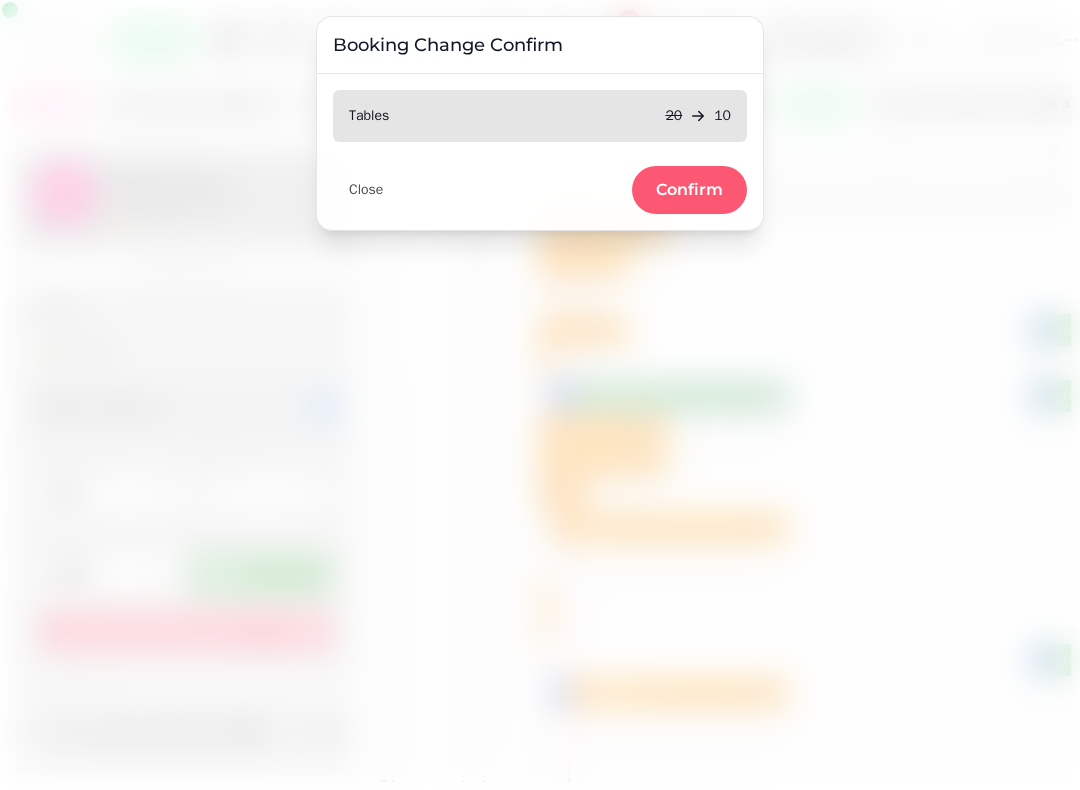 click on "Confirm" at bounding box center (689, 190) 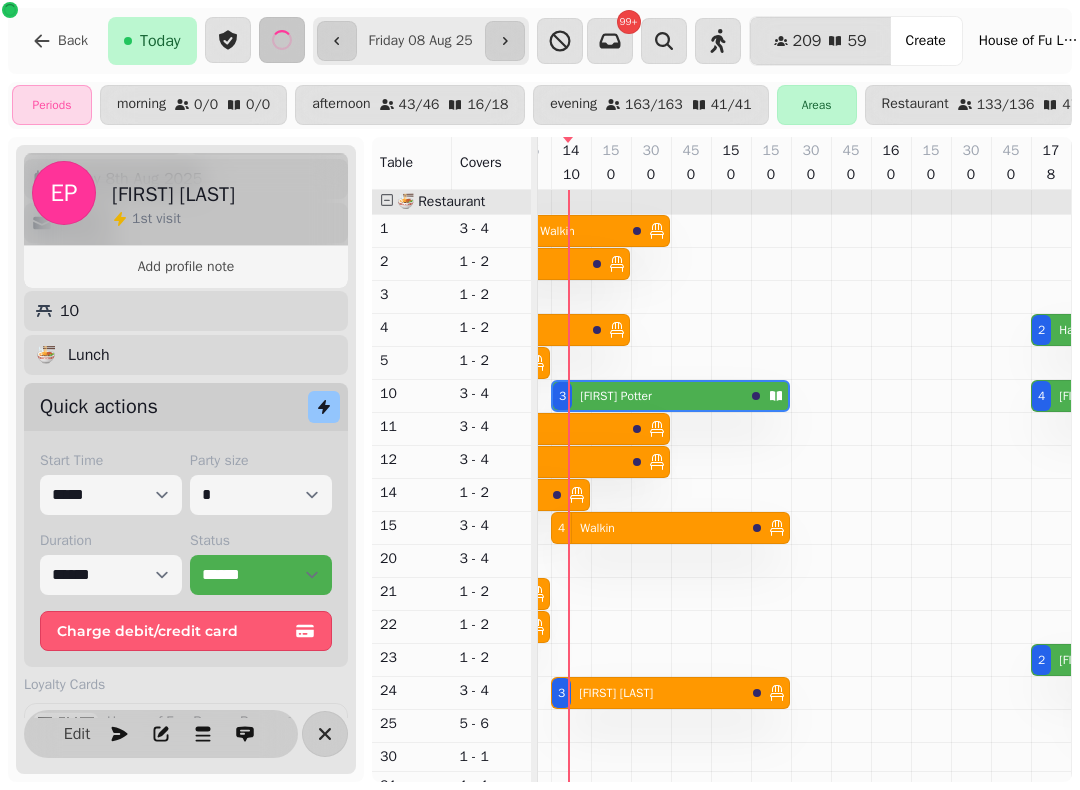 click on "[NUMBER] [FIRST] [LAST]" at bounding box center (648, 396) 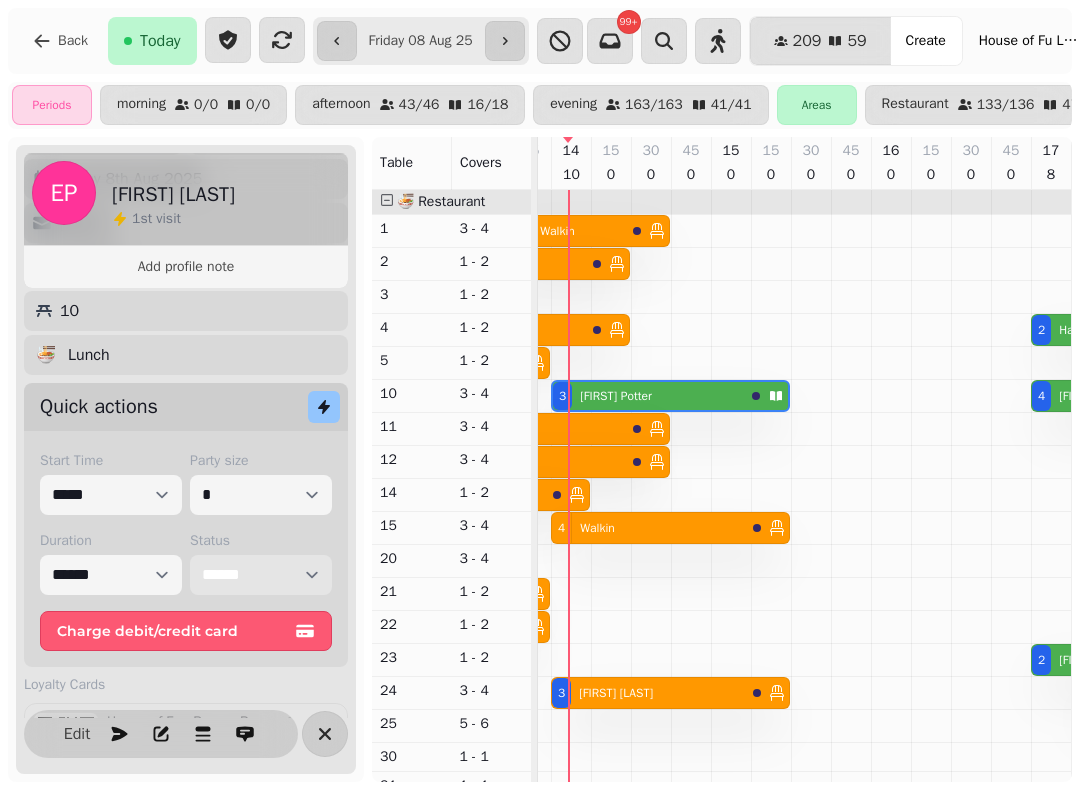 click on "**********" at bounding box center [261, 575] 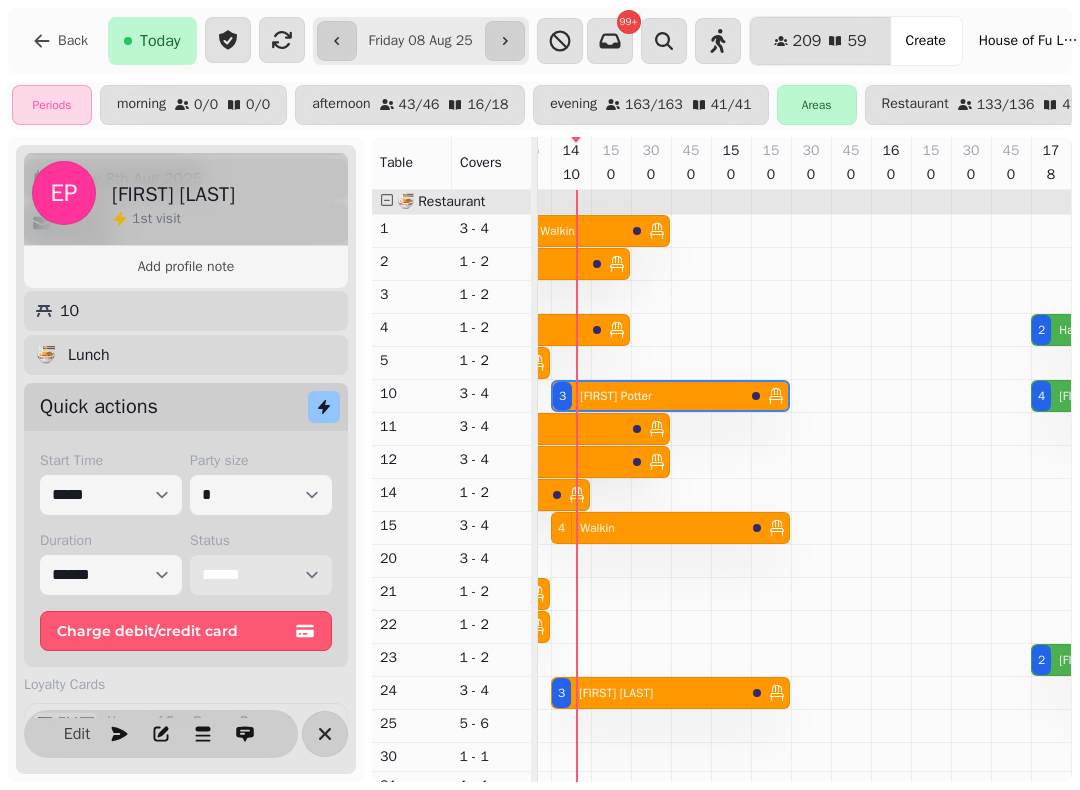 scroll, scrollTop: 34, scrollLeft: 479, axis: both 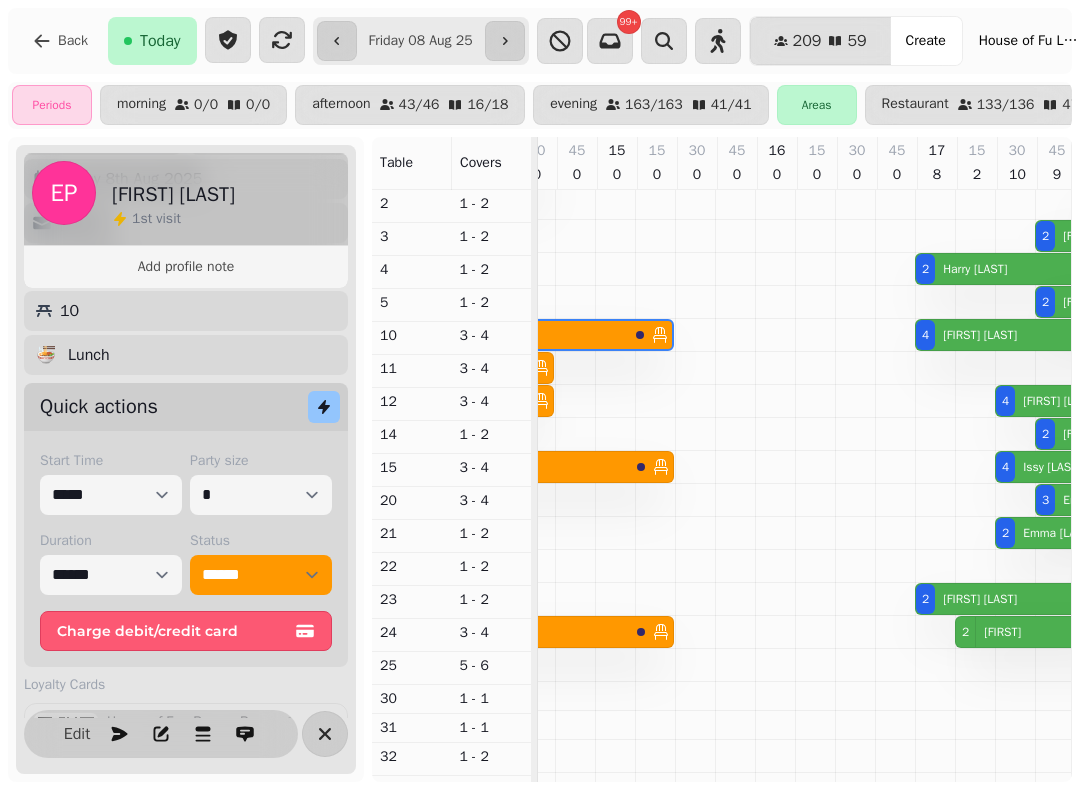 click at bounding box center (505, 41) 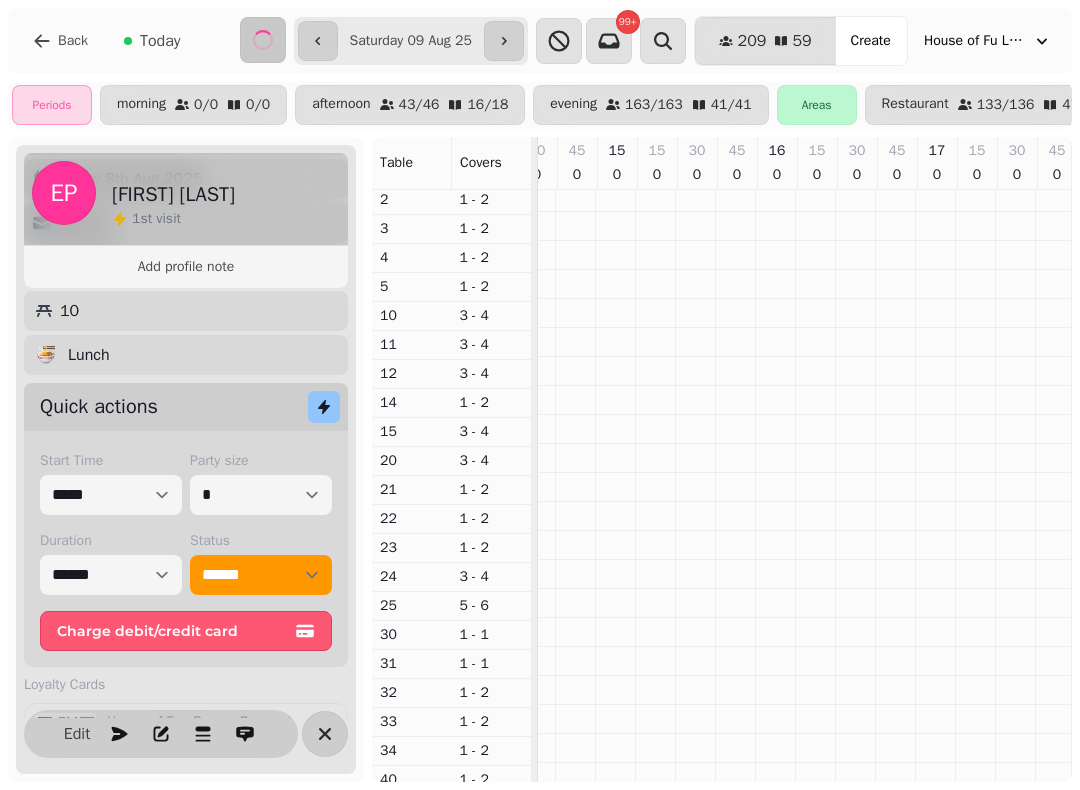type on "**********" 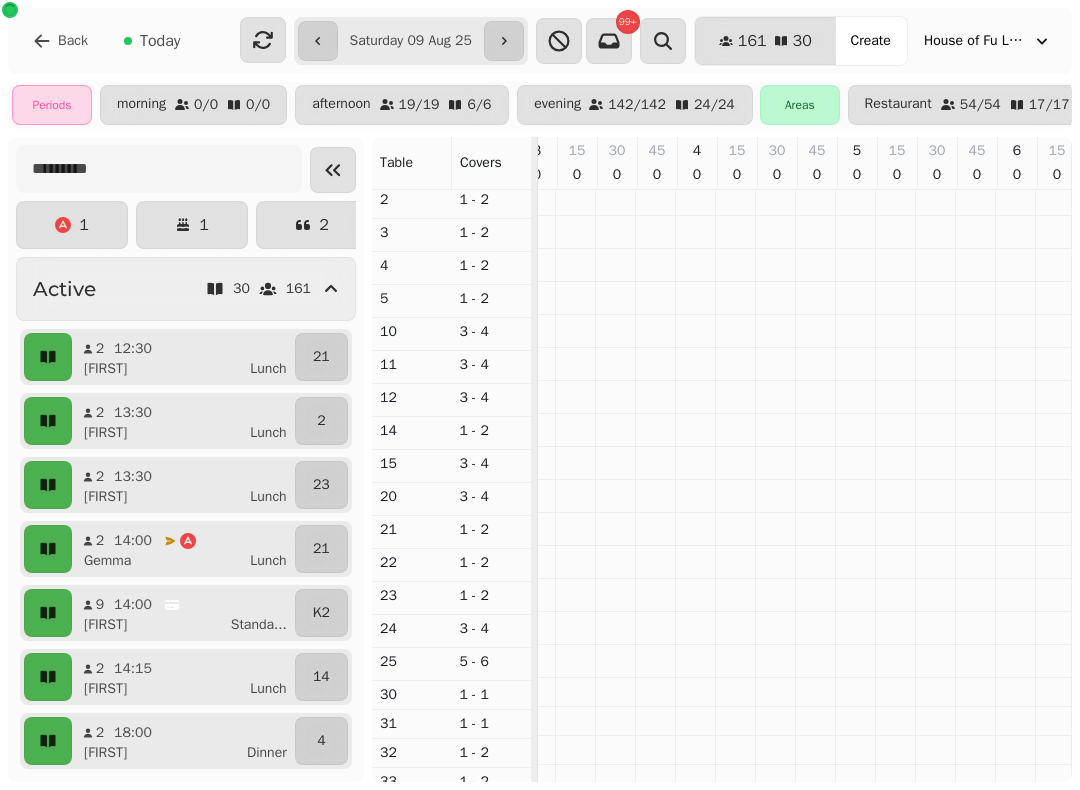 scroll, scrollTop: 71, scrollLeft: 1905, axis: both 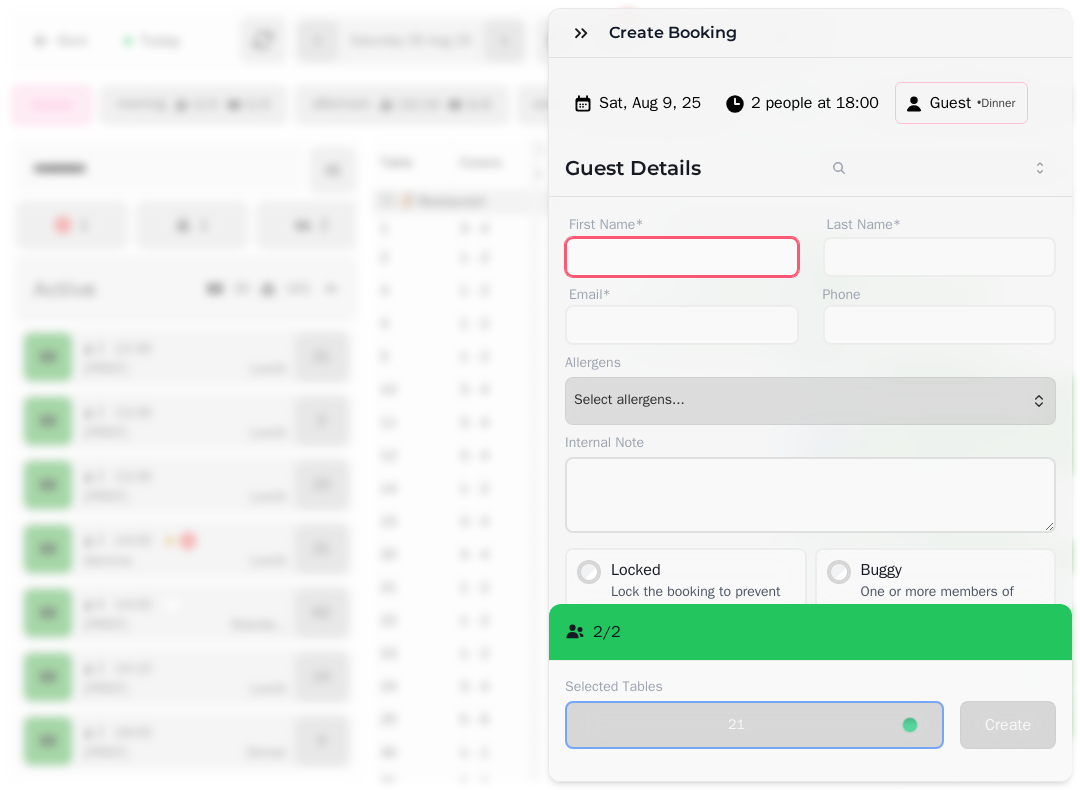 click on "First Name*" at bounding box center (682, 257) 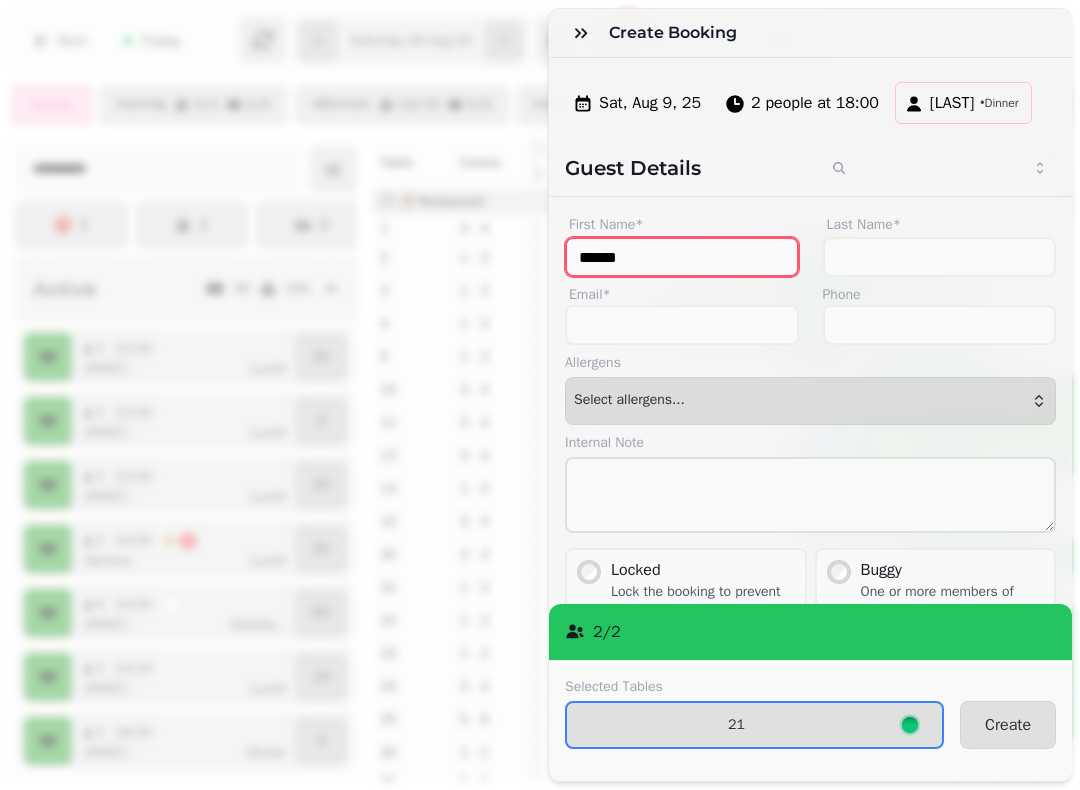 type on "******" 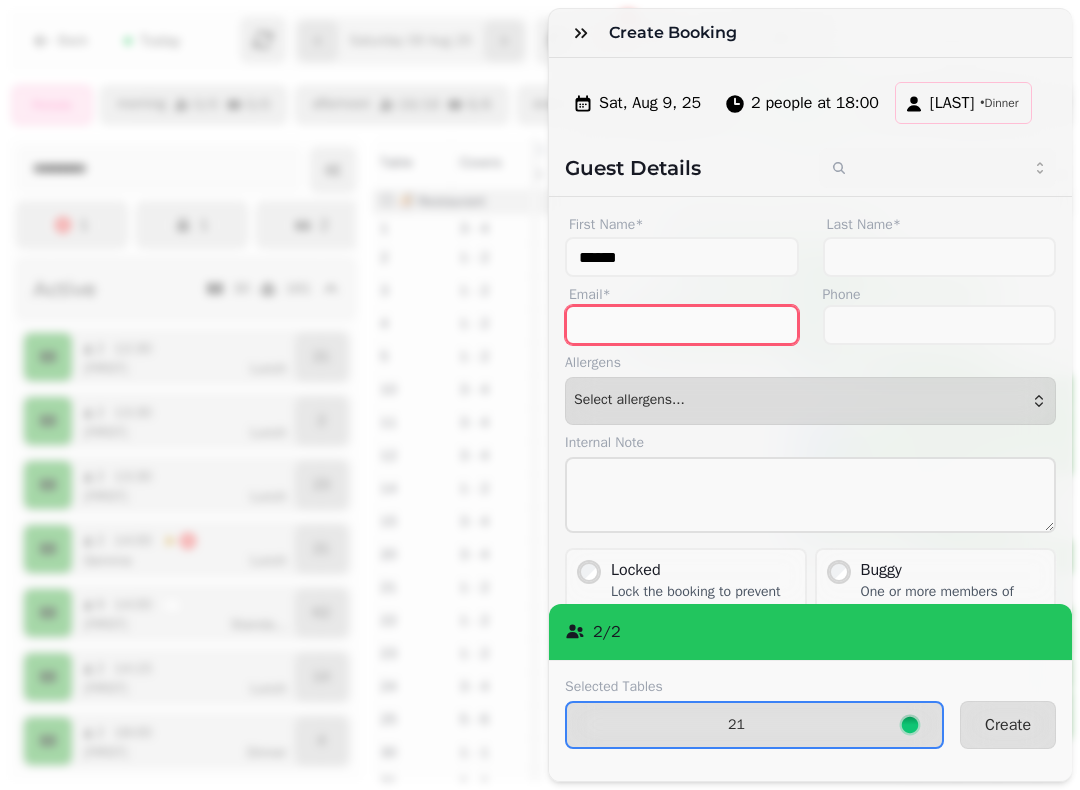 click on "Email*" at bounding box center [682, 325] 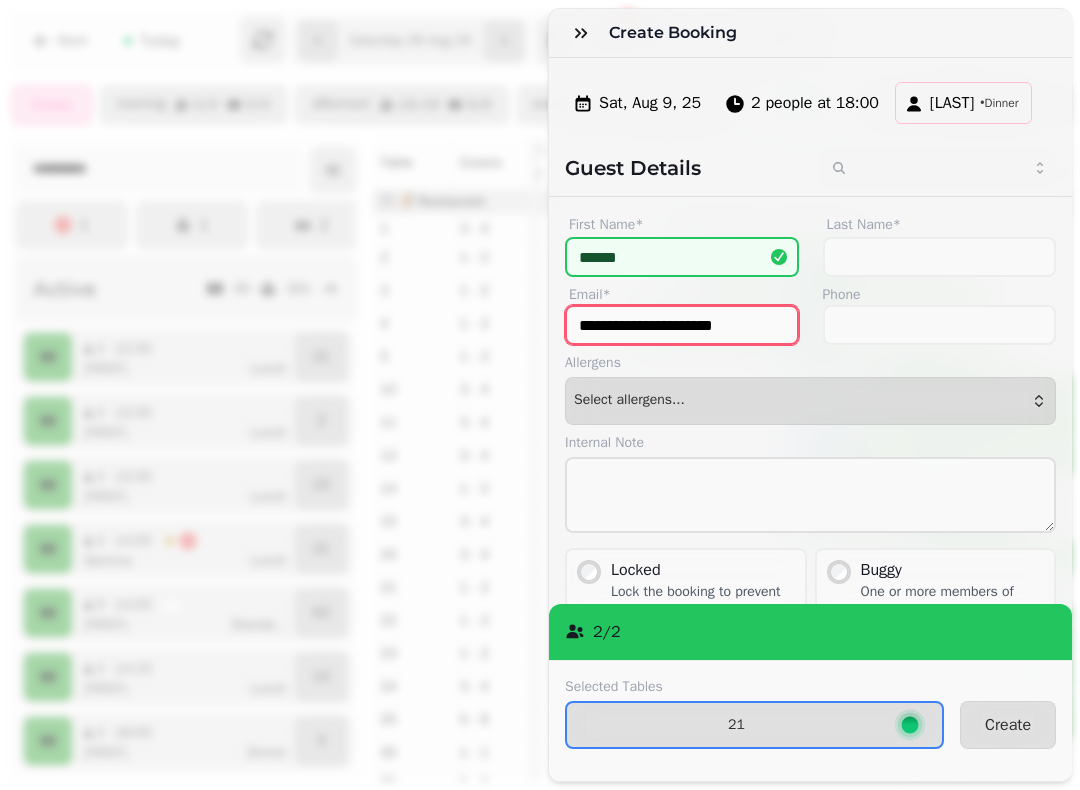 type on "**********" 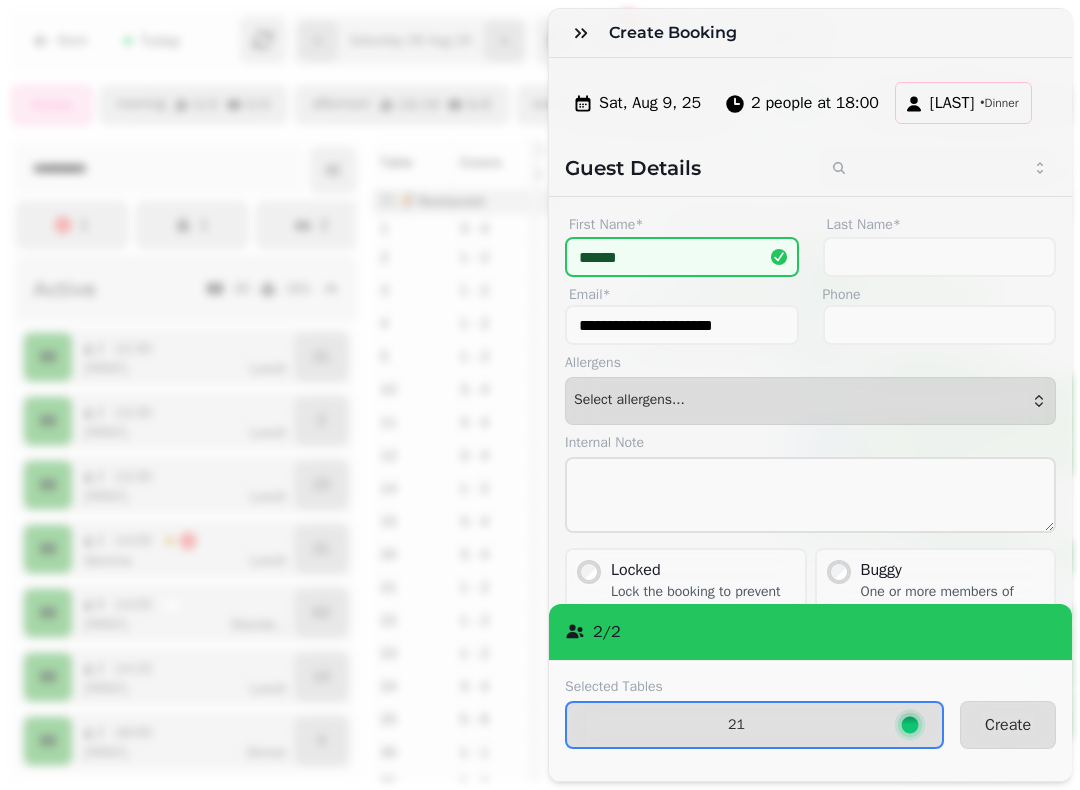 click on "Create" at bounding box center [1008, 725] 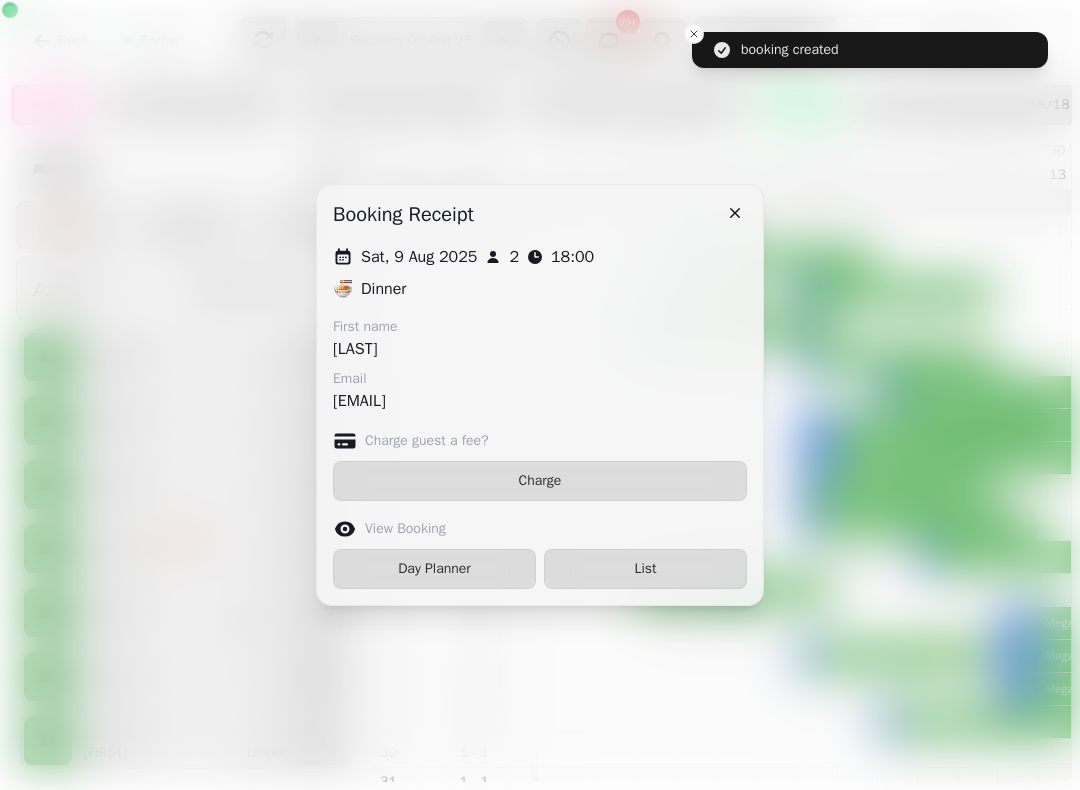 click on "Day Planner" at bounding box center (434, 569) 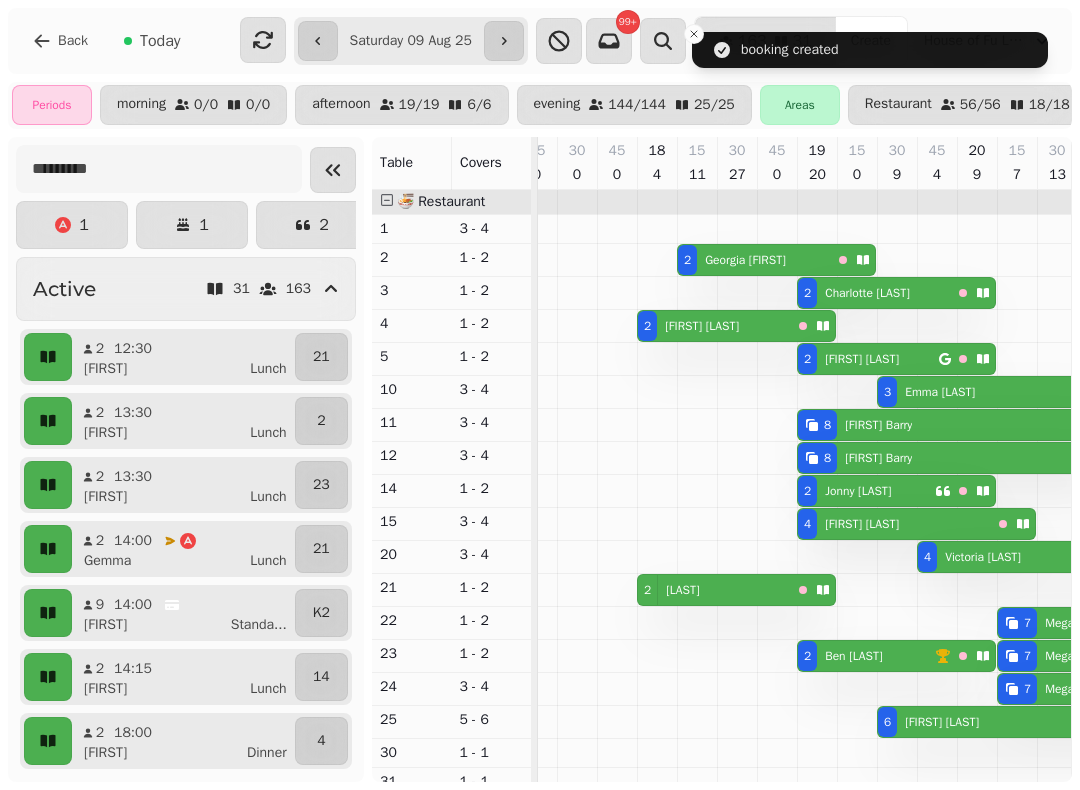 select on "**********" 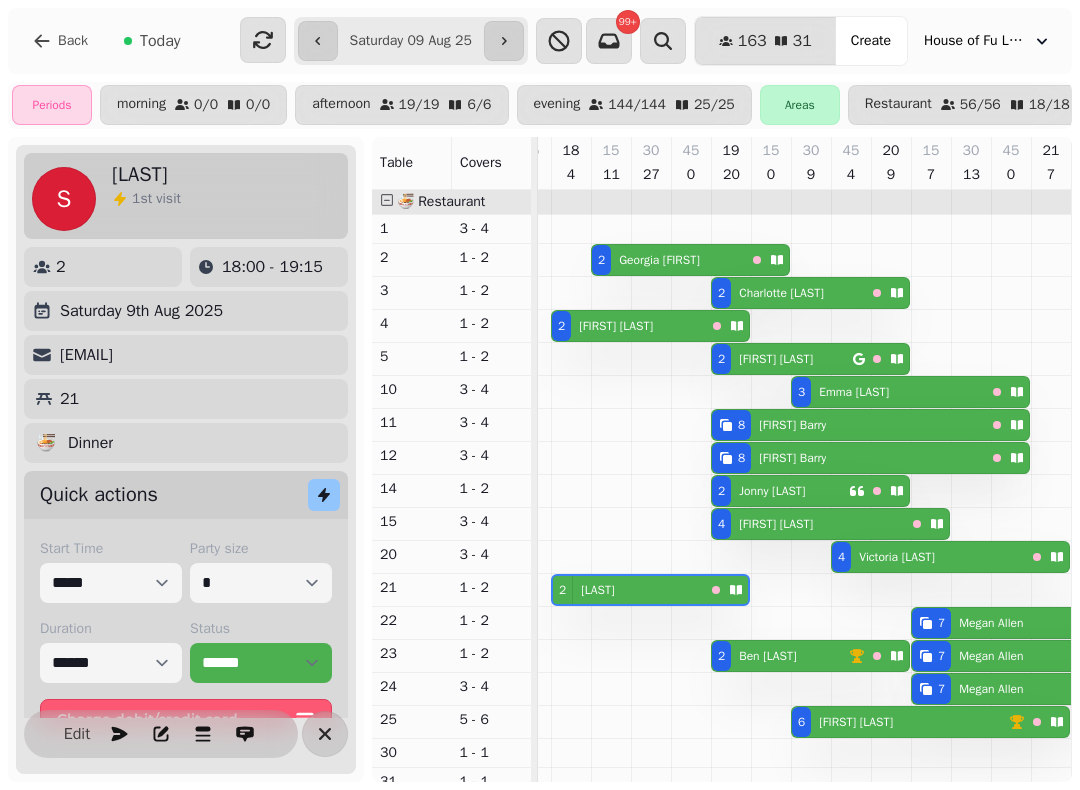 click on "[FIRST] [LAST]" at bounding box center (768, 491) 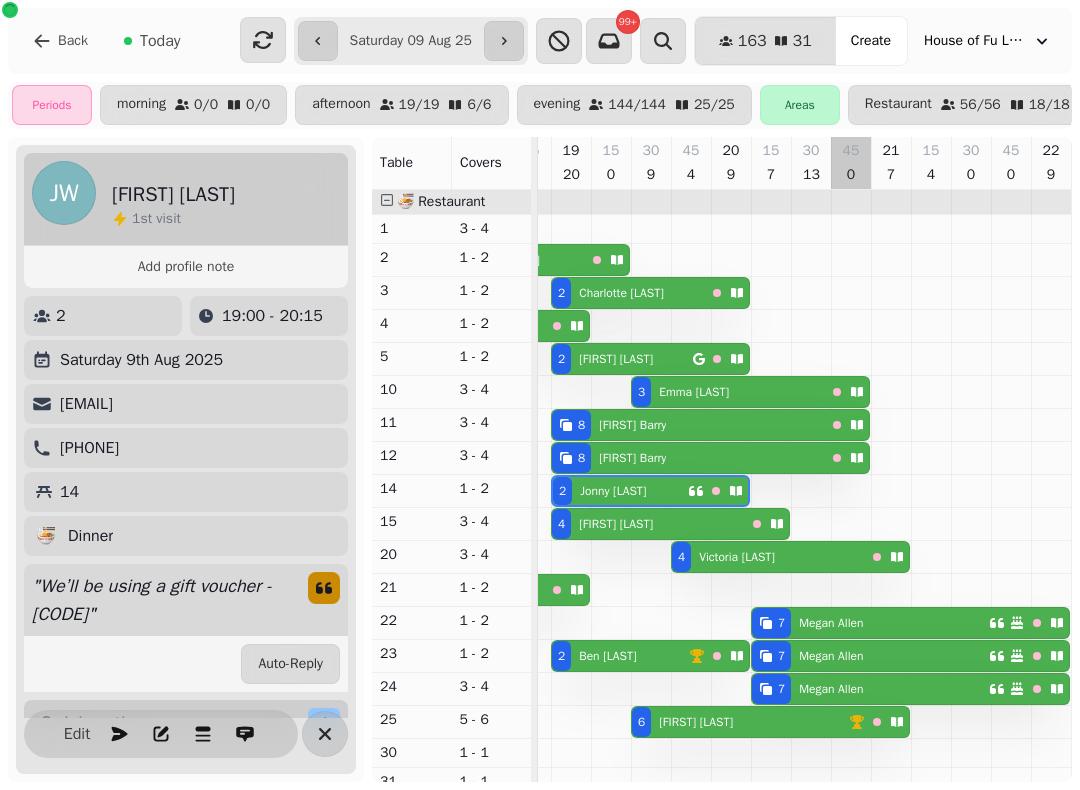 click at bounding box center (851, 745) 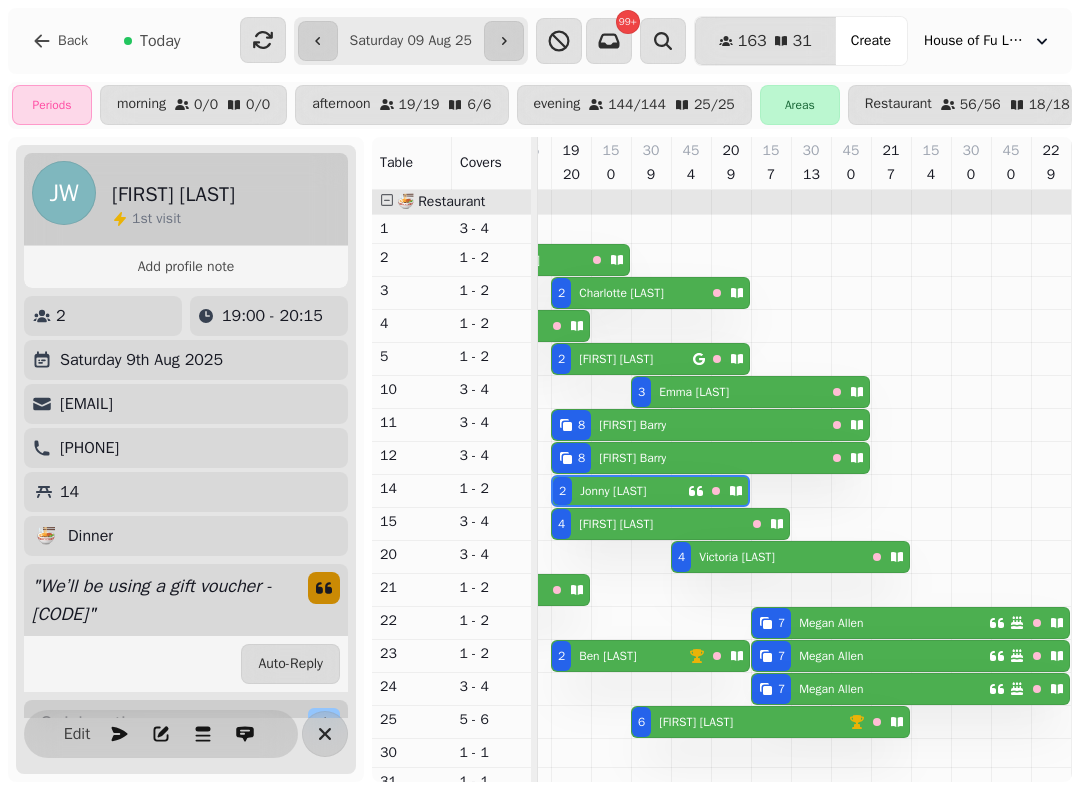 click on "[NUMBER] [FIRST] [LAST]" at bounding box center [870, 623] 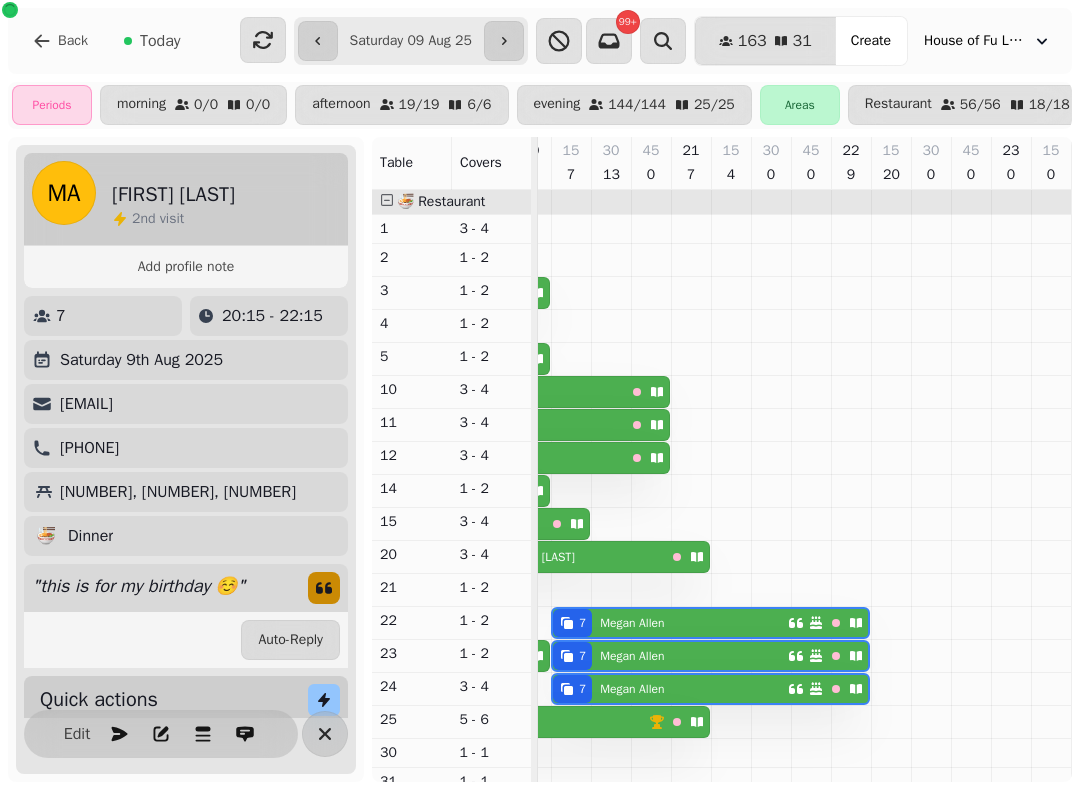 scroll, scrollTop: 0, scrollLeft: 2587, axis: horizontal 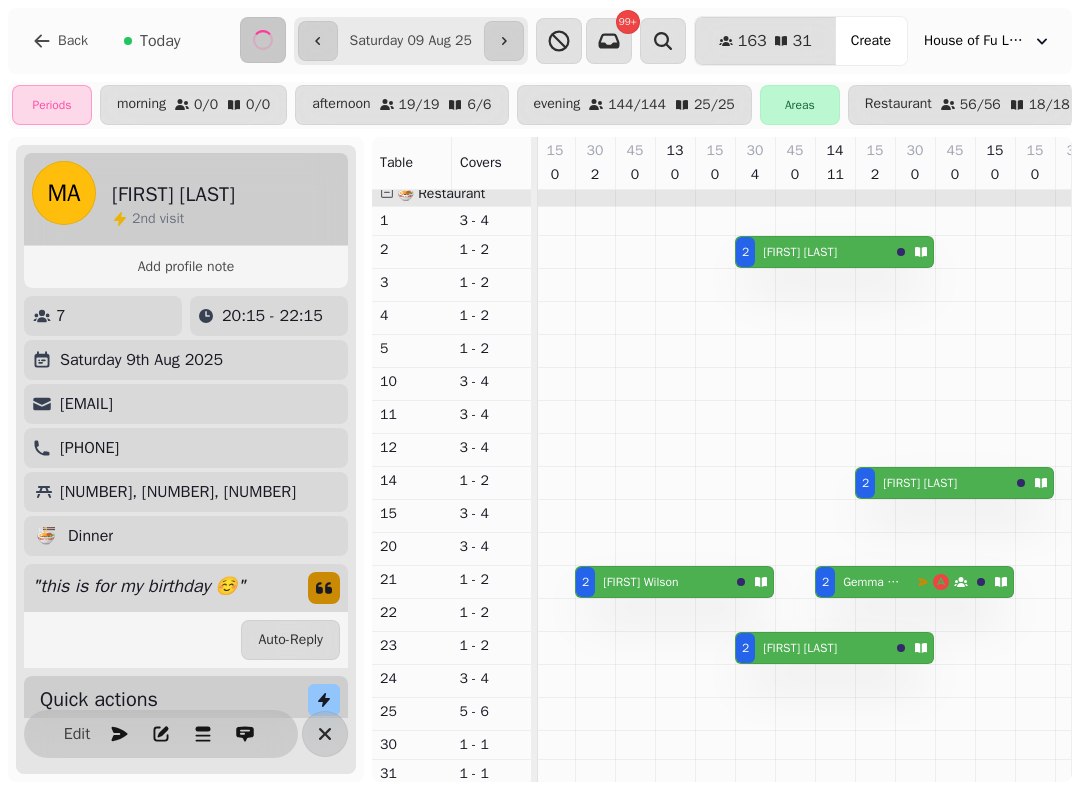 click at bounding box center (318, 41) 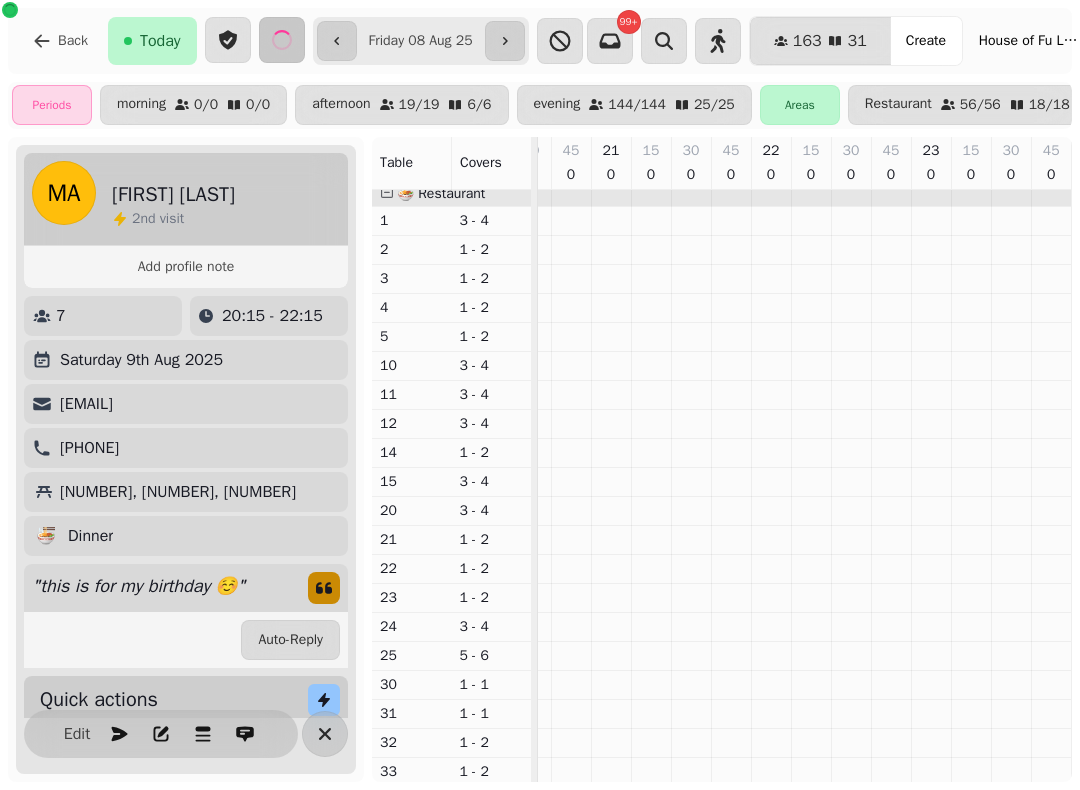 scroll, scrollTop: 0, scrollLeft: 65, axis: horizontal 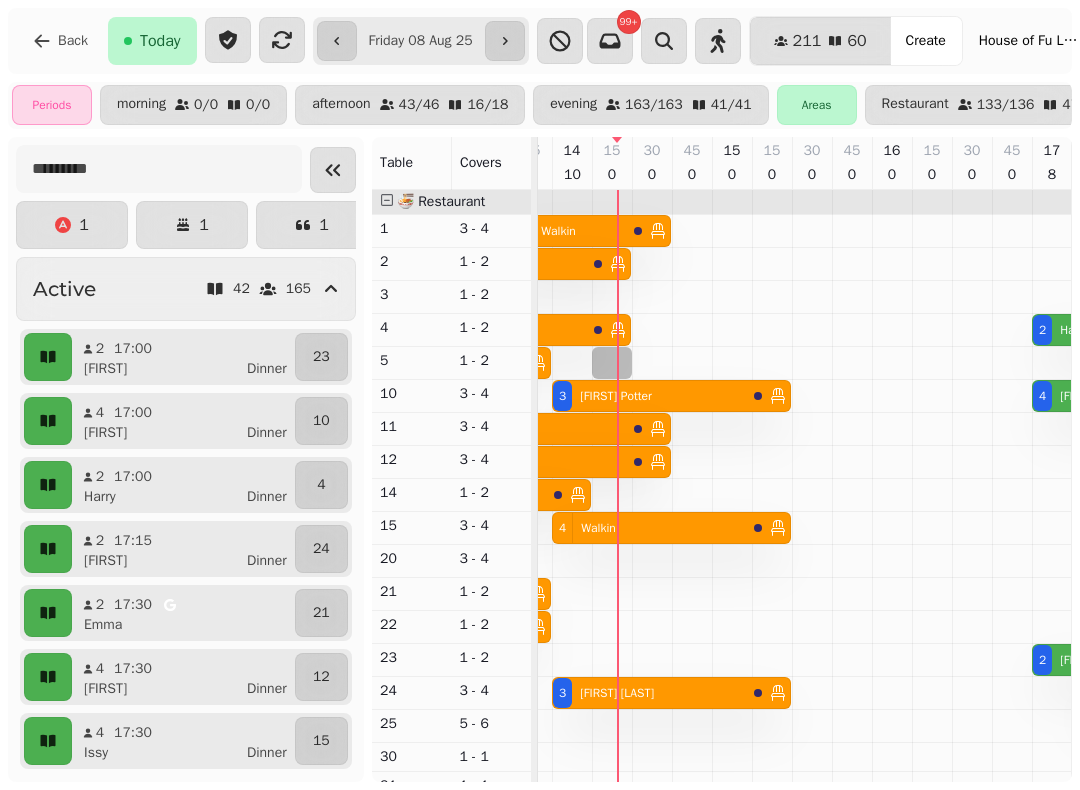 select on "*" 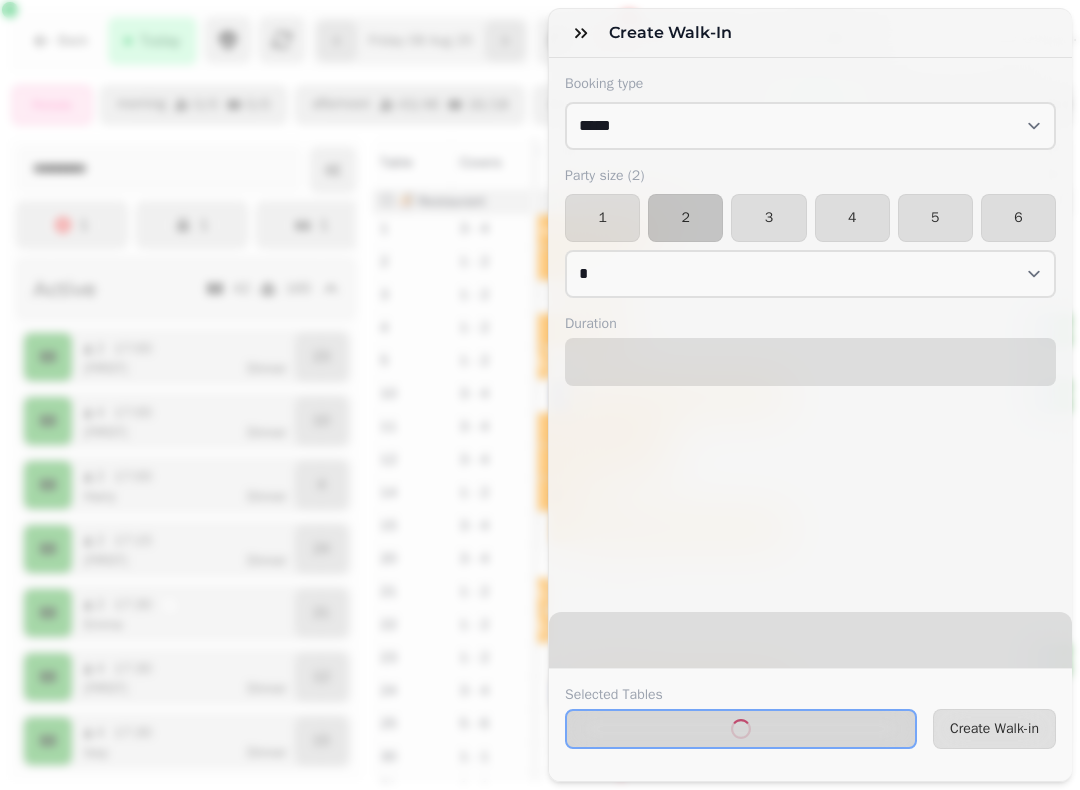 click at bounding box center (581, 33) 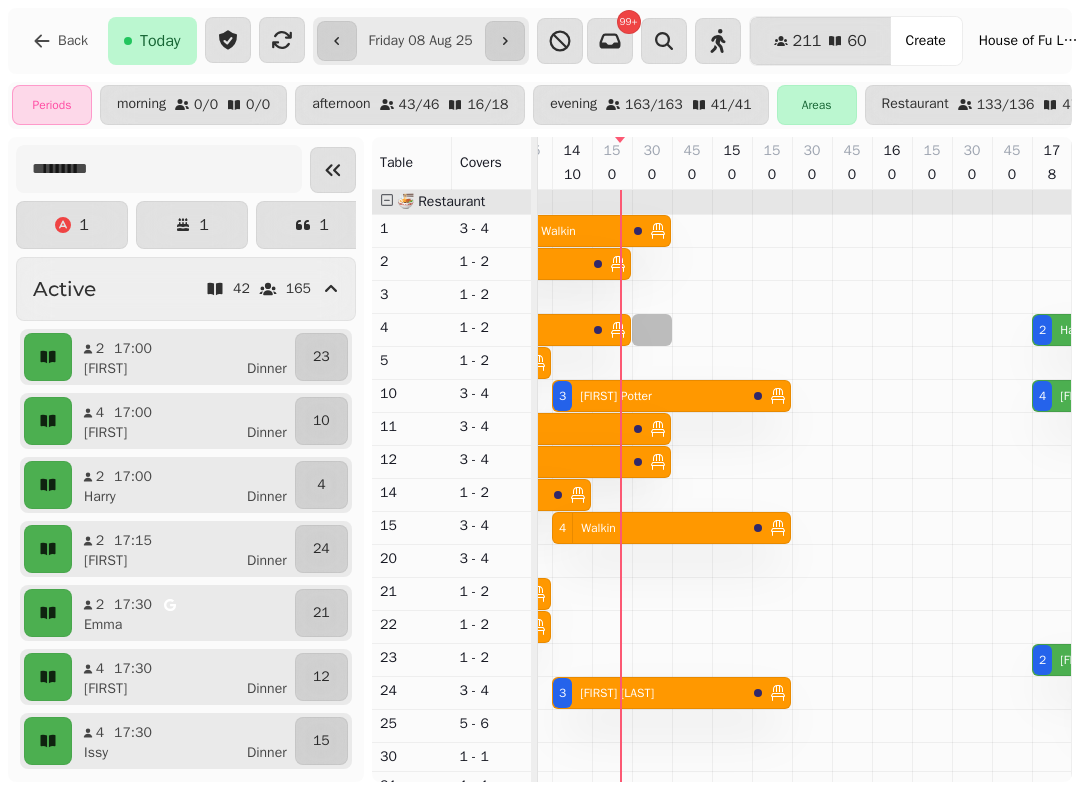 select on "*" 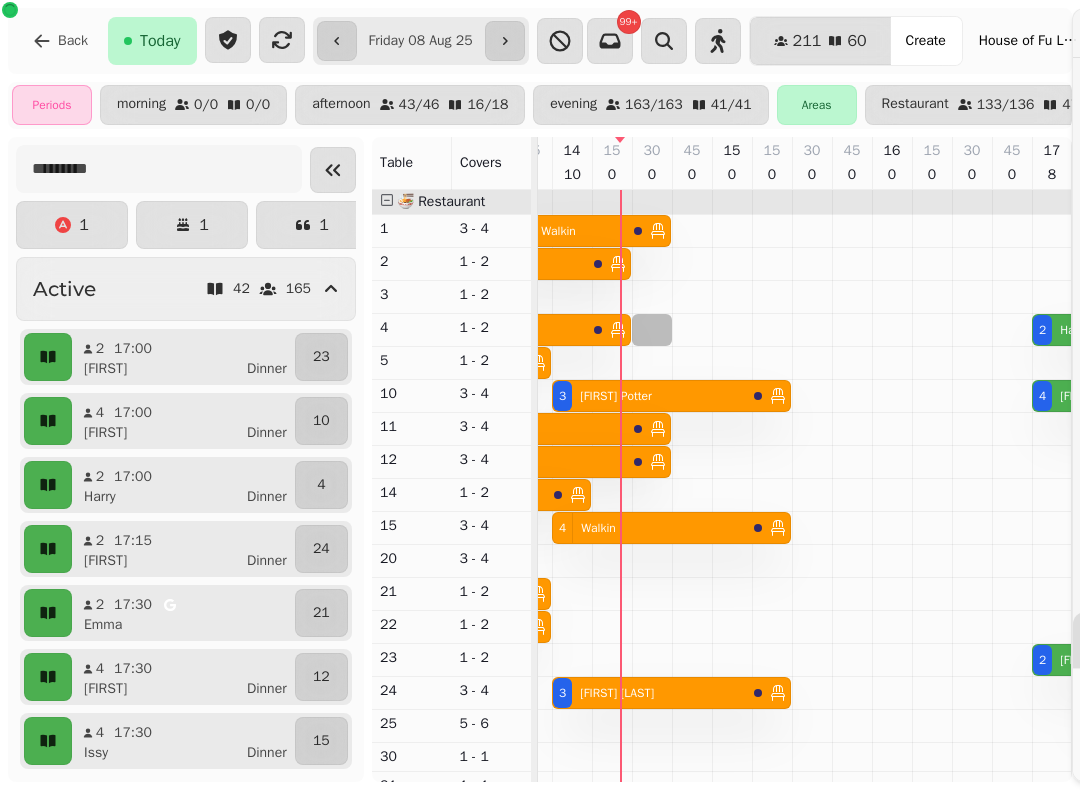 select on "****" 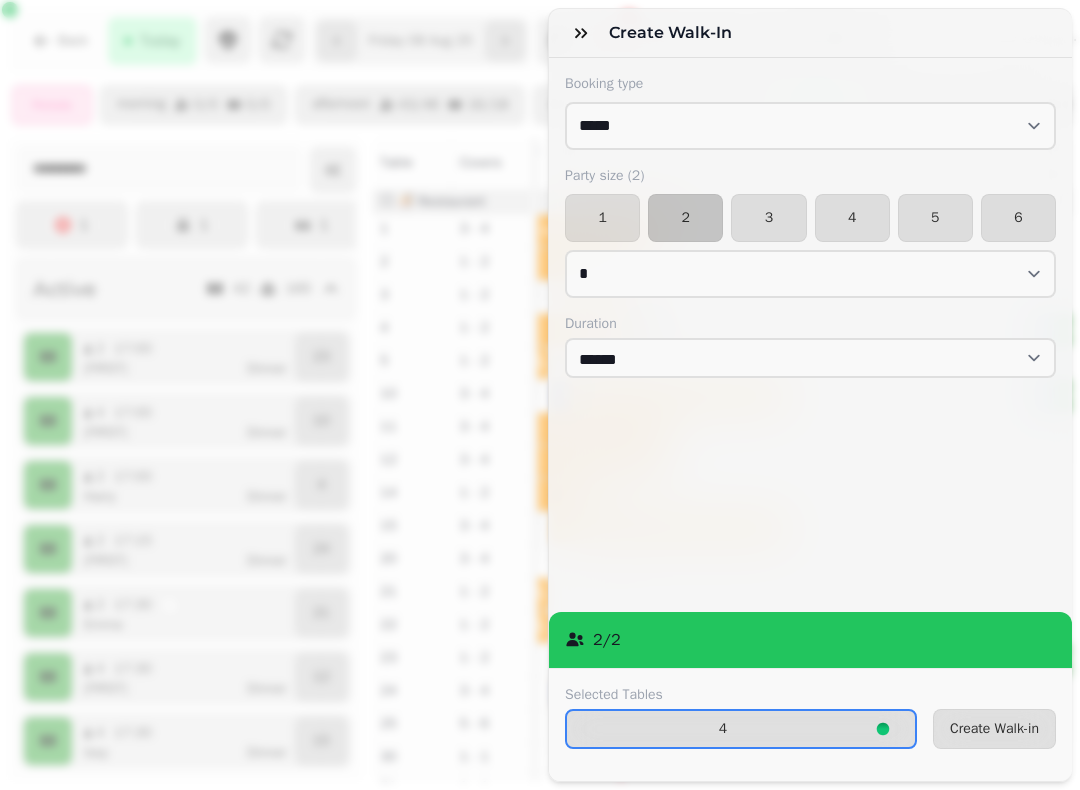 click 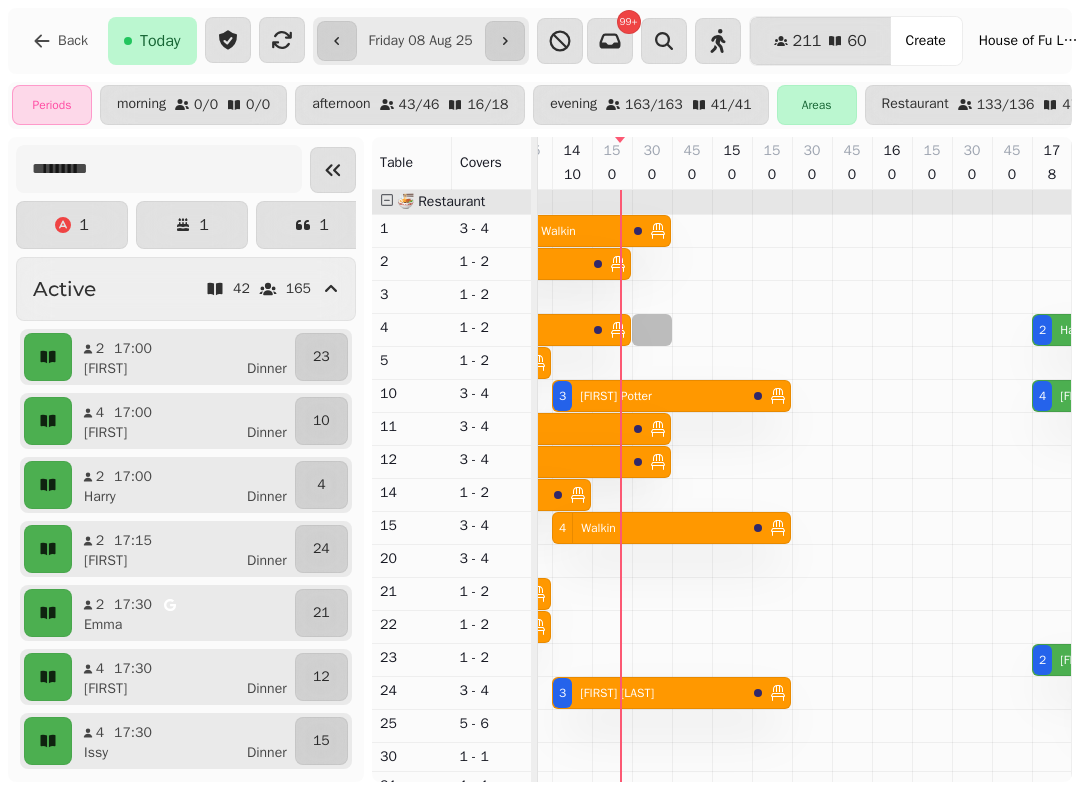 select on "*" 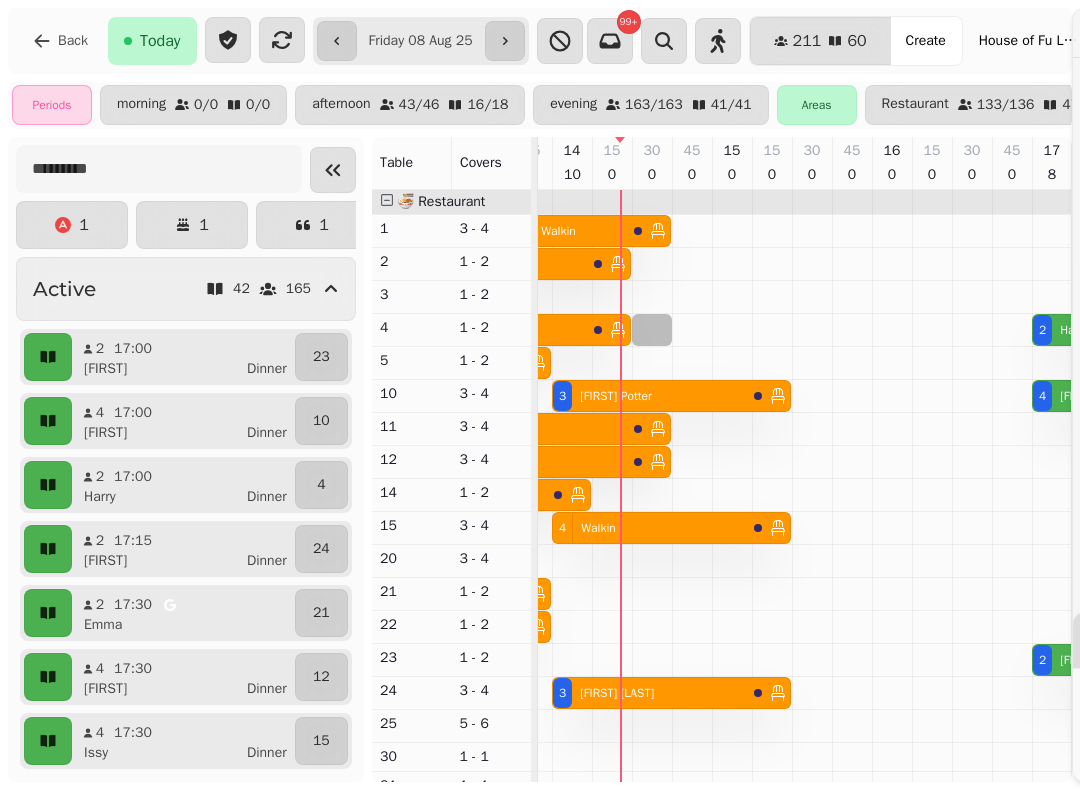 select on "****" 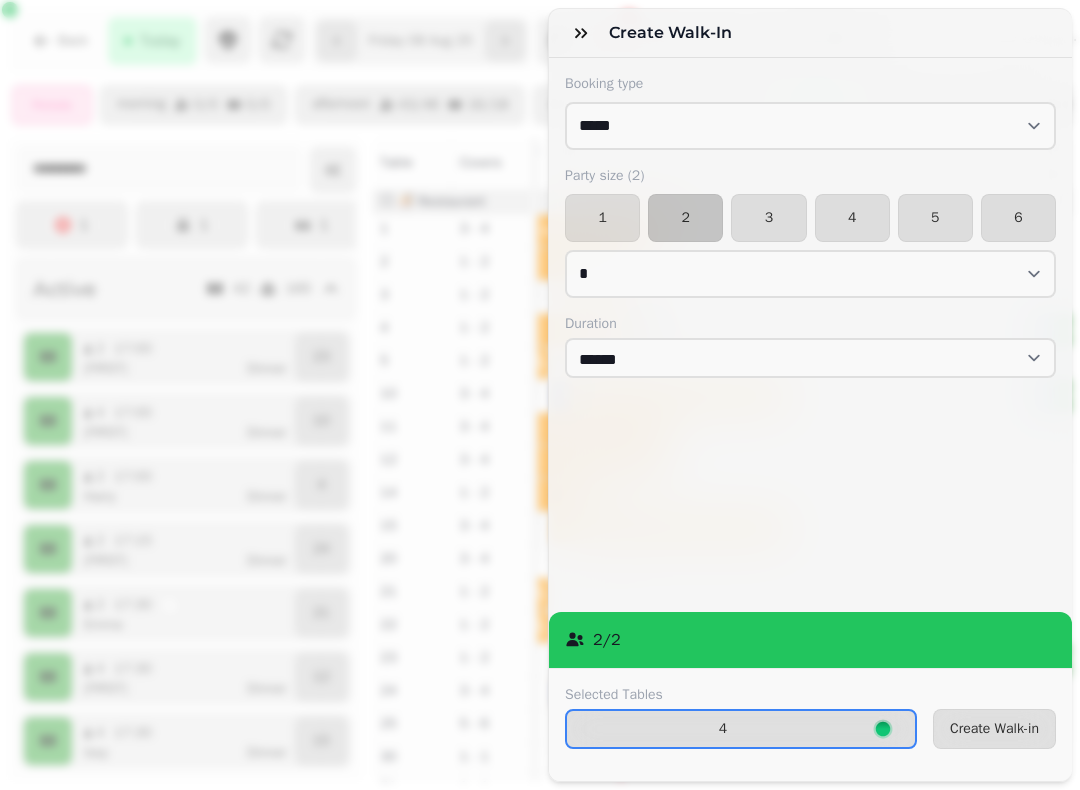 click on "Create Walk-in" at bounding box center (994, 729) 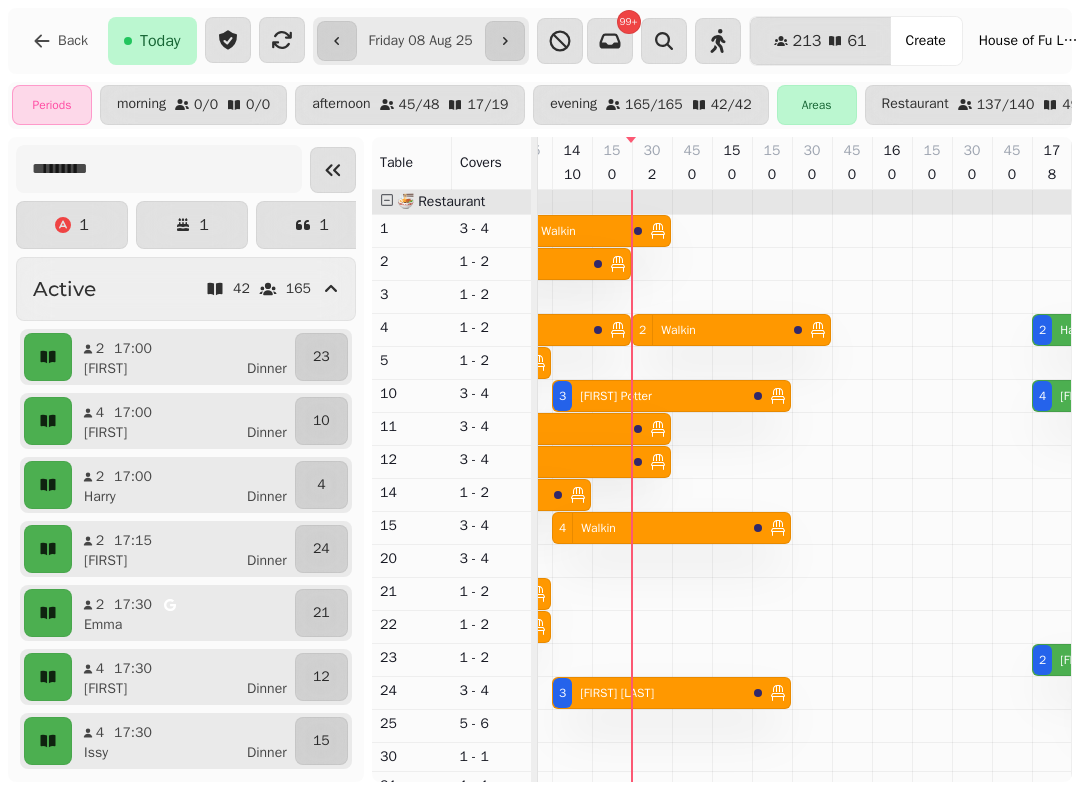 scroll, scrollTop: 89, scrollLeft: 370, axis: both 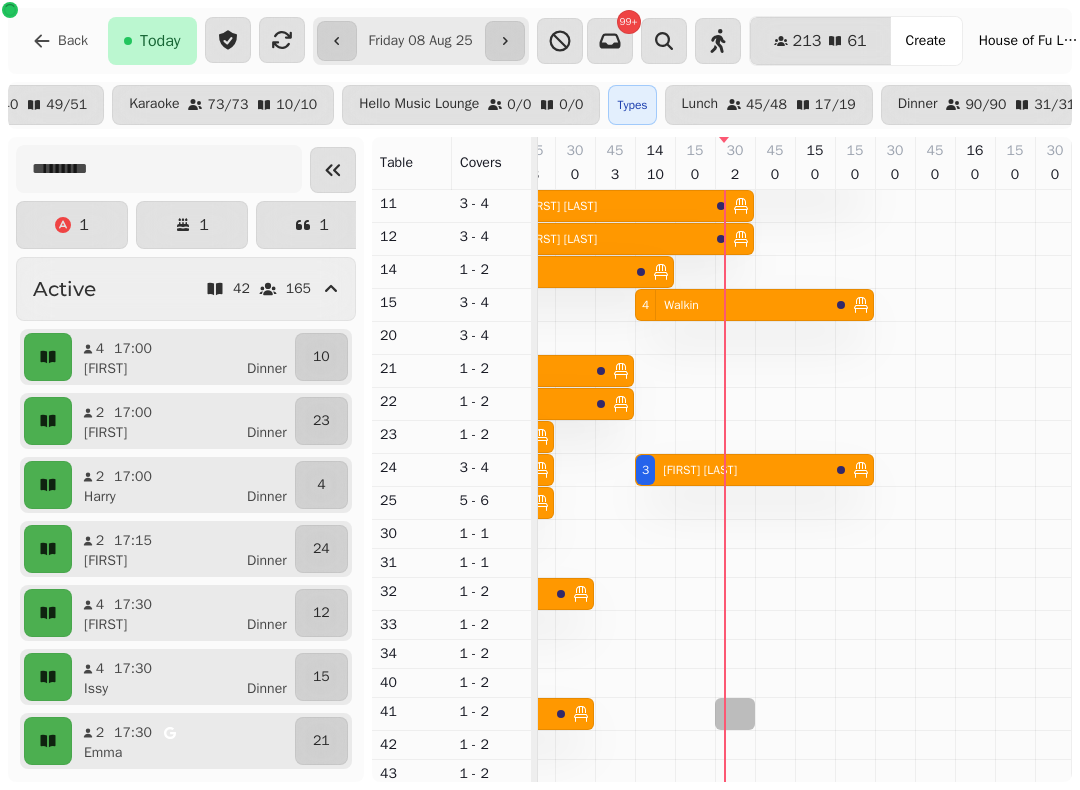 select on "*" 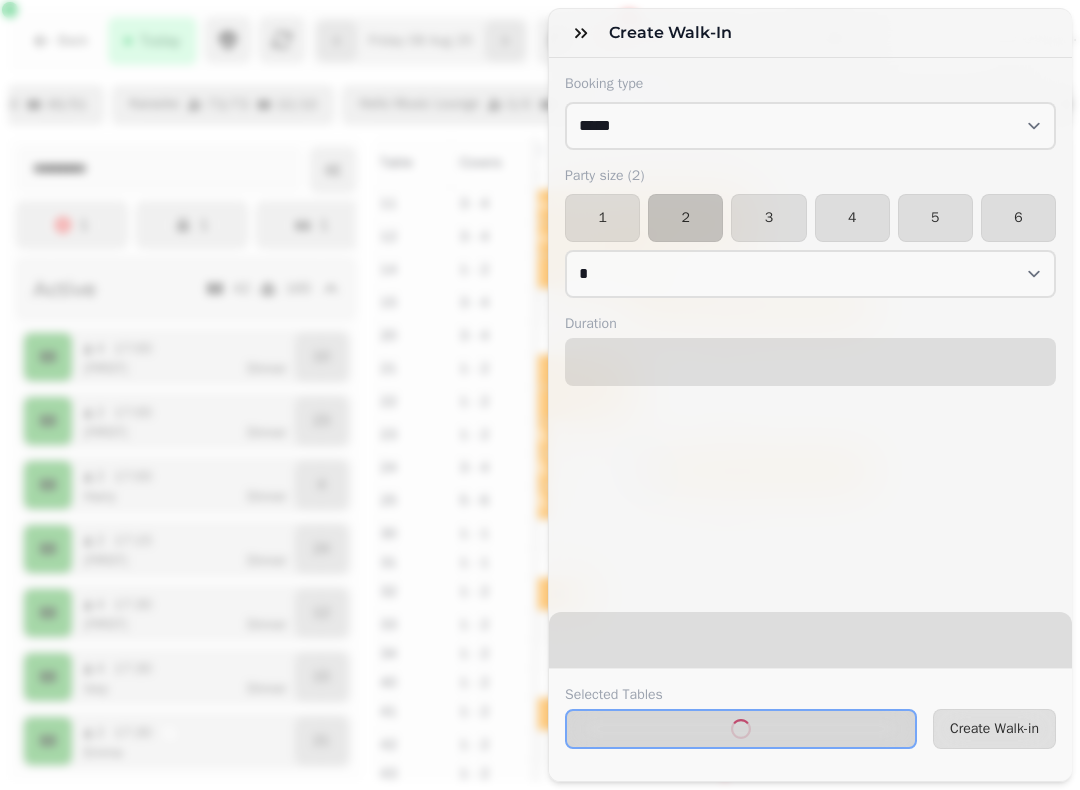 select on "****" 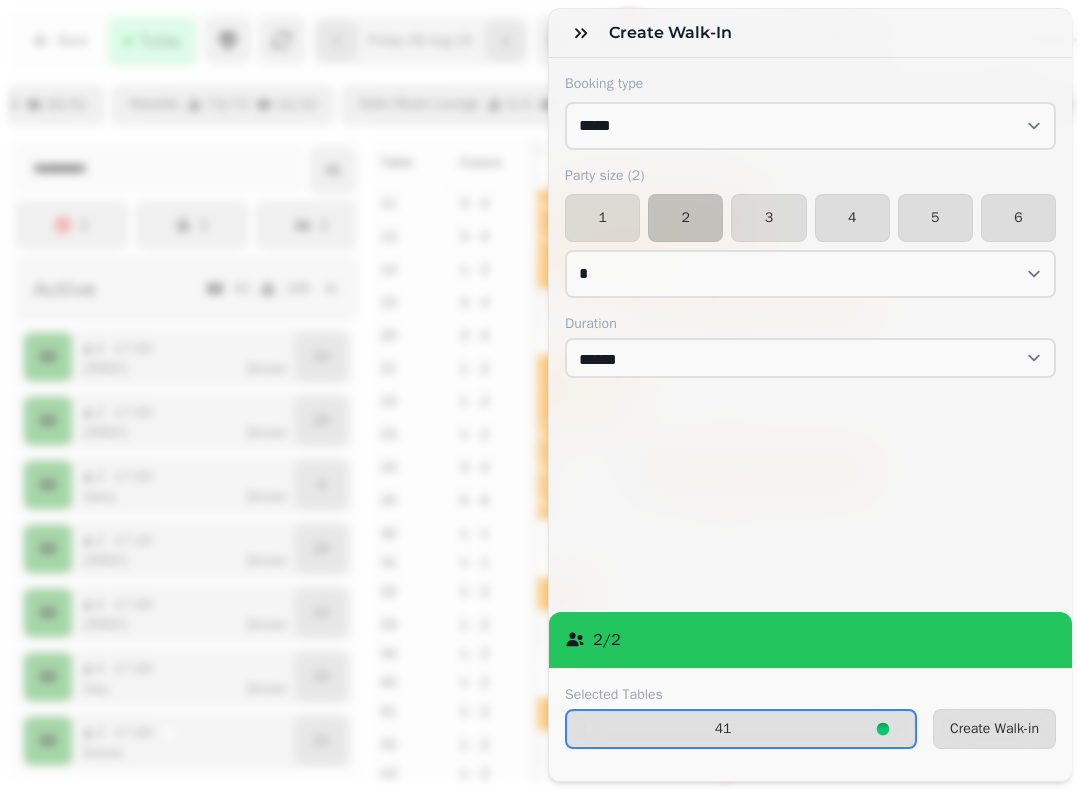 click on "Party size ( 2 ) 1 2 3 4 5 6 * * * * * * * * * ** ** ** ** ** ** ** ** ** ** ** ** ** ** ** ** ** ** ** ** ** ** ** ** ** ** ** ** ** ** ** ** ** ** ** ** ** ** ** ** ** ** ** ** ** ** ** ** ** ** ** ** ** ** ** ** ** ** ** ** ** ** ** ** ** ** ** ** ** ** ** ** ** ** ** ** ** ** ** ** ** ** ** ** ** ** ** ** ** ** *** *** *** *** *** *** *** *** *** *** *** *** *** *** *** *** *** *** *** *** *** *** *** *** *** *** *** *** *** *** *** *** *** *** *** *** *** *** *** *** *** *** *** *** *** *** *** *** *** *** *** *** *** *** *** *** *** *** *** *** *** *** *** *** *** *** *** *** *** *** *** *** *** *** *** *** *** *** *** *** *** *** *** *** *** *** *** *** *** *** *** *** *** *** *** *** *** *** *** *** *** *** *** *** *** *** *** *** *** *** *** *** *** *** *** *** *** *** *** *** *** *** *** *** *** *** *** *** *** *** *** *** *** *** *** *** *** *** *** *** *** *** *** *** *** *** *** *** *** *** ***" at bounding box center [810, 232] 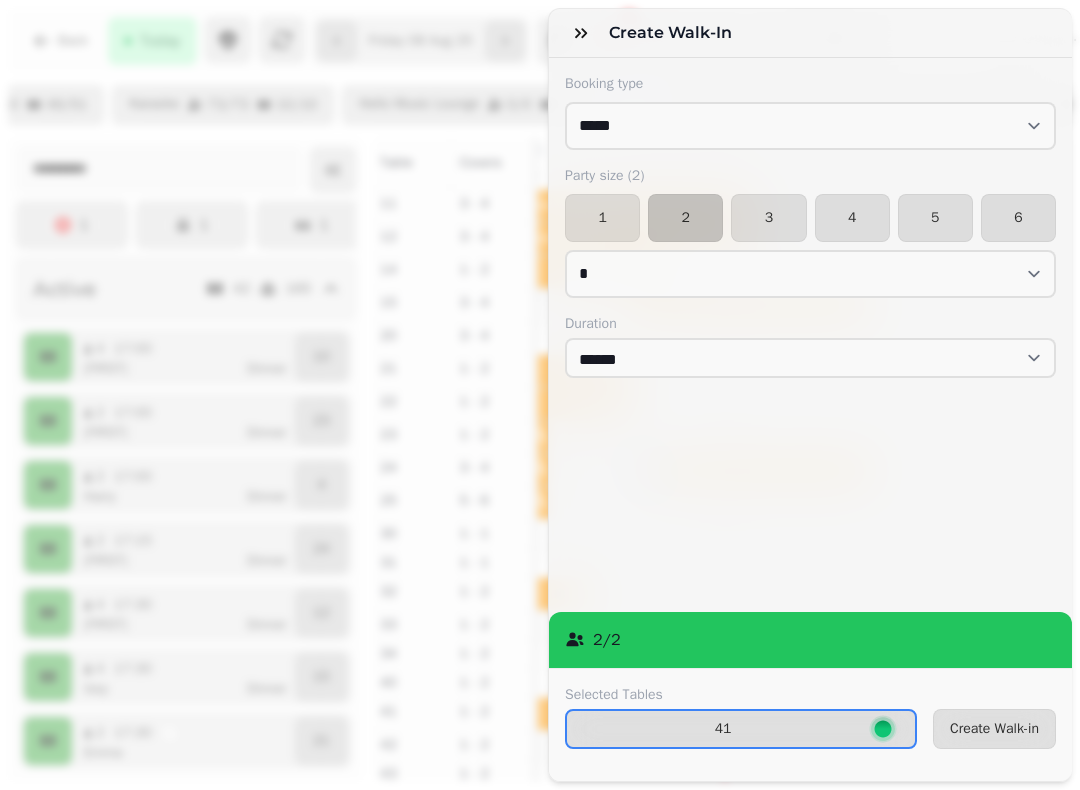click on "1" at bounding box center (602, 218) 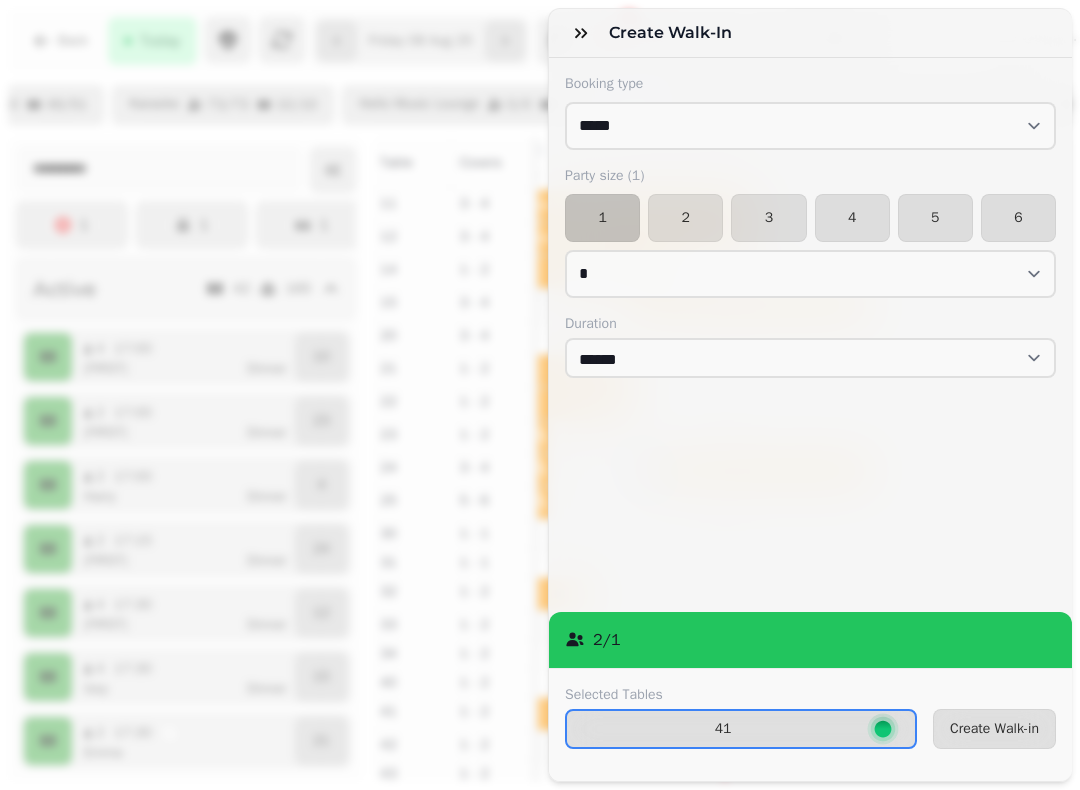 click on "Create Walk-in" at bounding box center [994, 729] 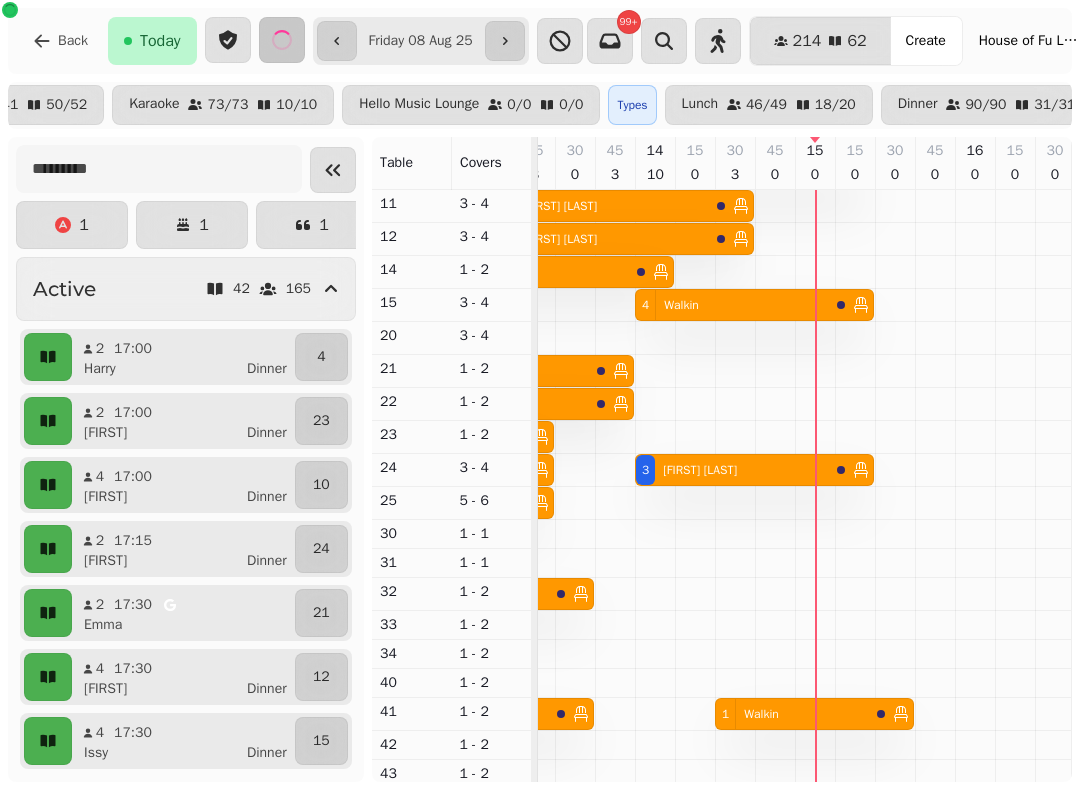 scroll, scrollTop: 179, scrollLeft: 520, axis: both 